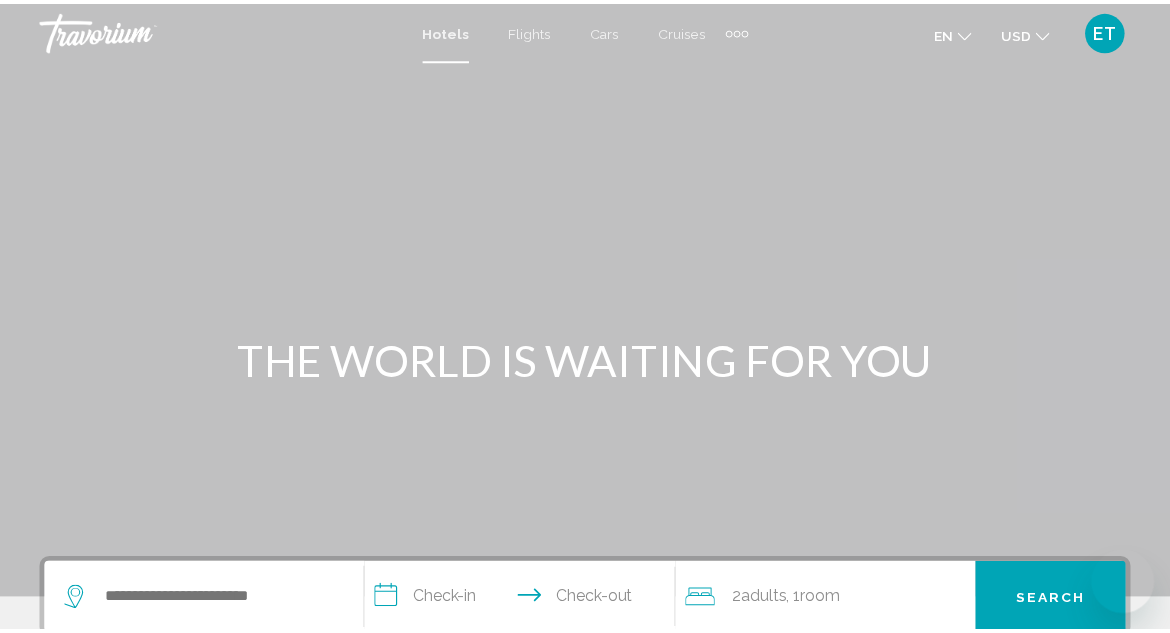 scroll, scrollTop: 0, scrollLeft: 0, axis: both 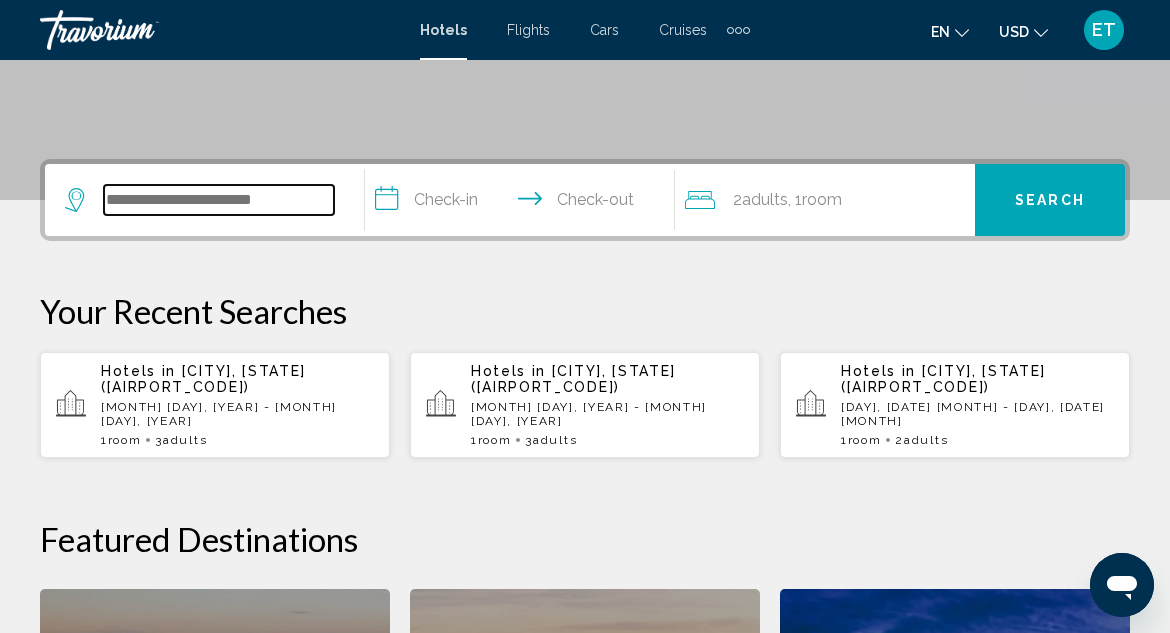 click at bounding box center (219, 200) 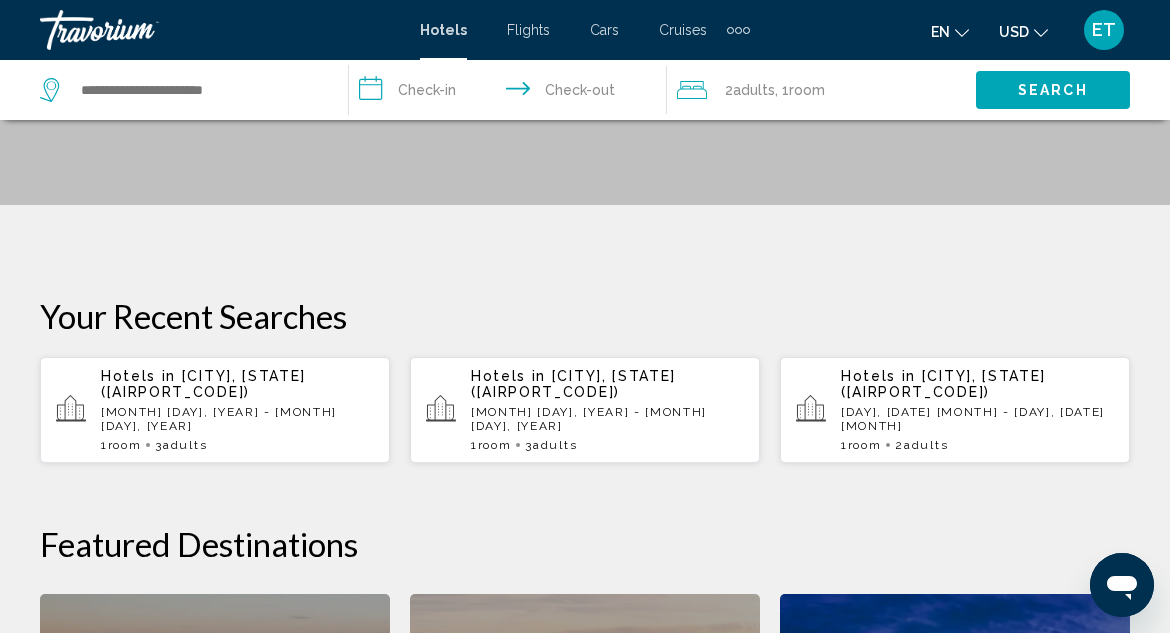 scroll, scrollTop: 394, scrollLeft: 0, axis: vertical 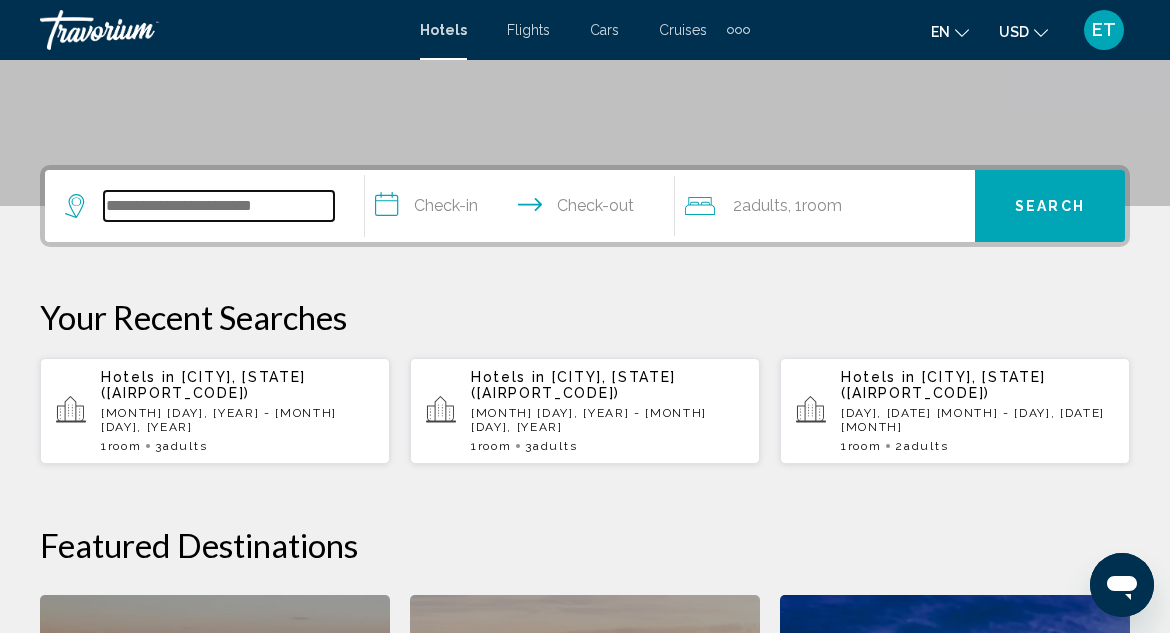 click at bounding box center [219, 206] 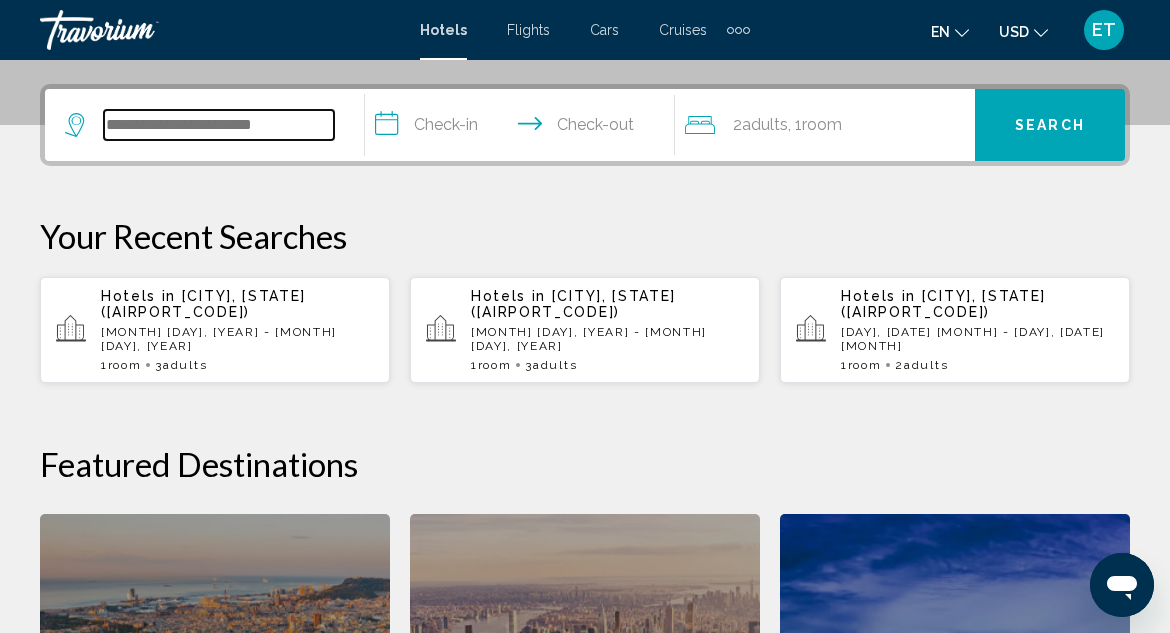 scroll, scrollTop: 494, scrollLeft: 0, axis: vertical 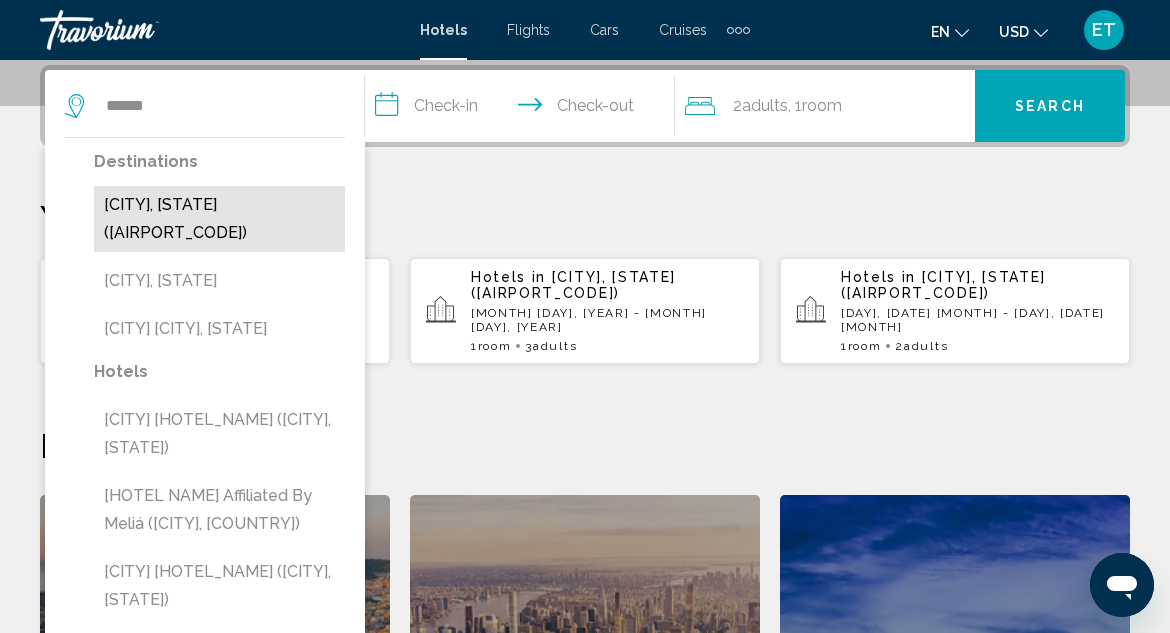 click on "[CITY], [STATE] ([AIRPORT_CODE])" at bounding box center (219, 219) 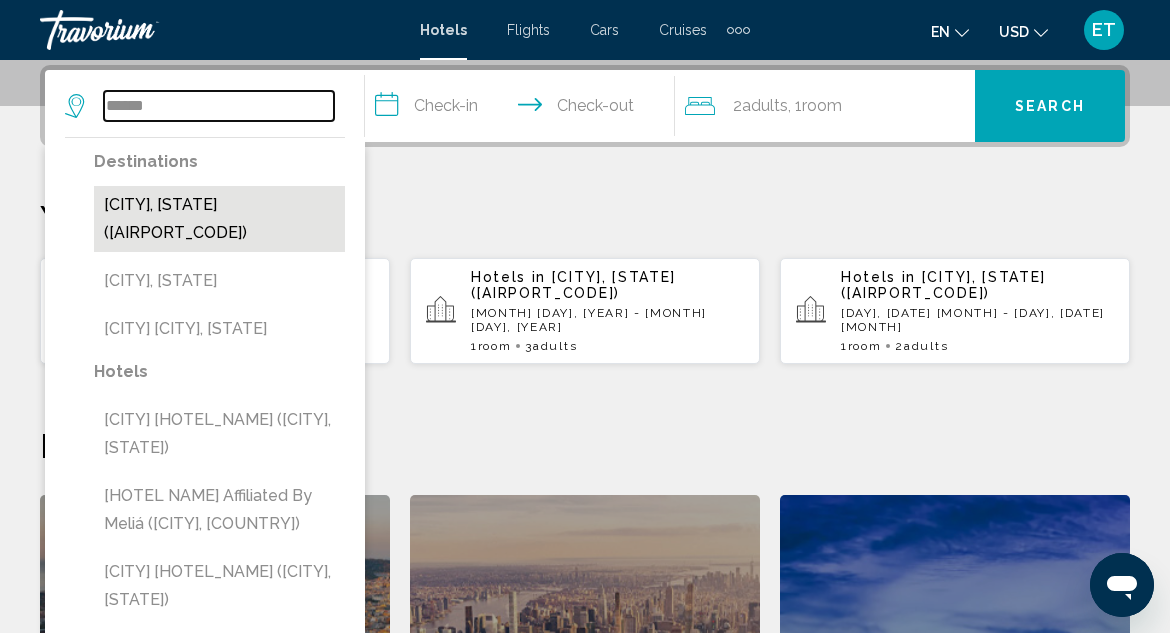 type on "**********" 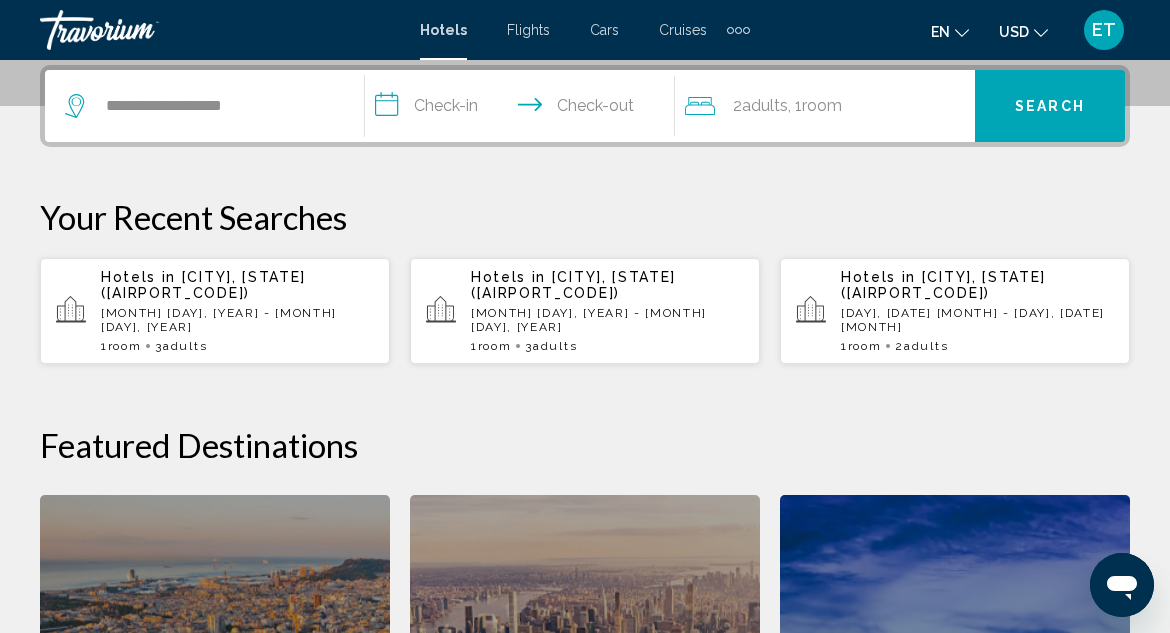 click on "**********" at bounding box center (524, 109) 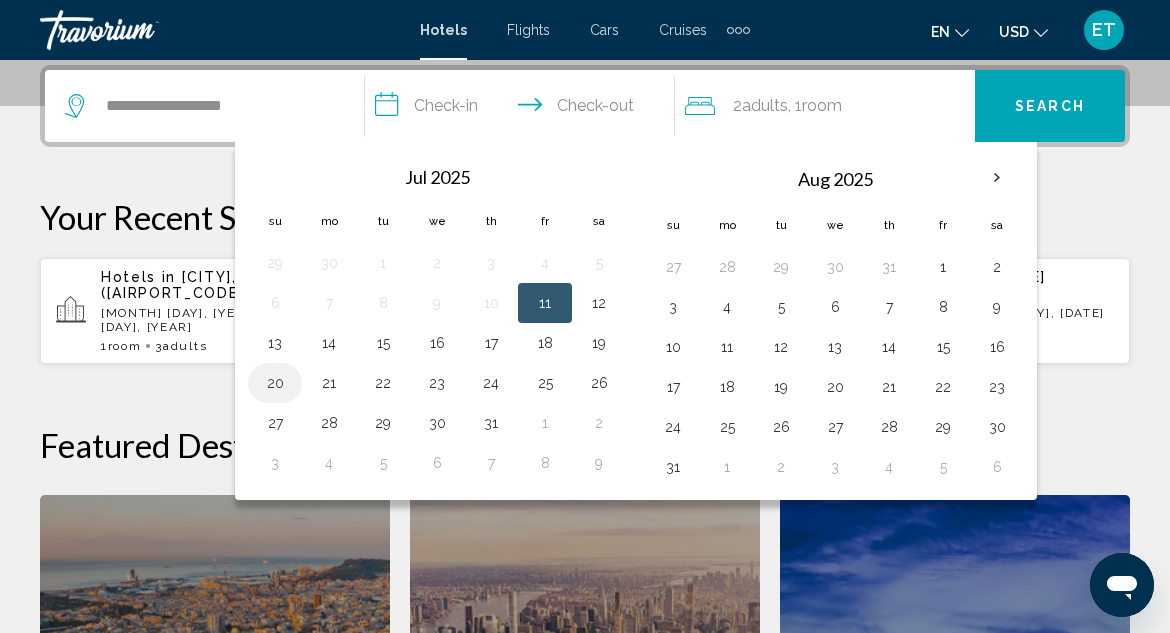 click on "20" at bounding box center (275, 383) 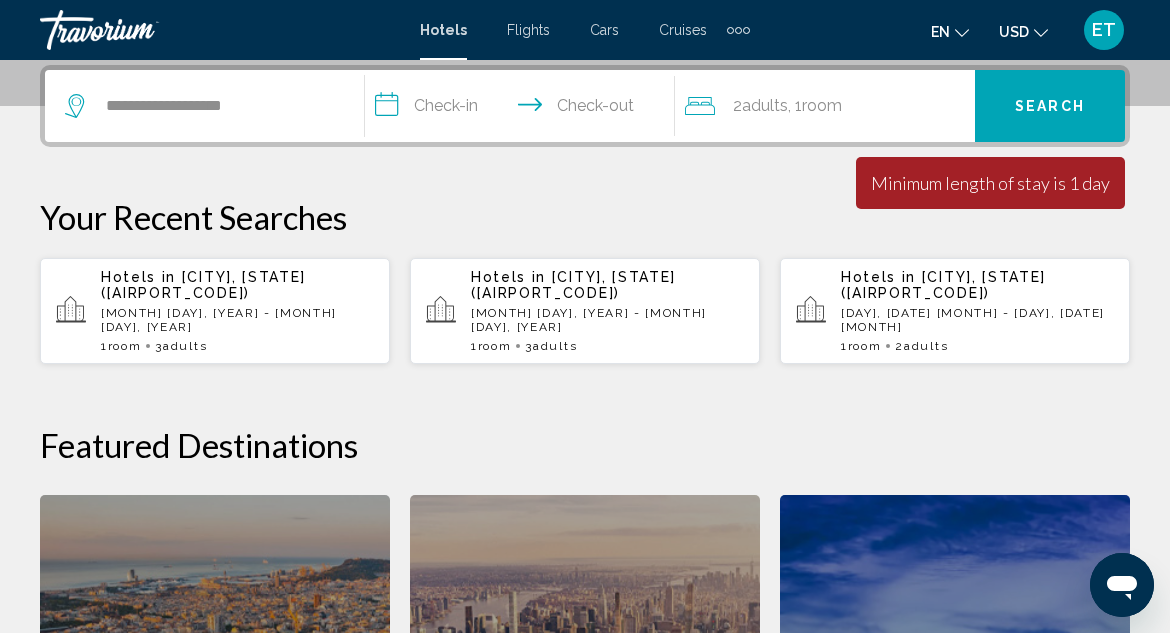 click on "**********" at bounding box center [524, 109] 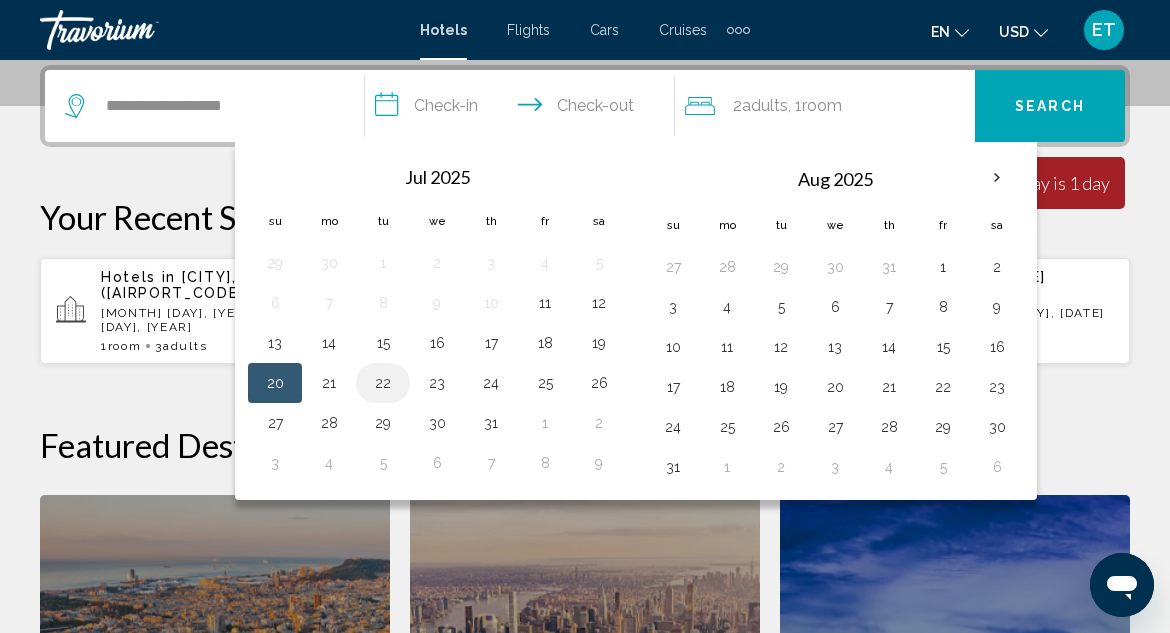 click on "22" at bounding box center [383, 383] 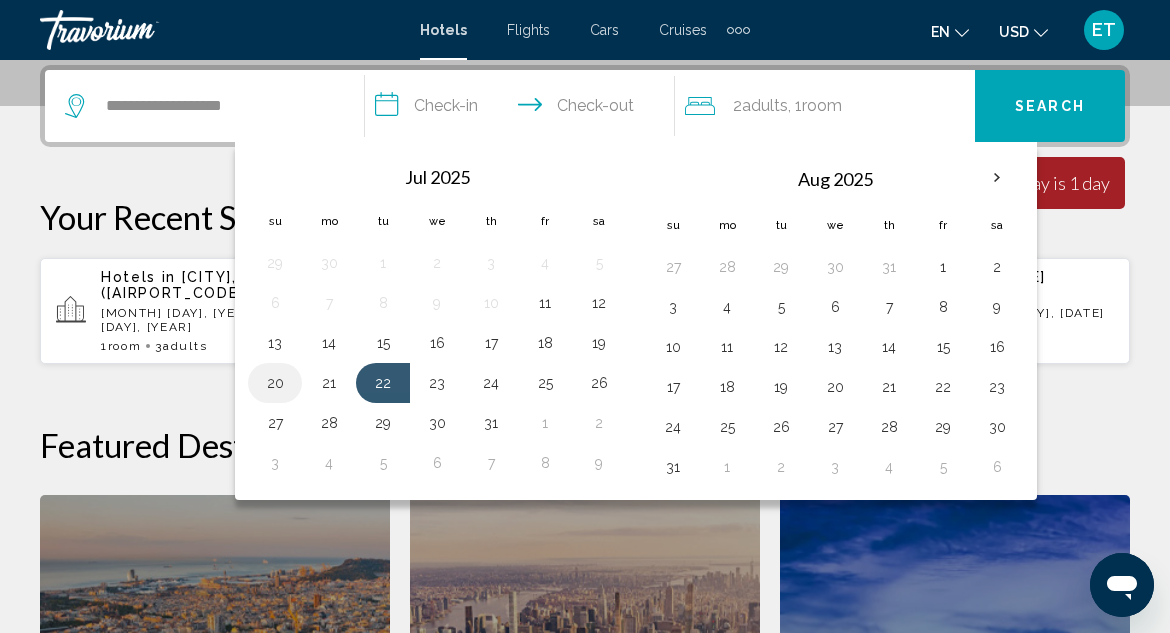 click on "20" at bounding box center [275, 383] 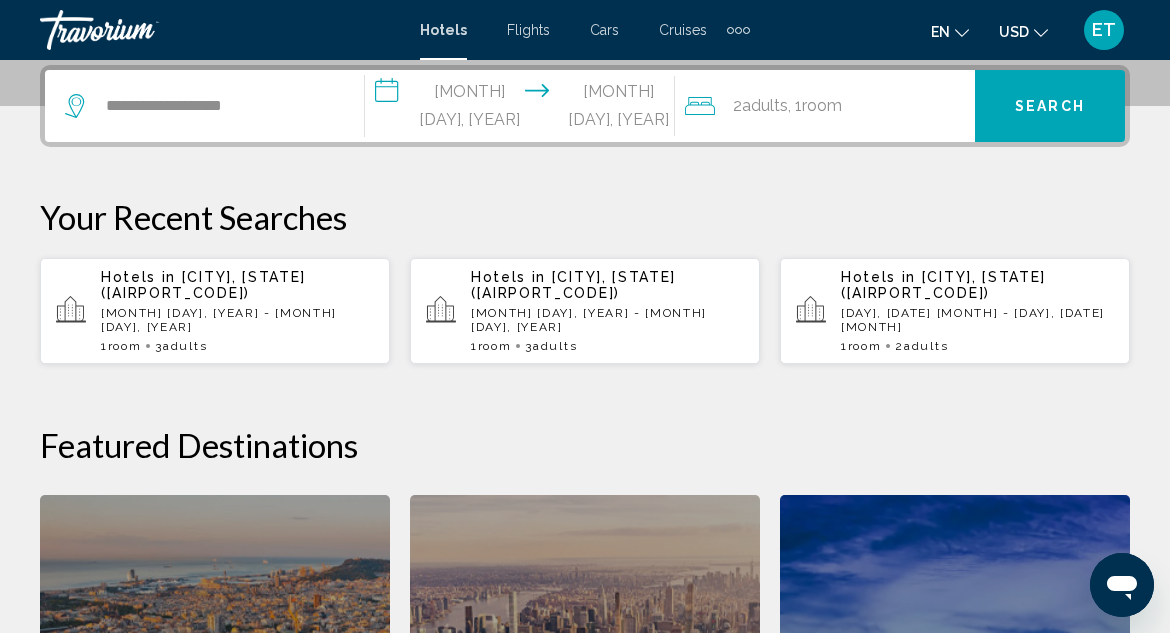 click on "Search" at bounding box center [1050, 107] 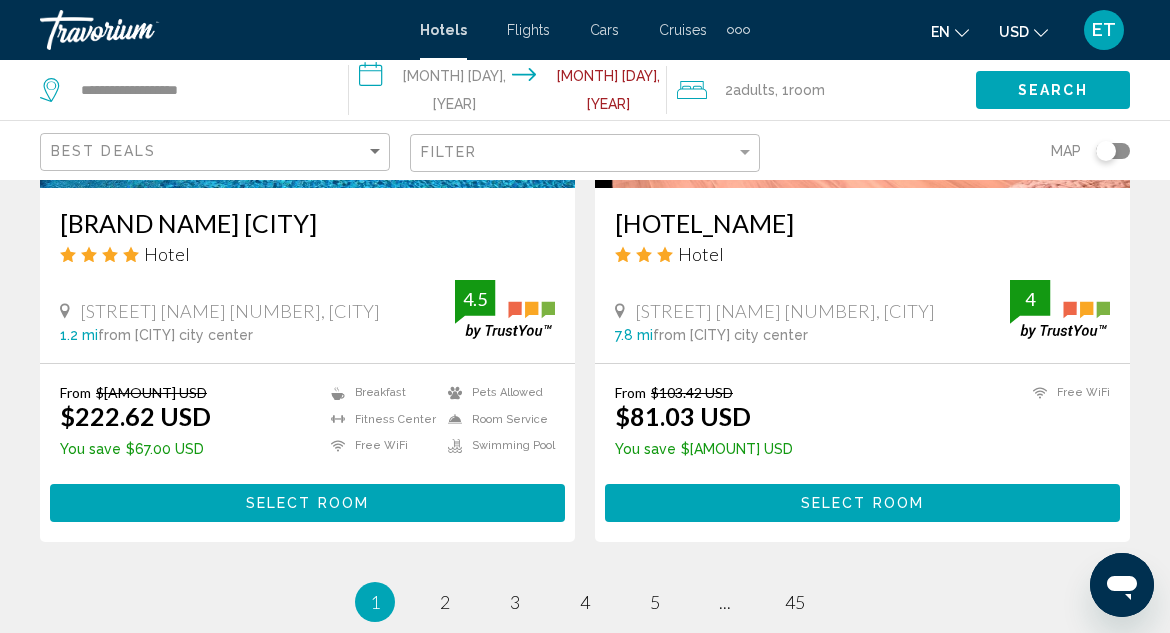 scroll, scrollTop: 4000, scrollLeft: 0, axis: vertical 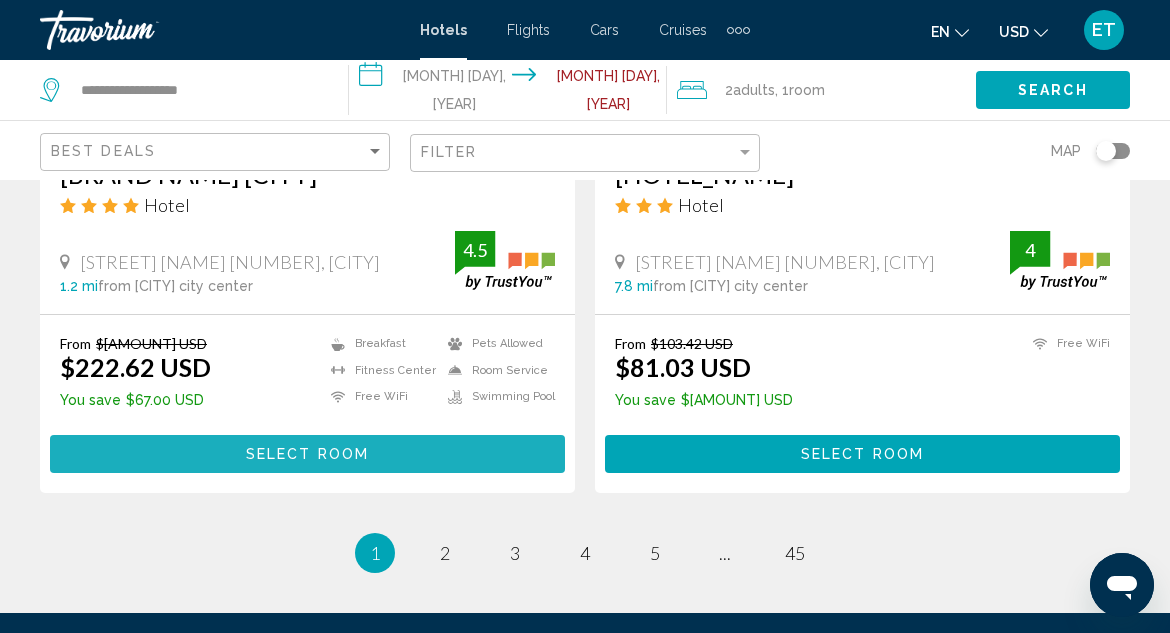click on "Select Room" at bounding box center [307, 455] 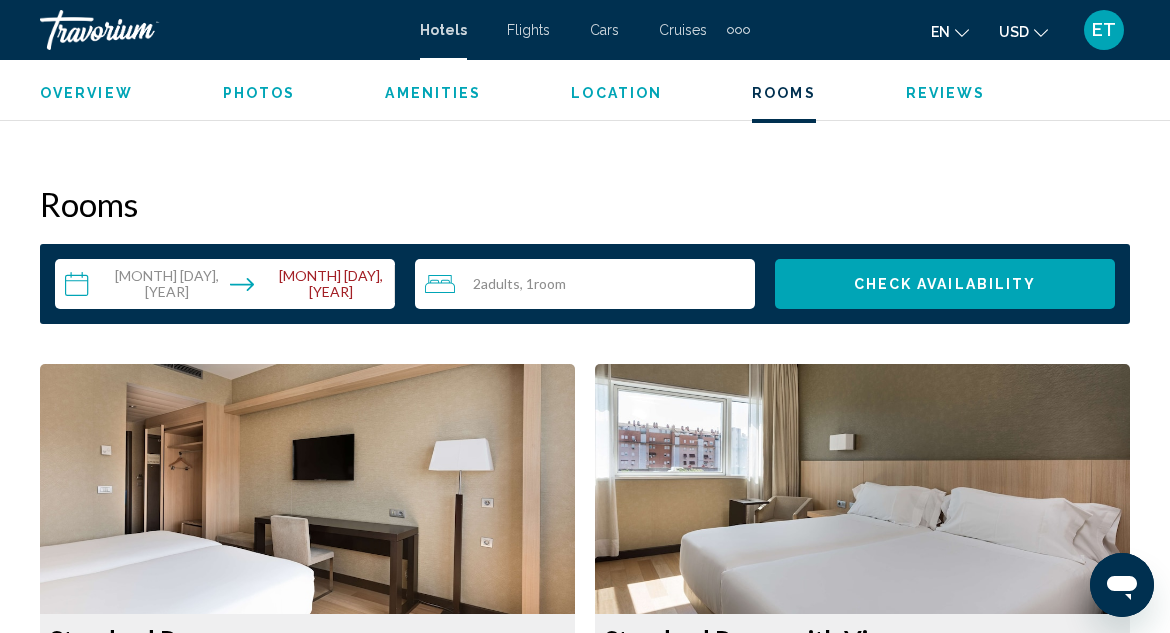 scroll, scrollTop: 3118, scrollLeft: 0, axis: vertical 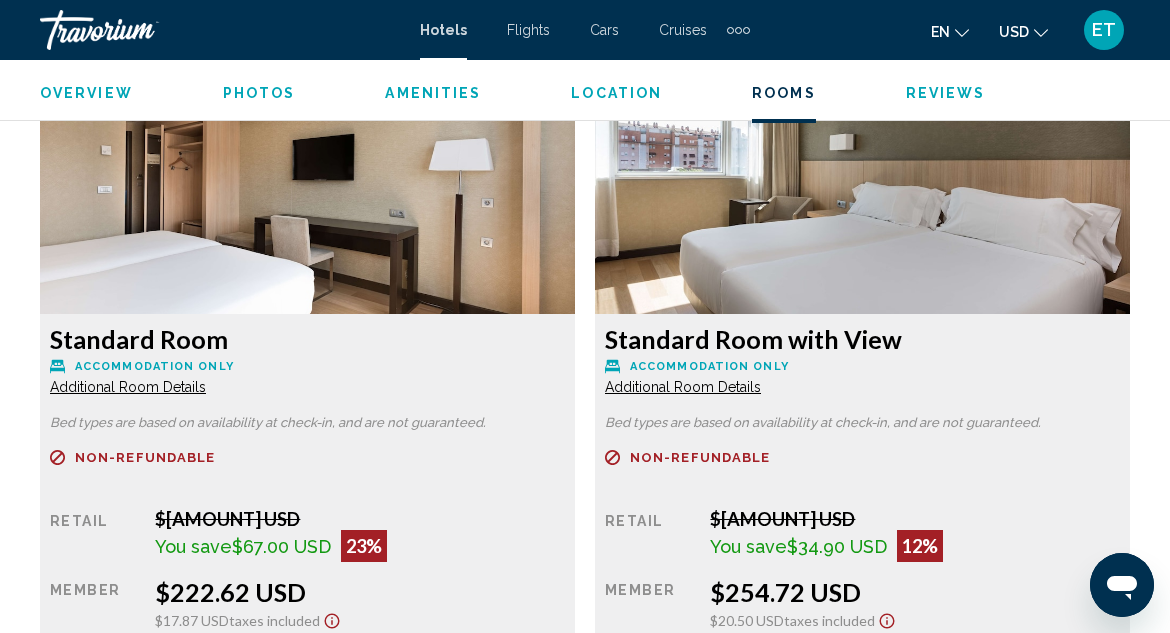 click at bounding box center (307, 189) 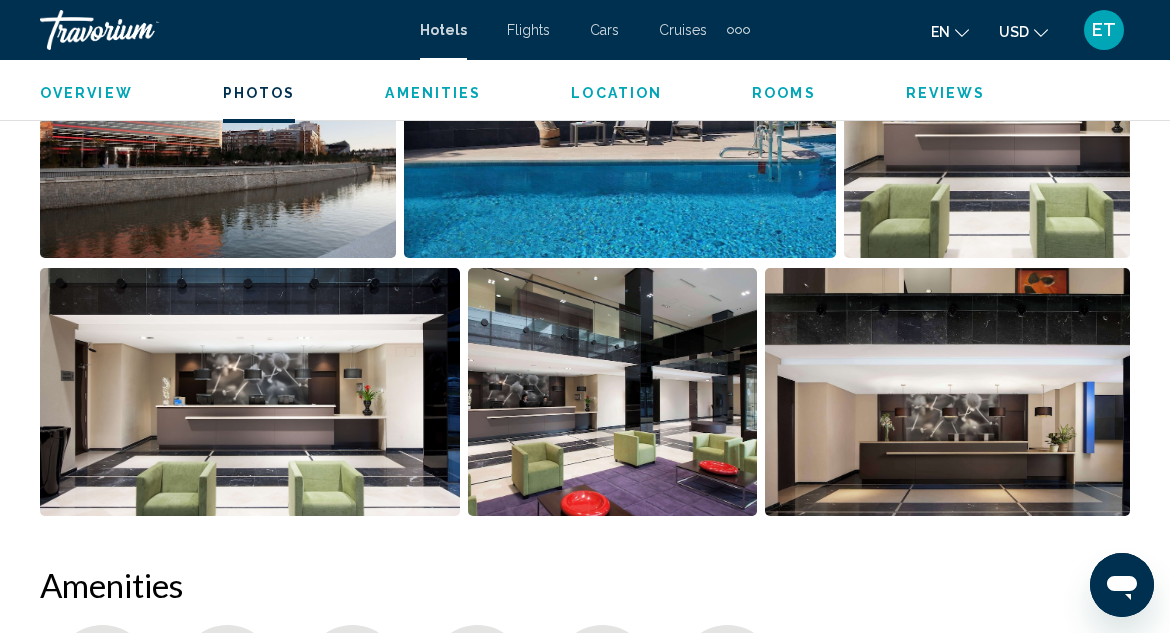 scroll, scrollTop: 1418, scrollLeft: 0, axis: vertical 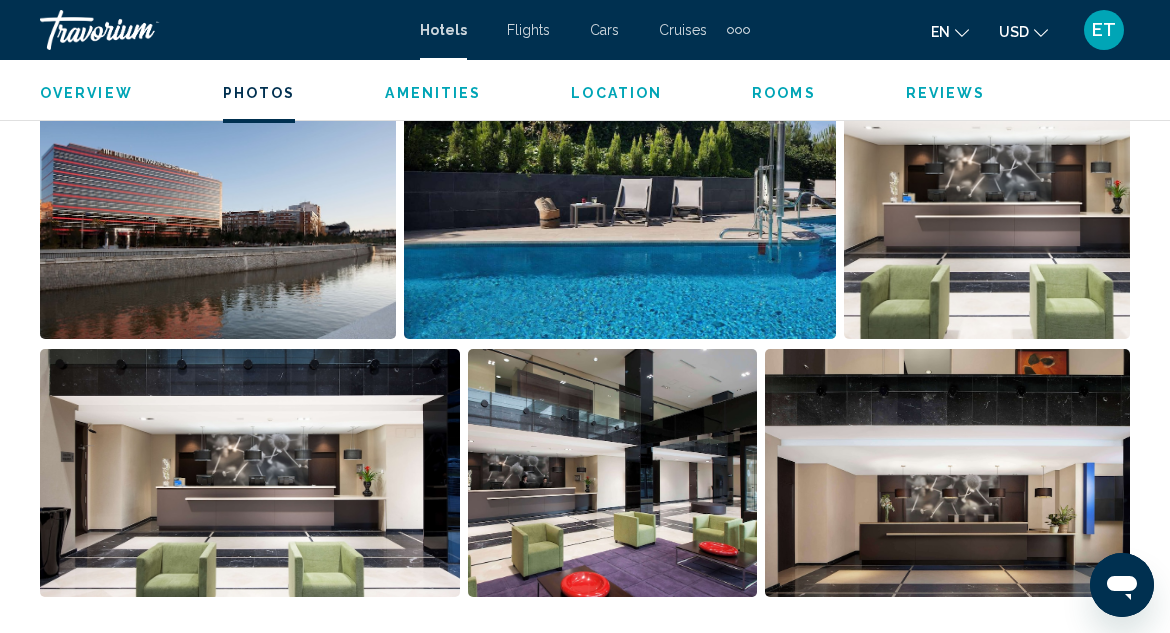 click at bounding box center (218, 215) 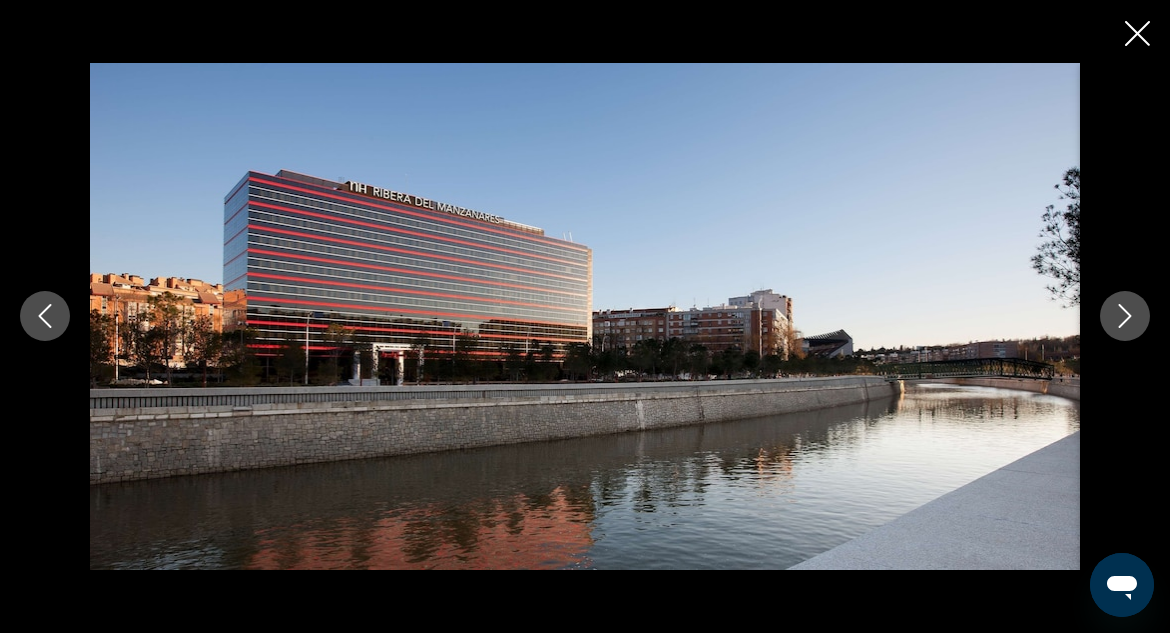 click 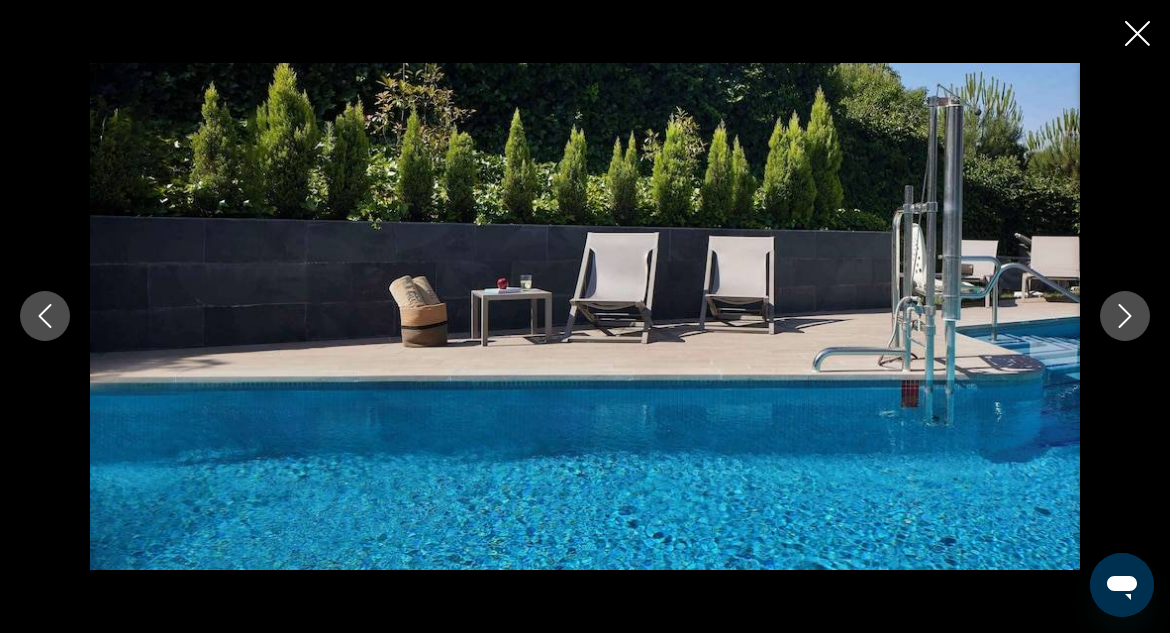 click 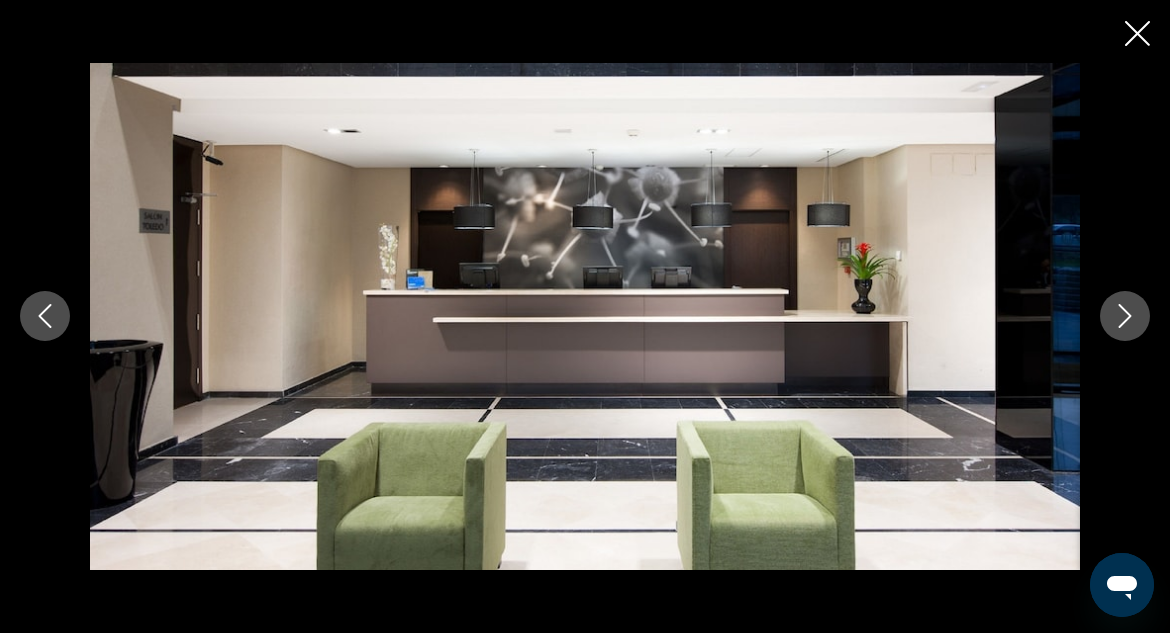 click 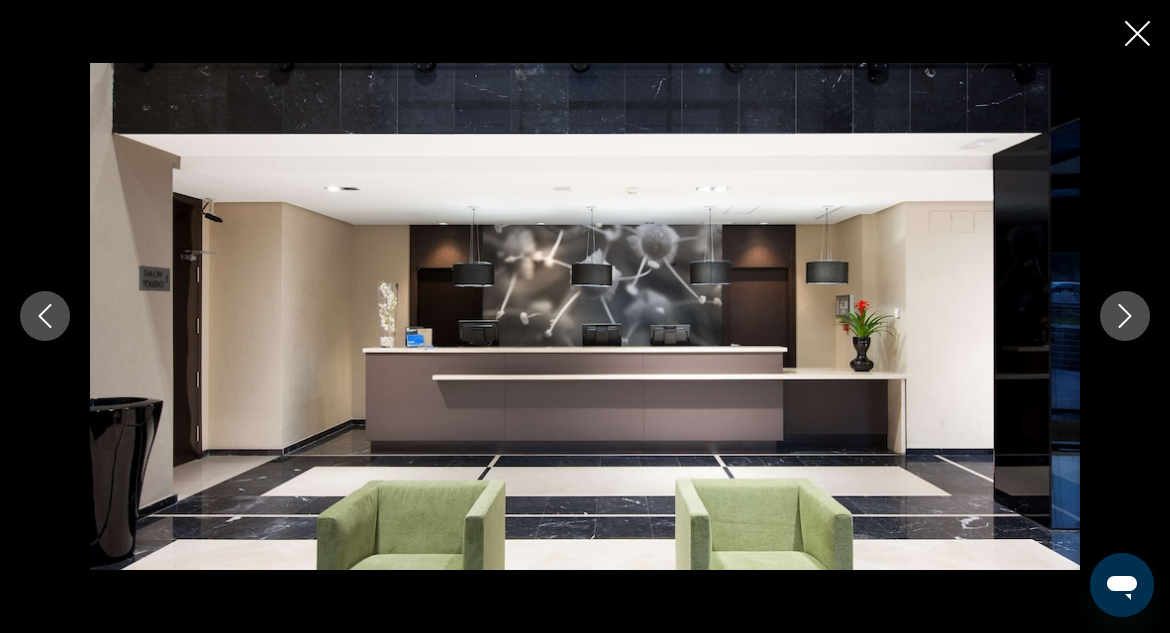 click 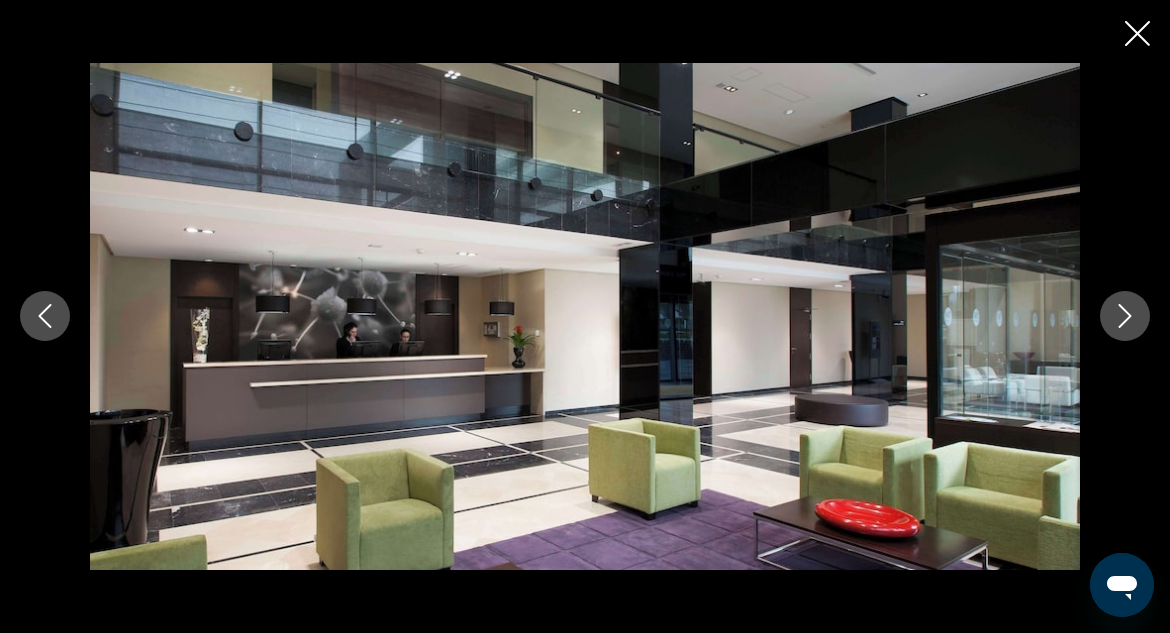 click 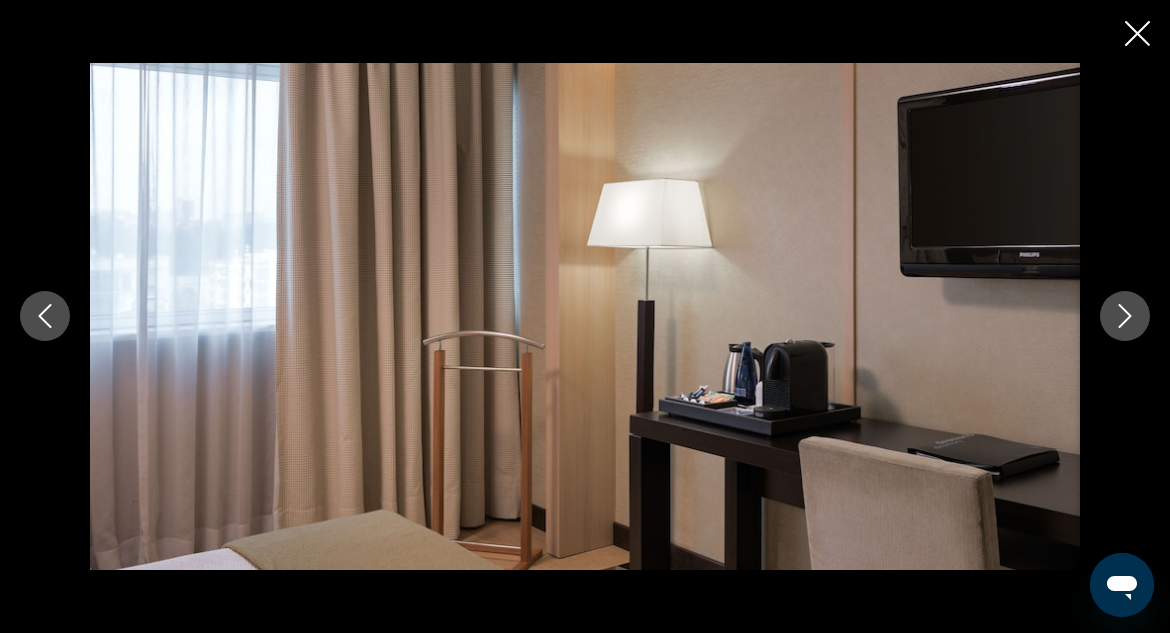 click 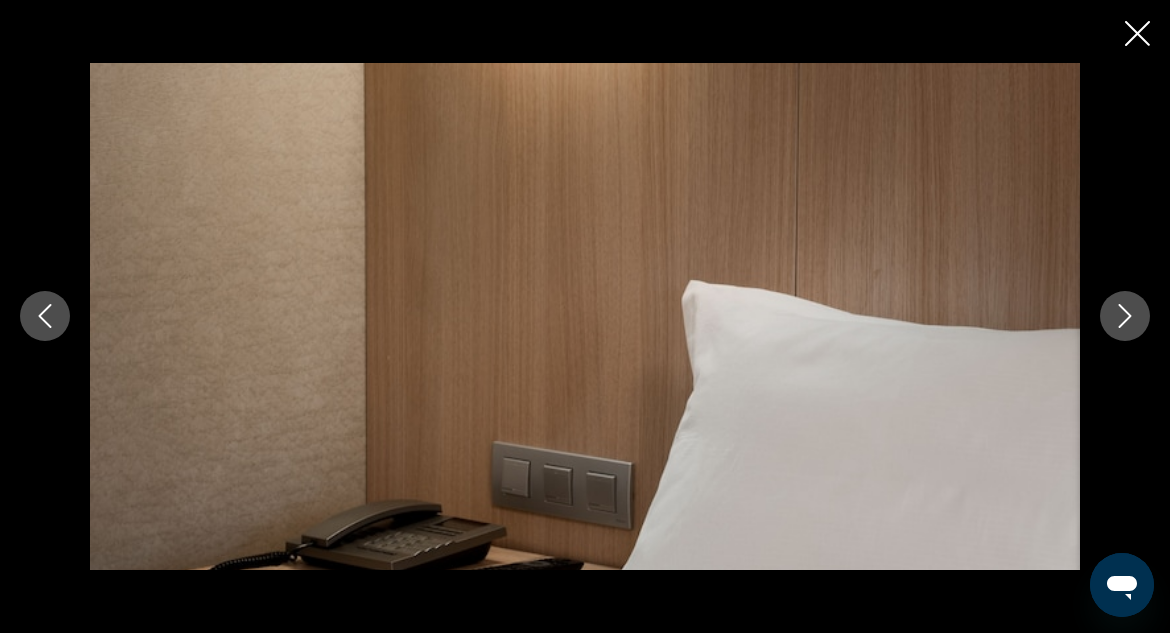 click 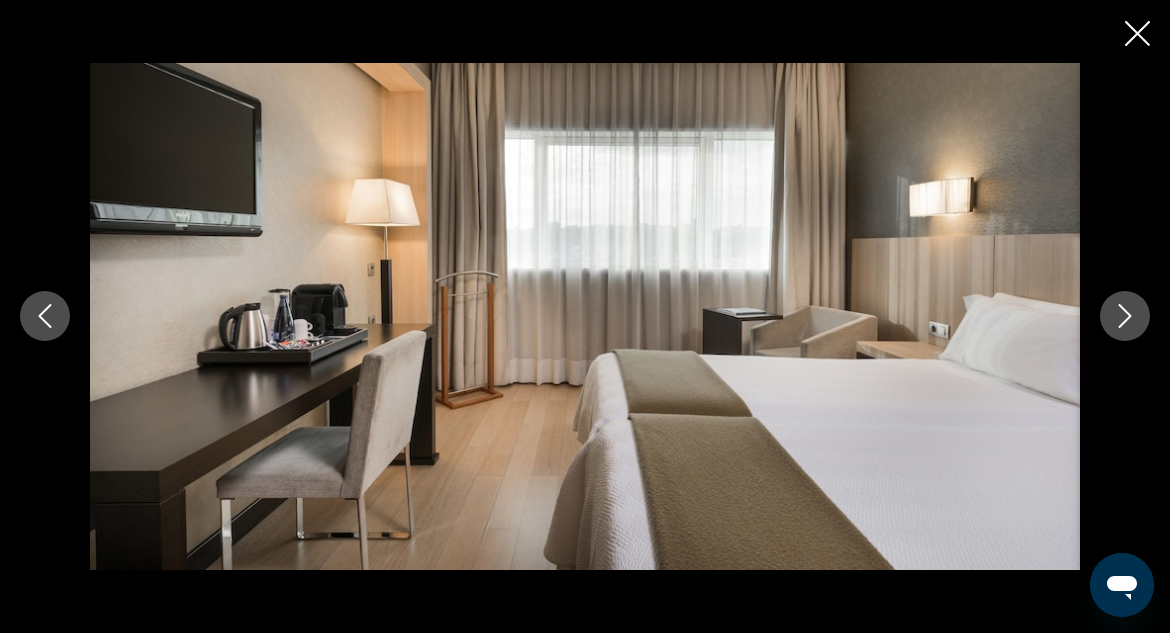 click 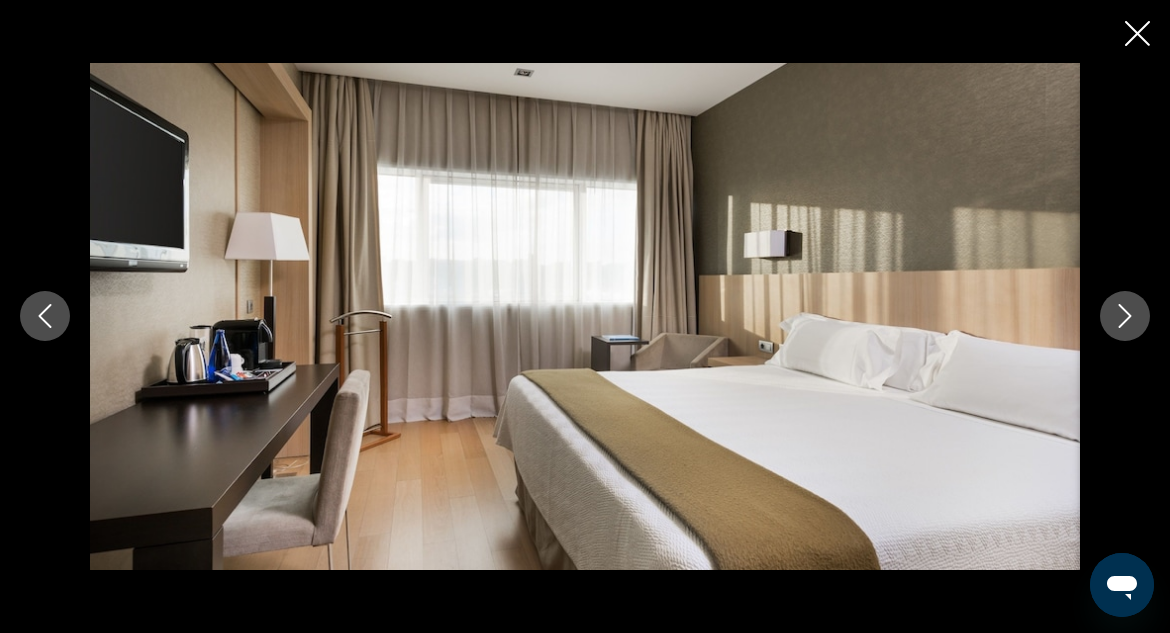 click 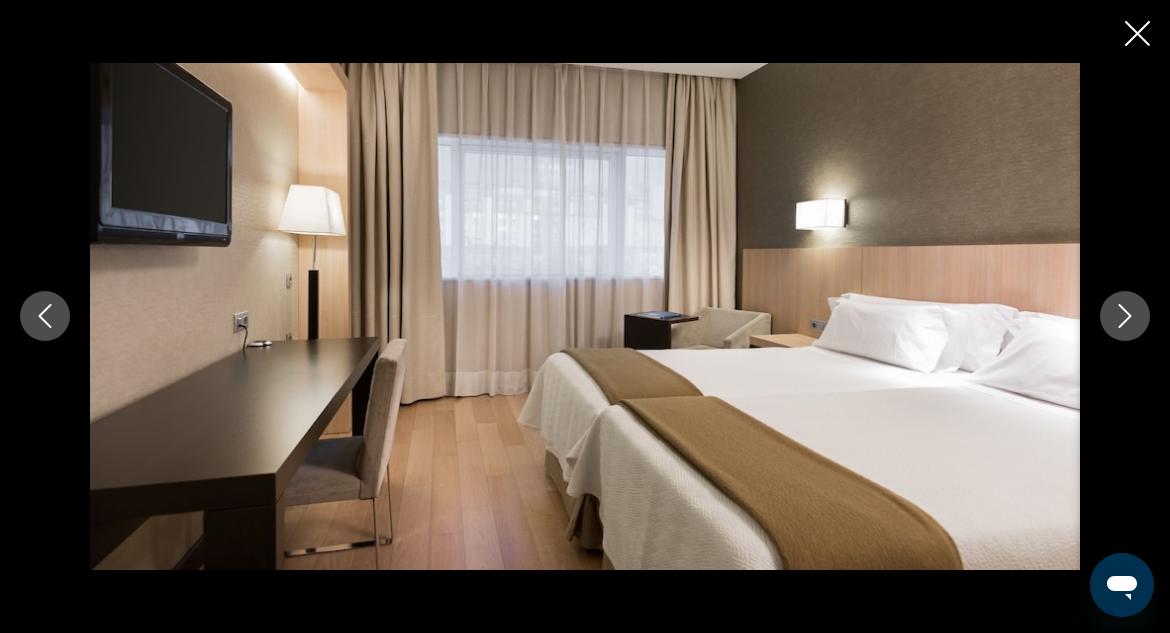 click 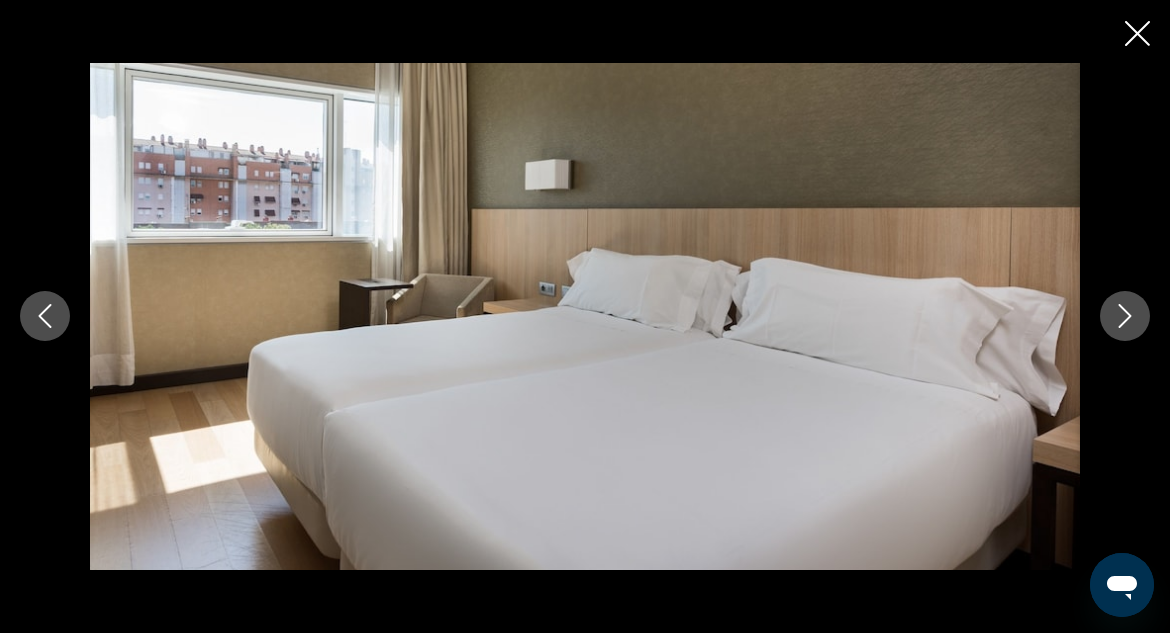 click 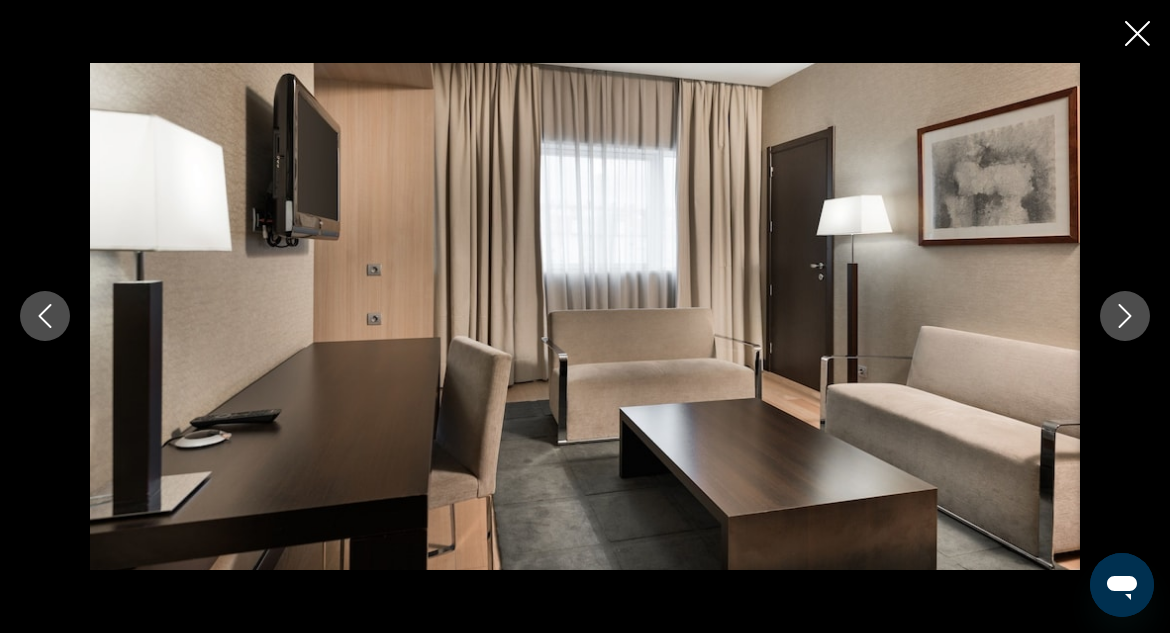 click 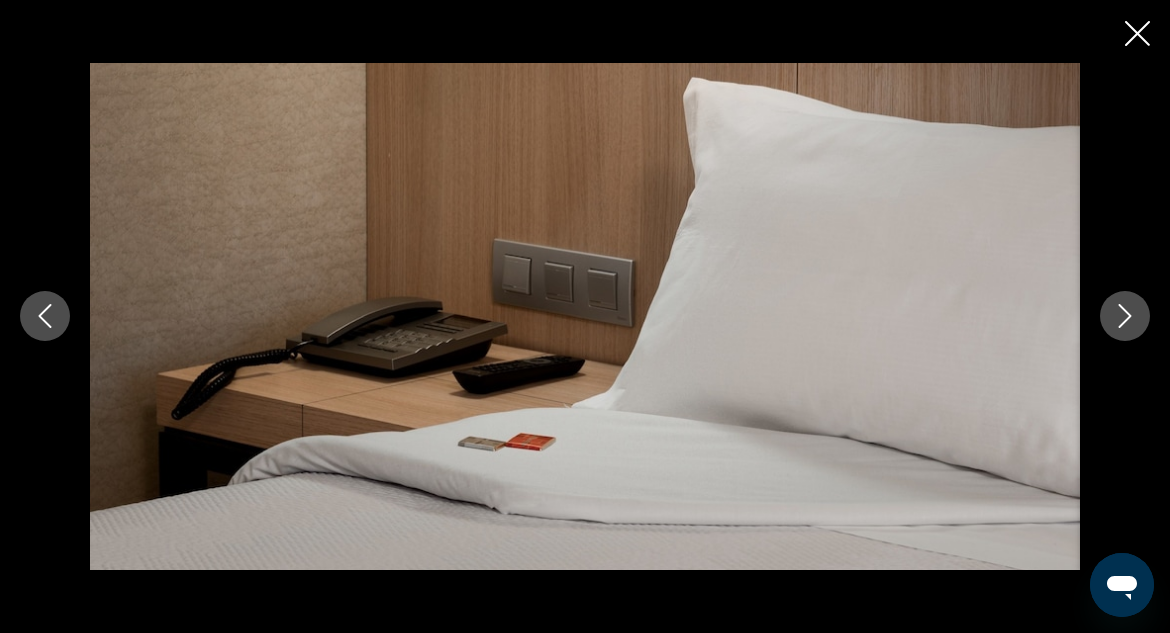 click 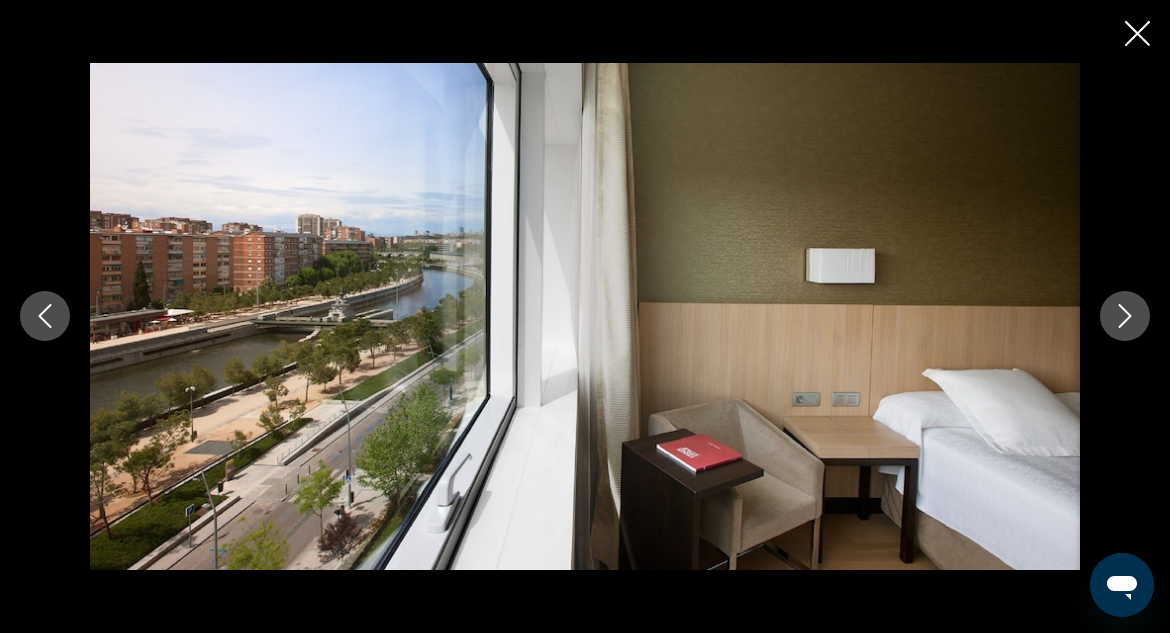 click 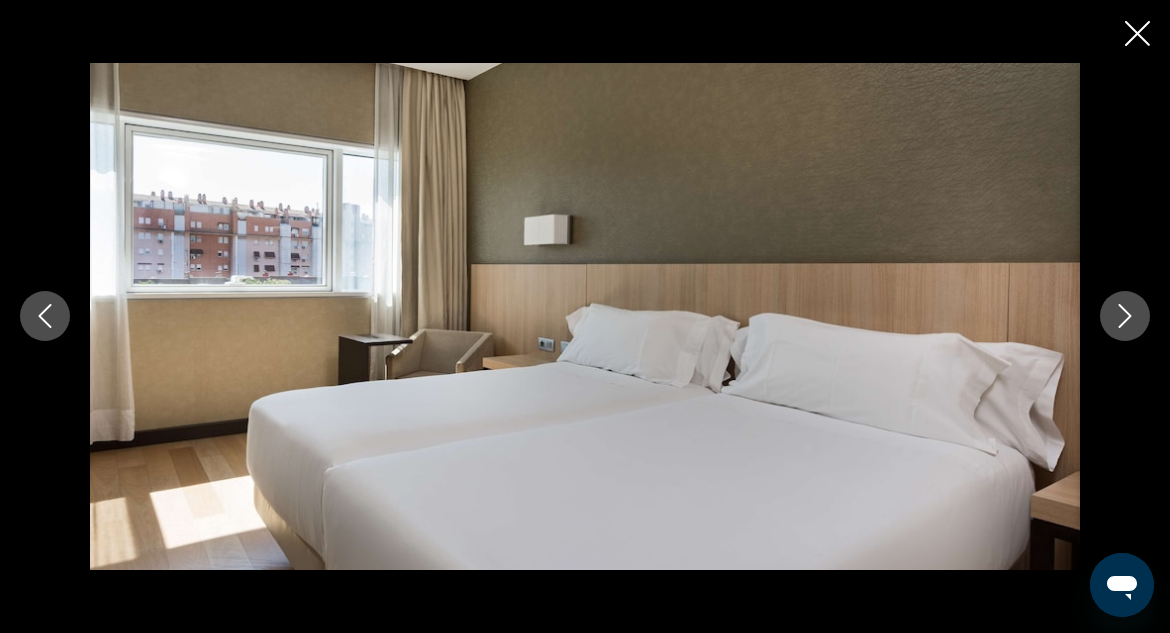 click 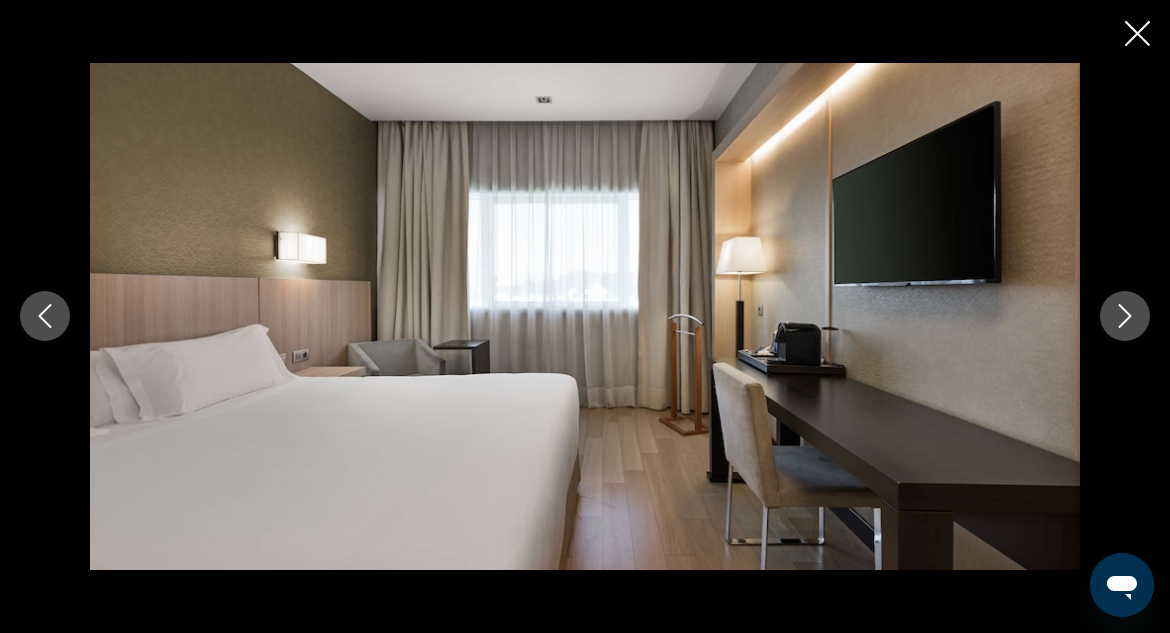 click 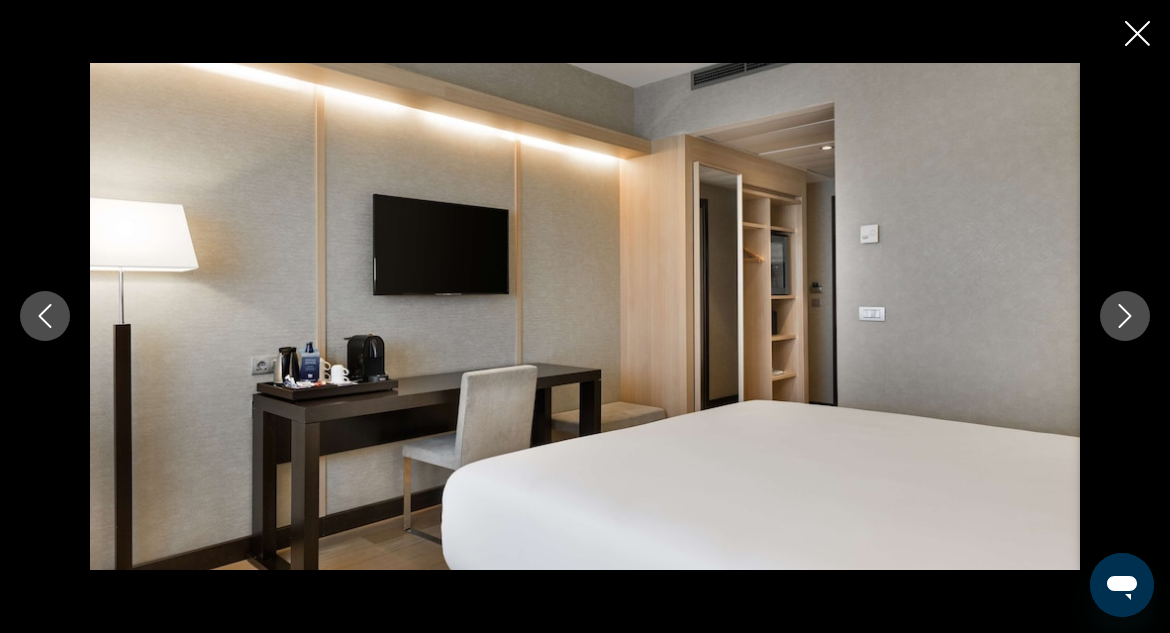 click 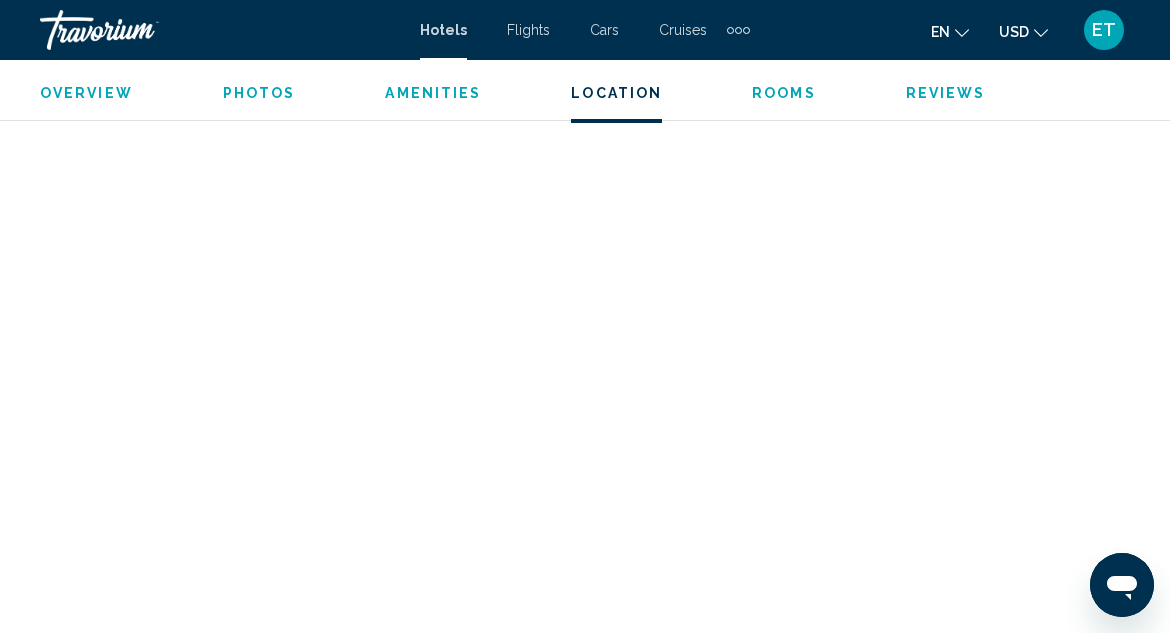scroll, scrollTop: 1918, scrollLeft: 0, axis: vertical 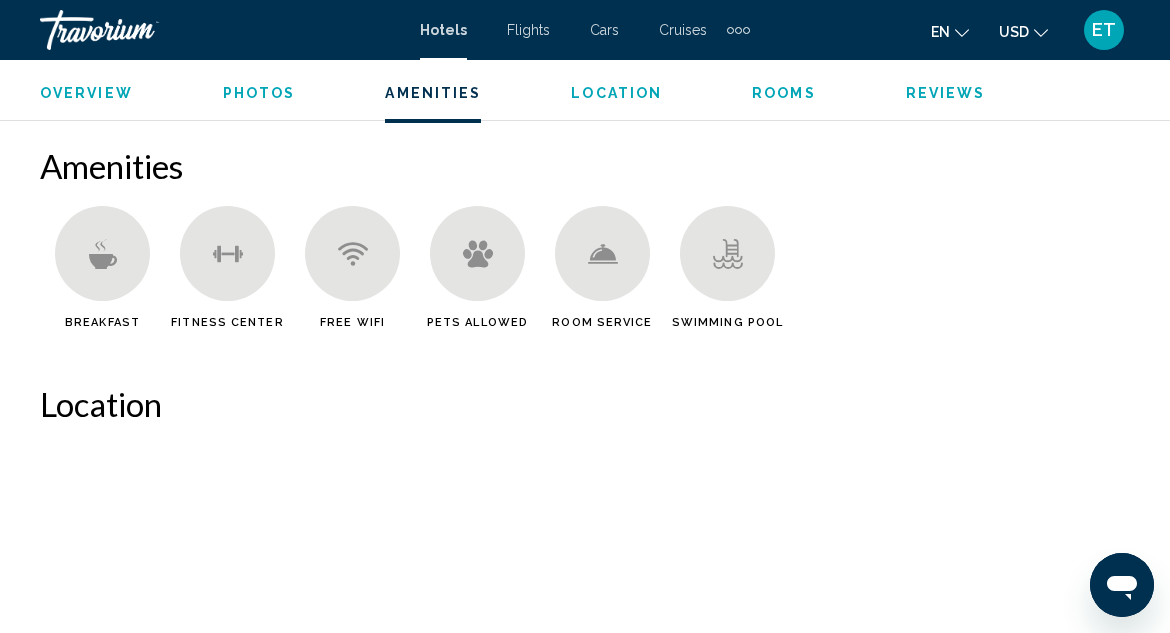 click at bounding box center [102, 253] 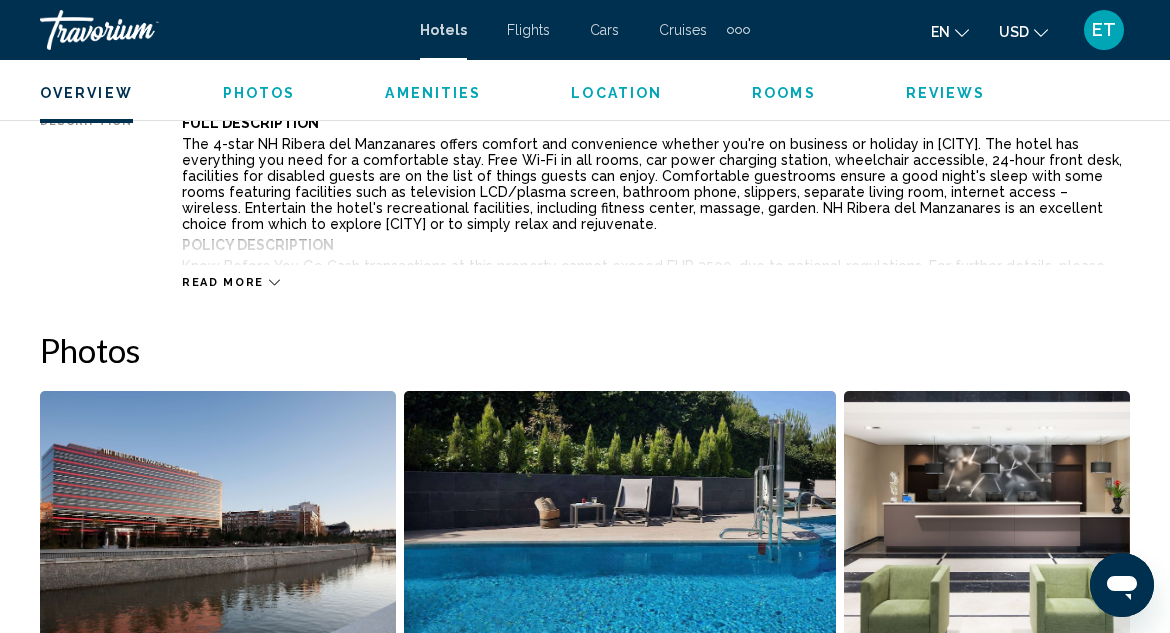 scroll, scrollTop: 618, scrollLeft: 0, axis: vertical 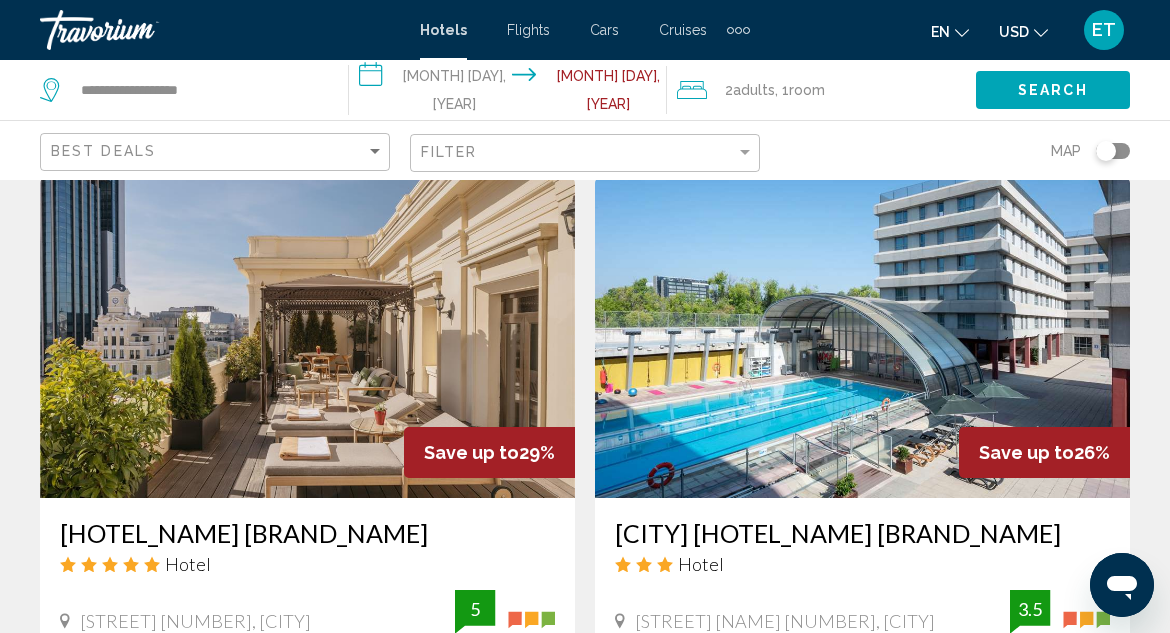 click at bounding box center (862, 338) 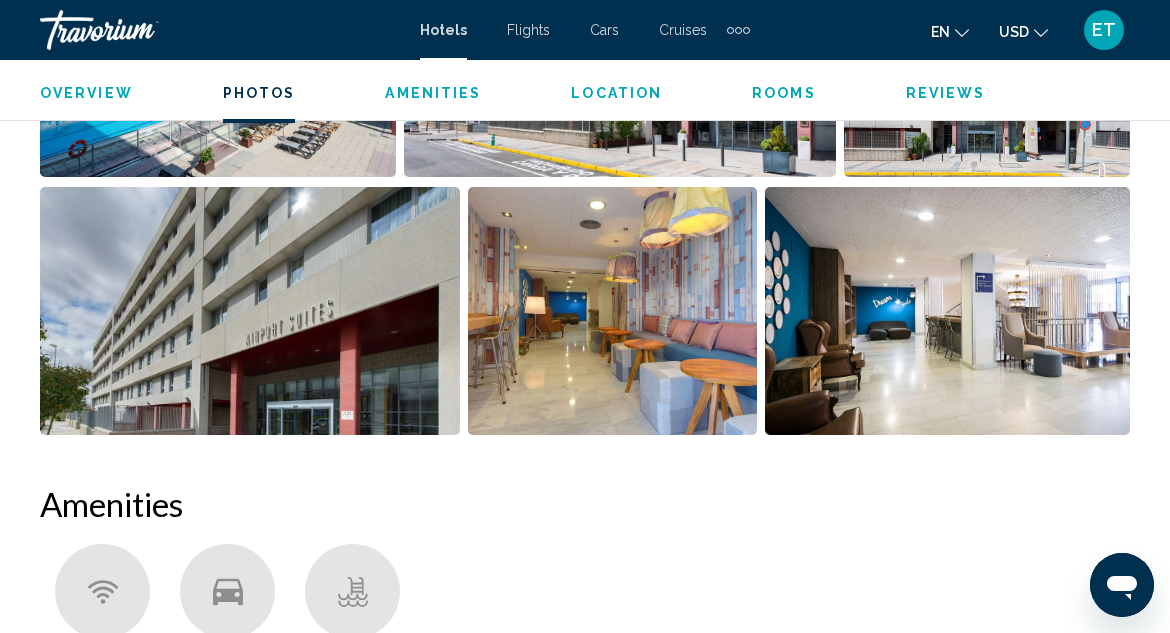 scroll, scrollTop: 1618, scrollLeft: 0, axis: vertical 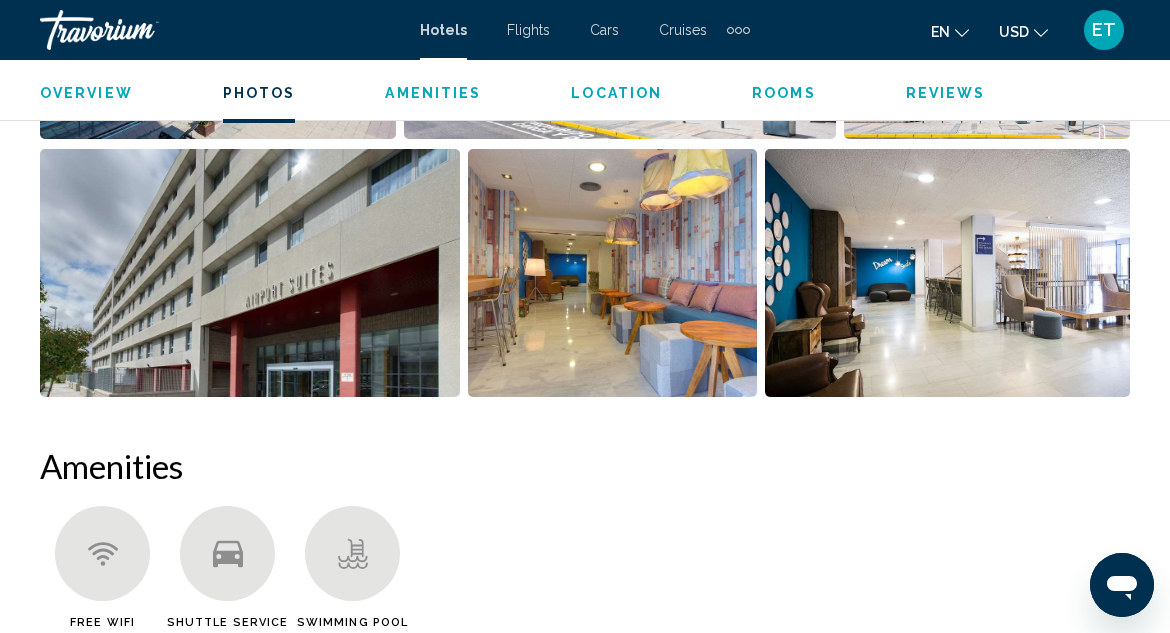 click at bounding box center (613, 273) 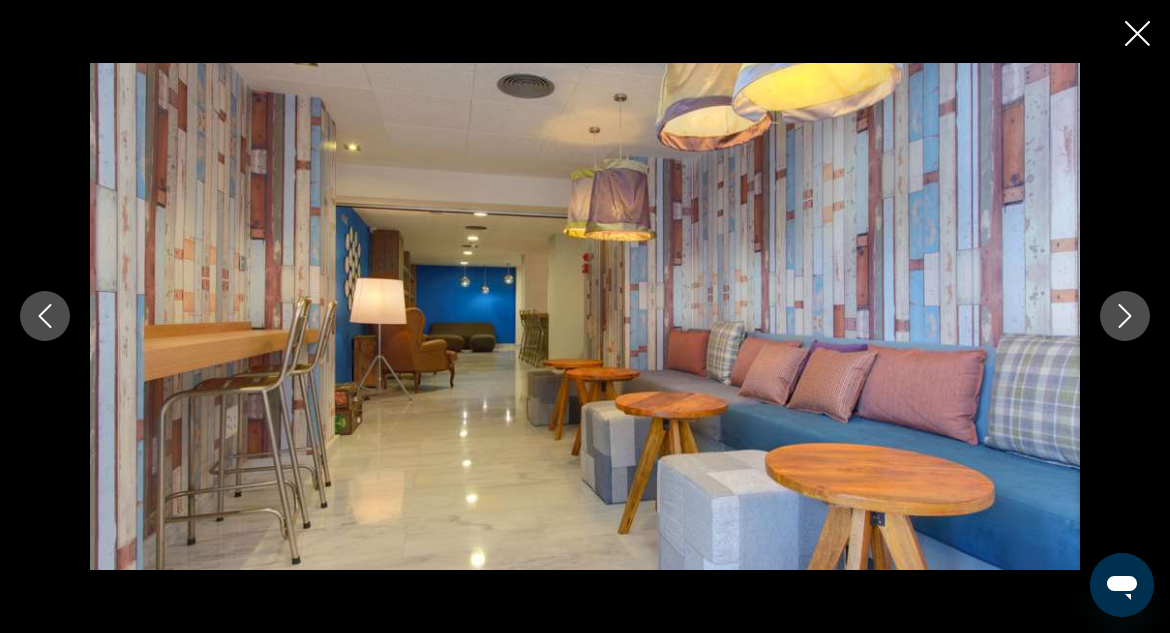 click 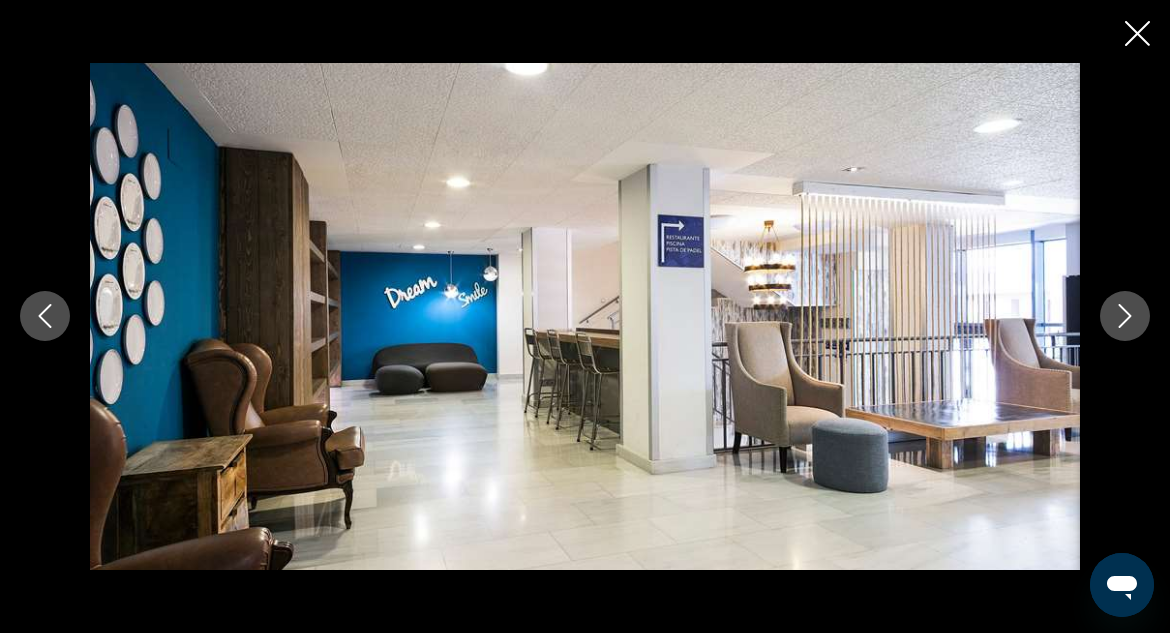click 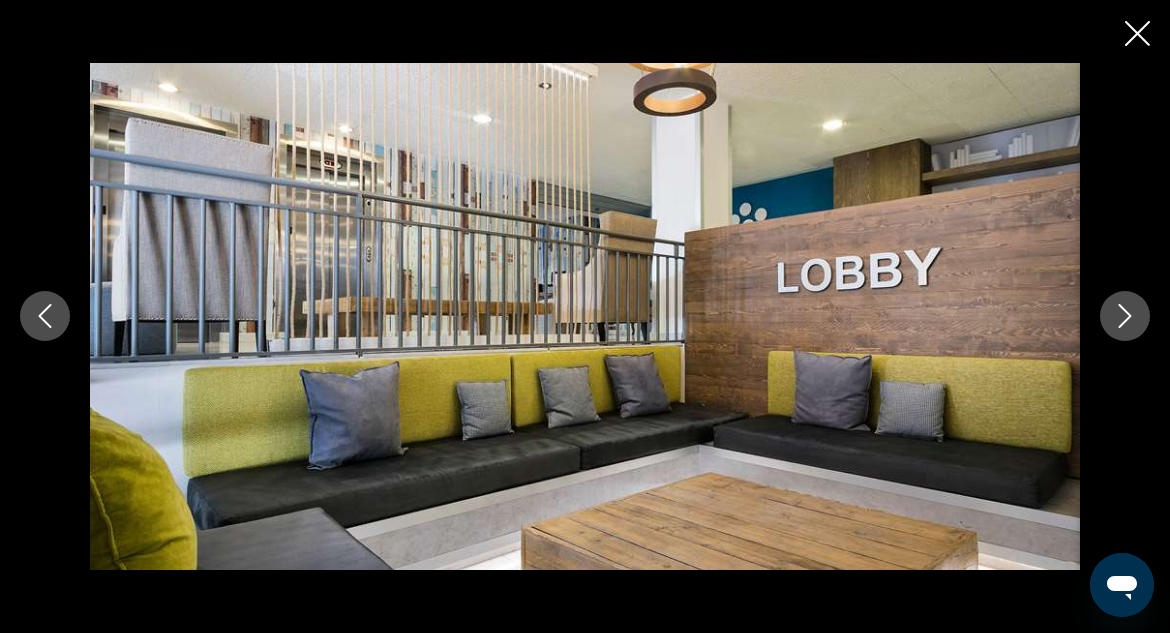 click 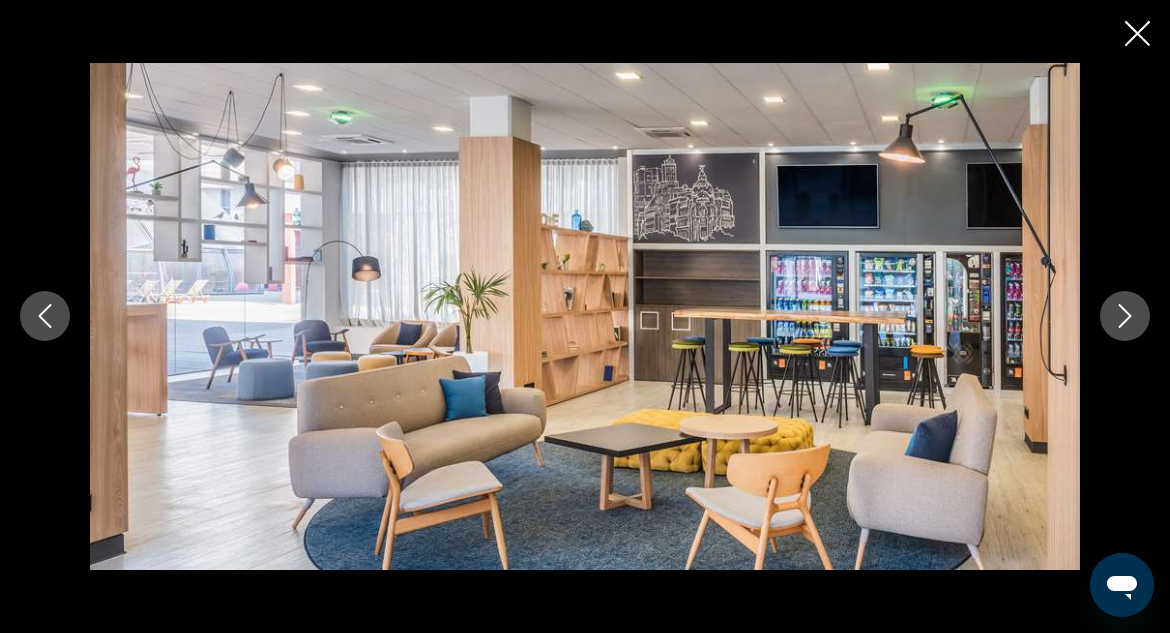 click 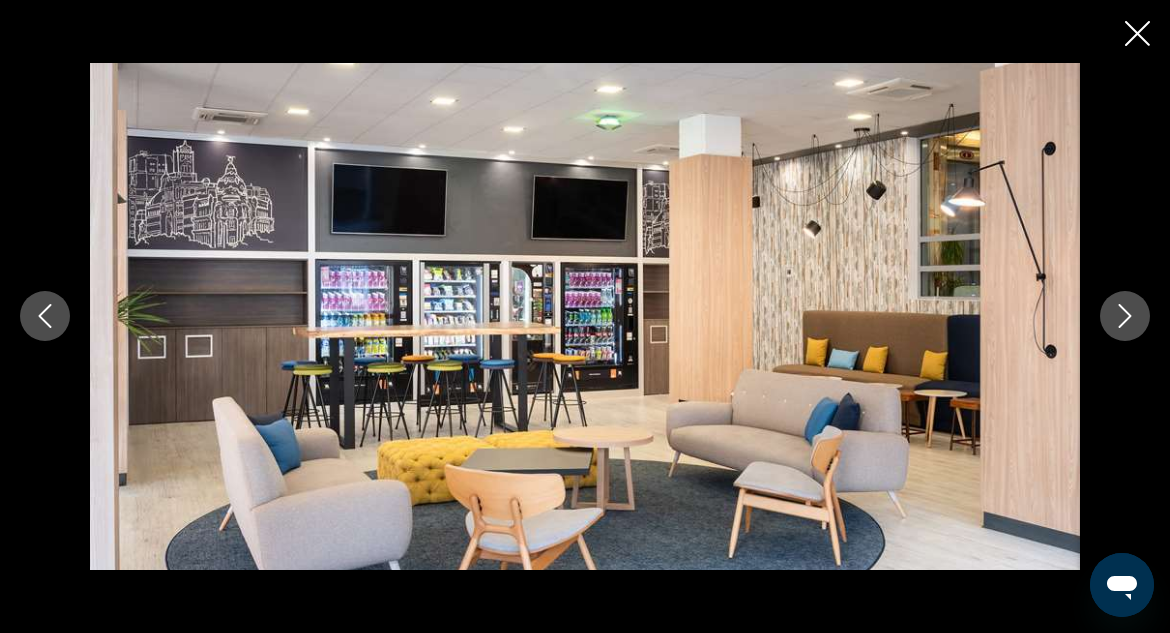 click 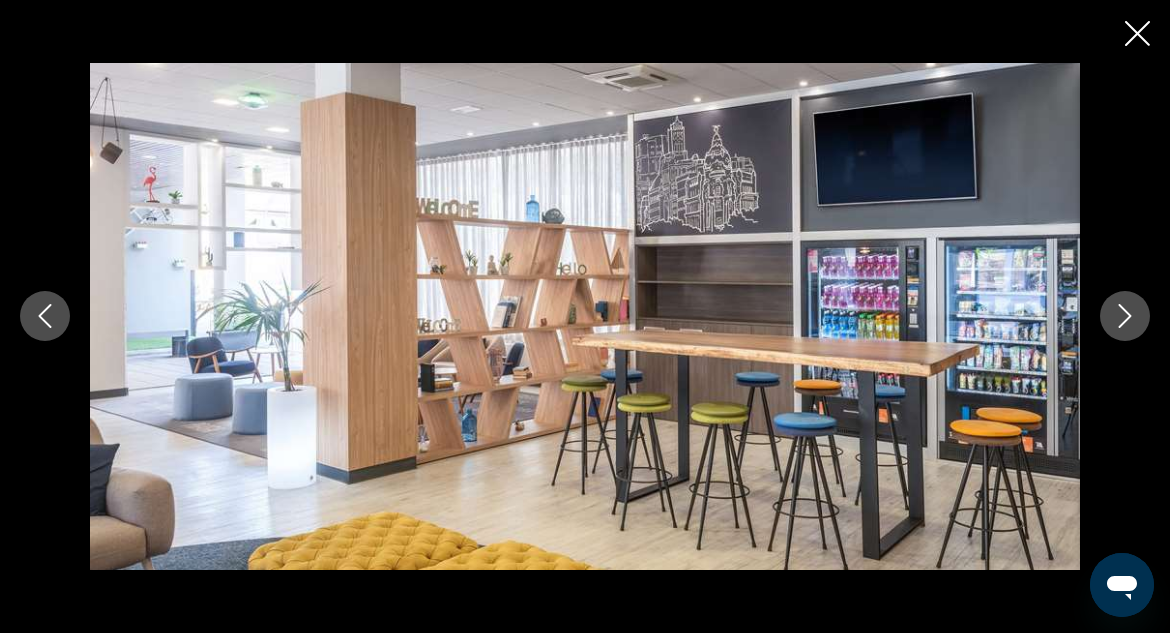 click 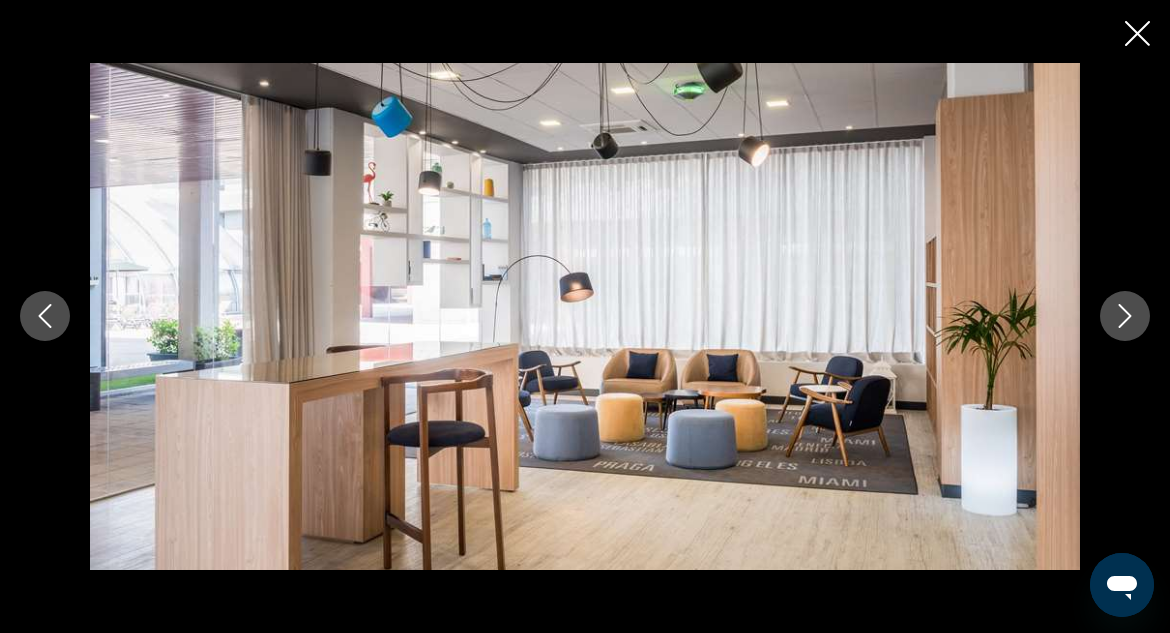click 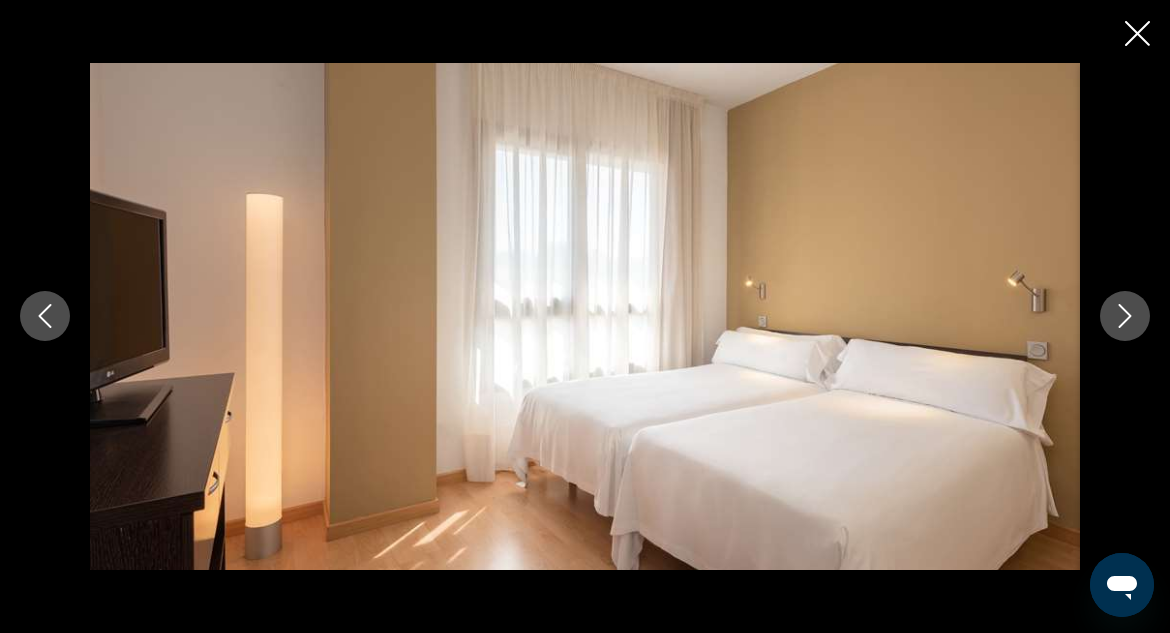 click 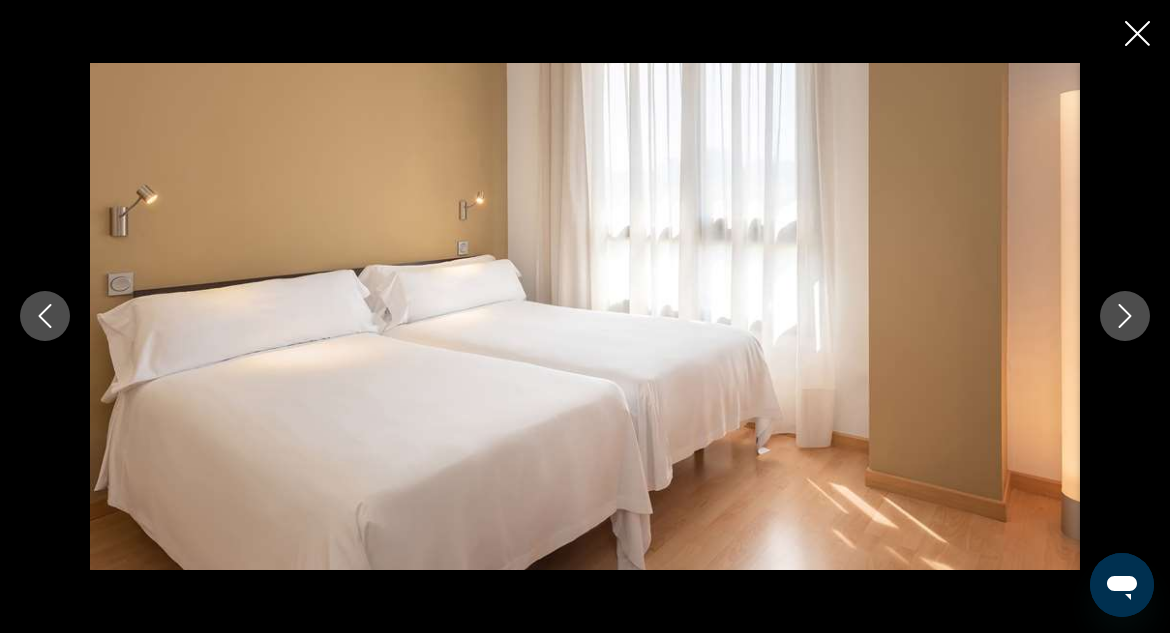 click 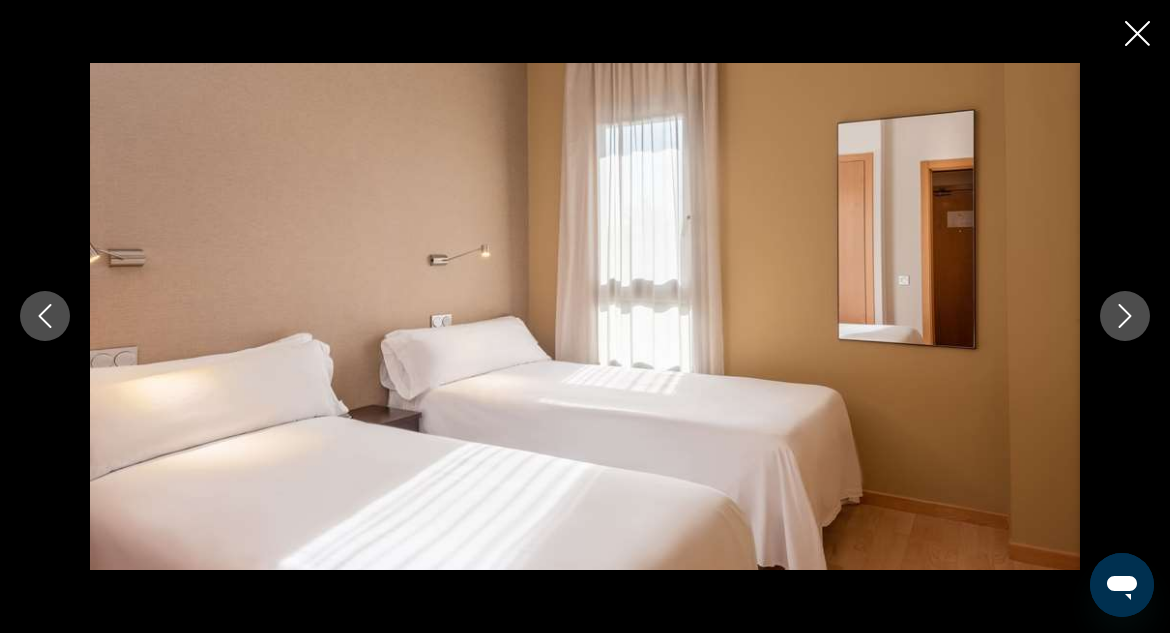 click 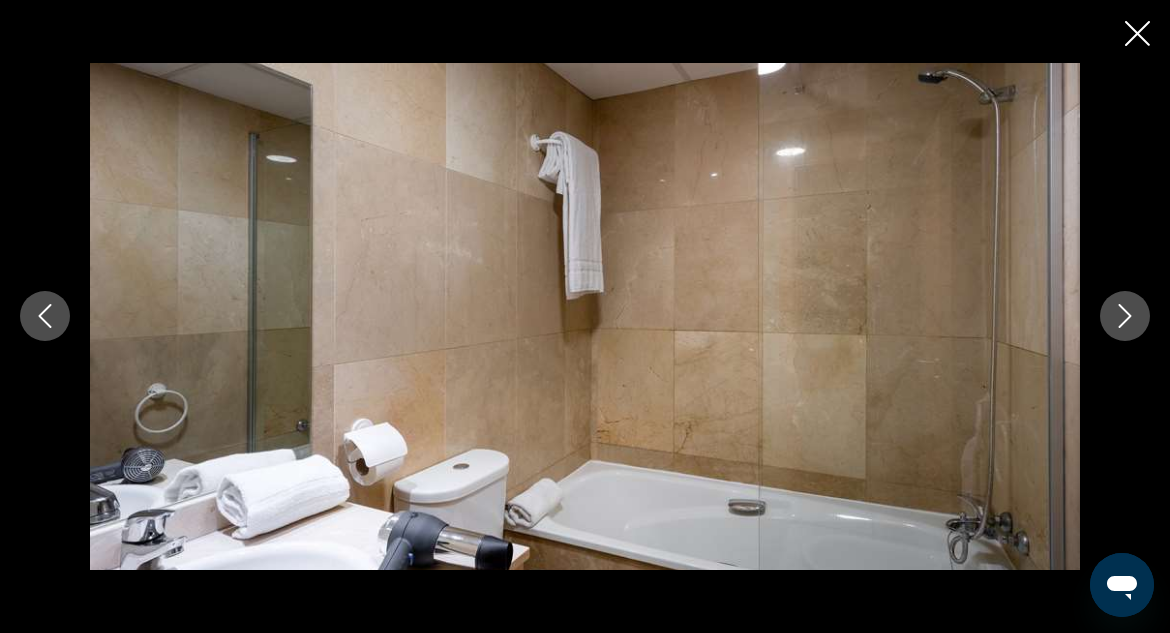 click 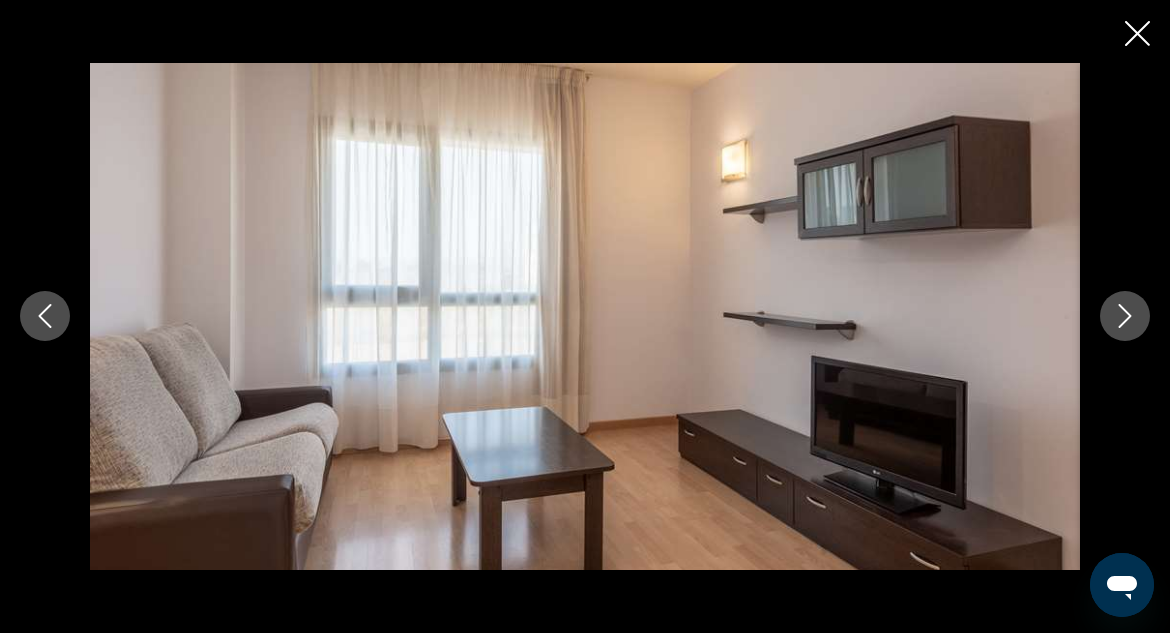 click 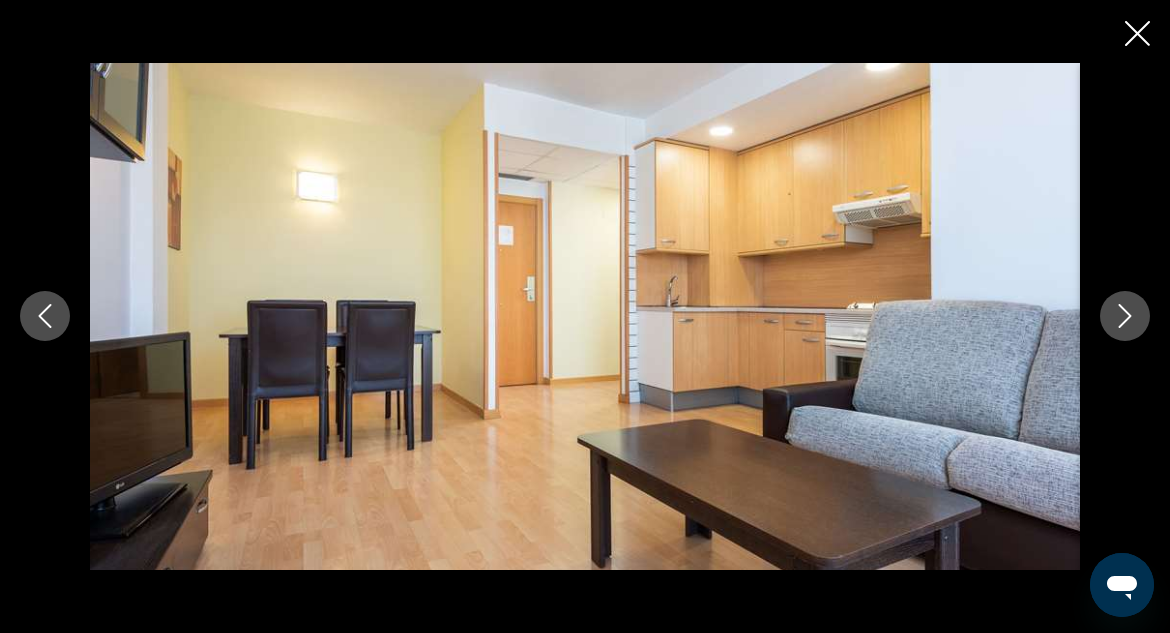click 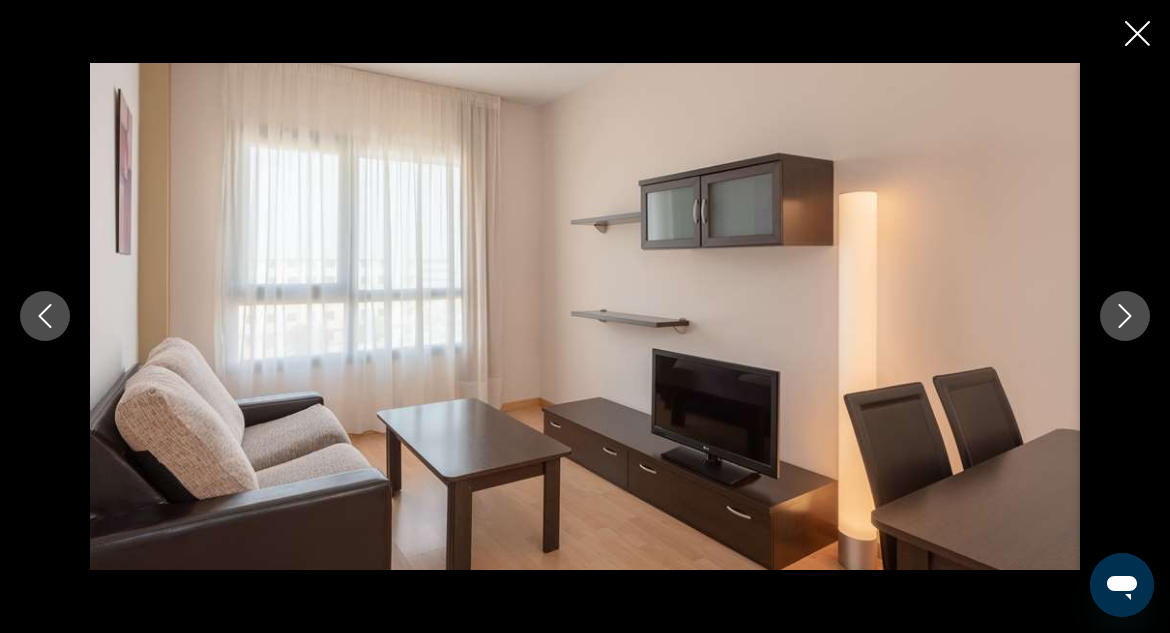 click 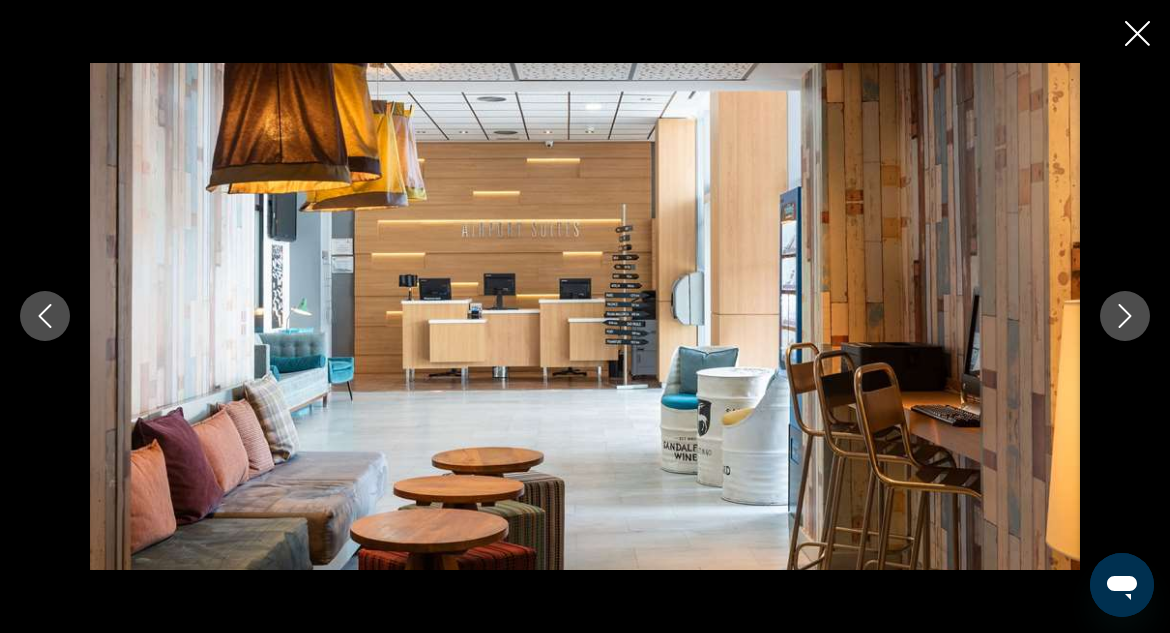 click 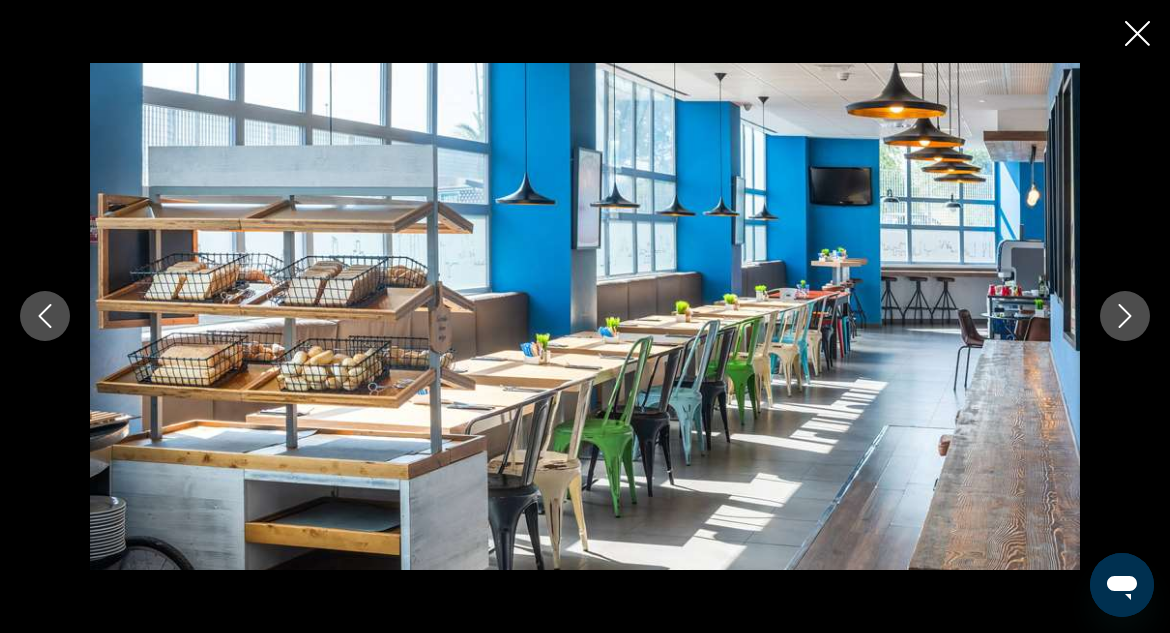 click 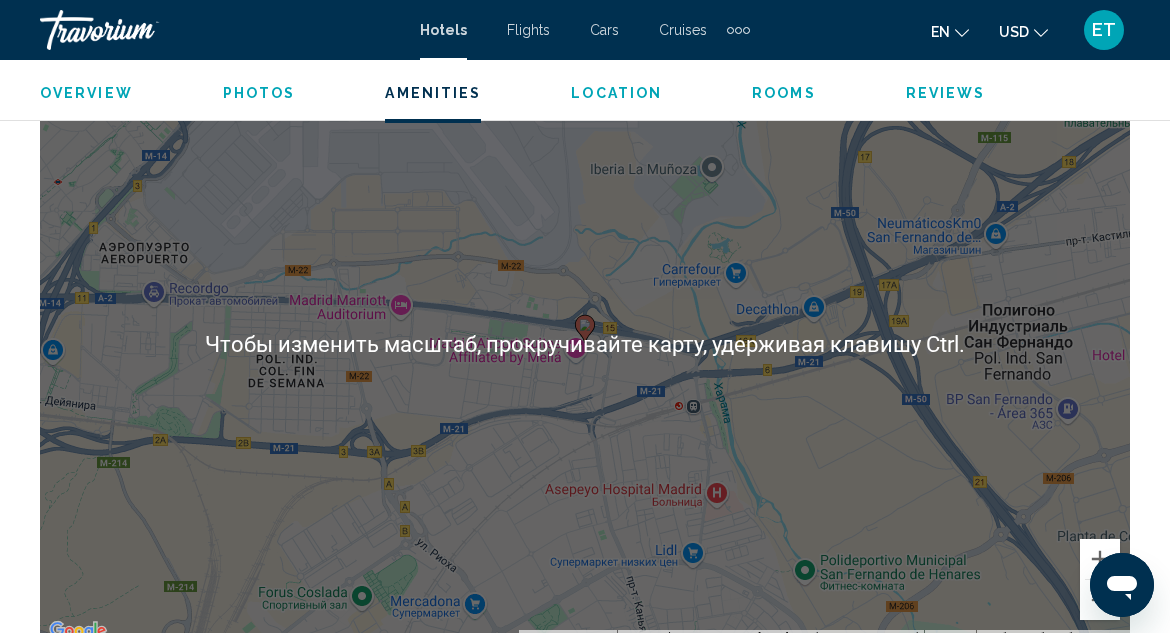 scroll, scrollTop: 1818, scrollLeft: 0, axis: vertical 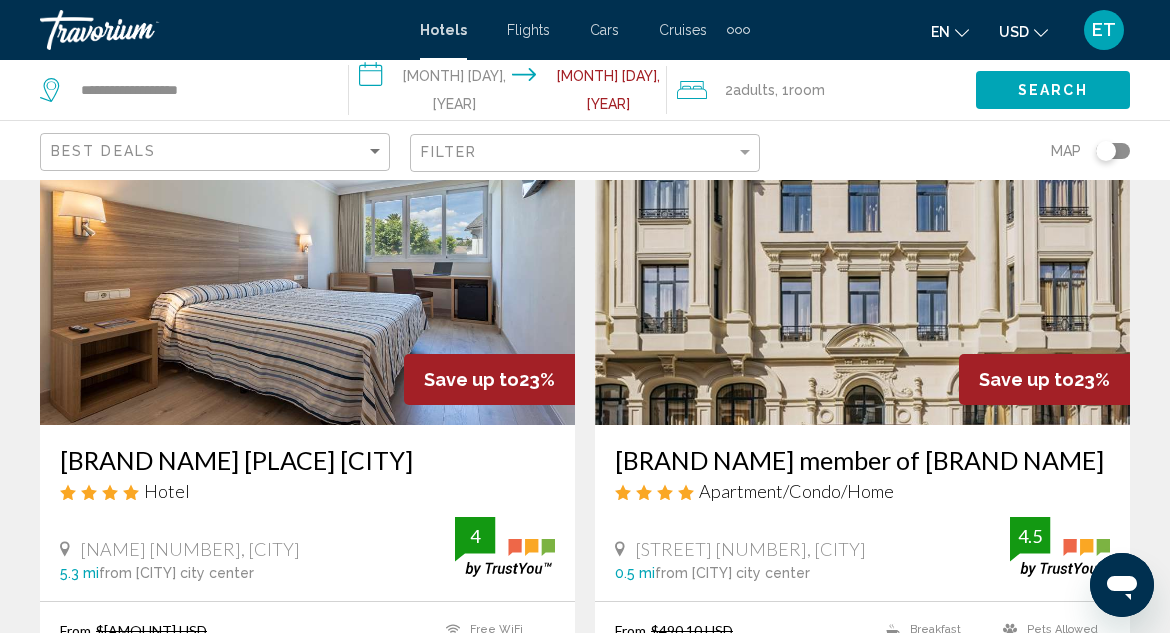 click at bounding box center [307, 265] 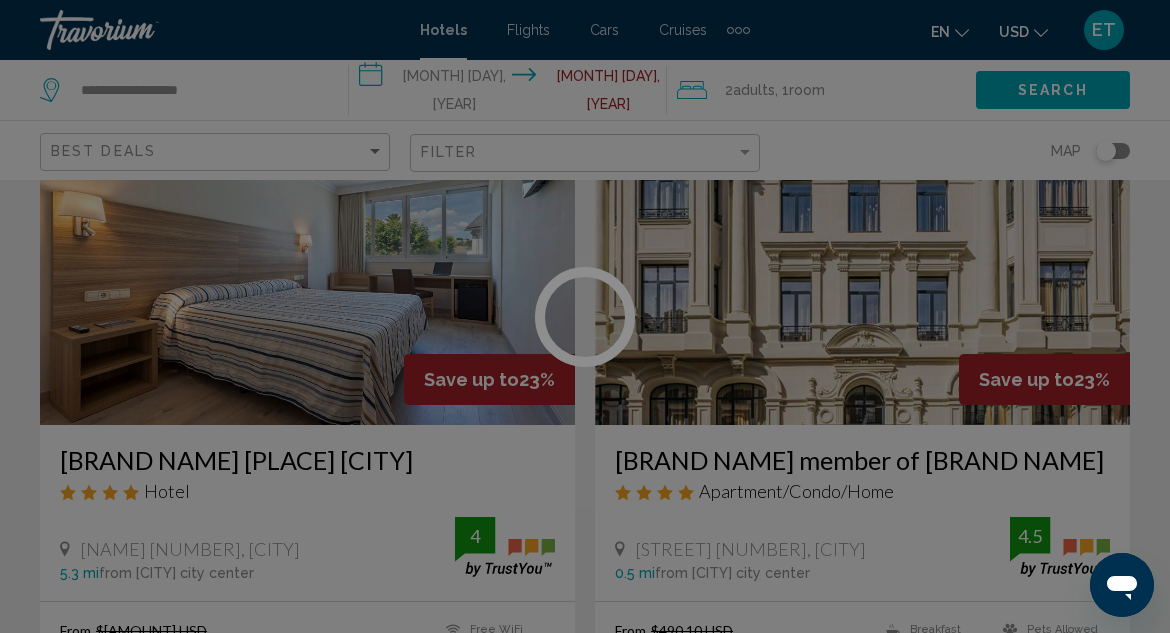 scroll, scrollTop: 218, scrollLeft: 0, axis: vertical 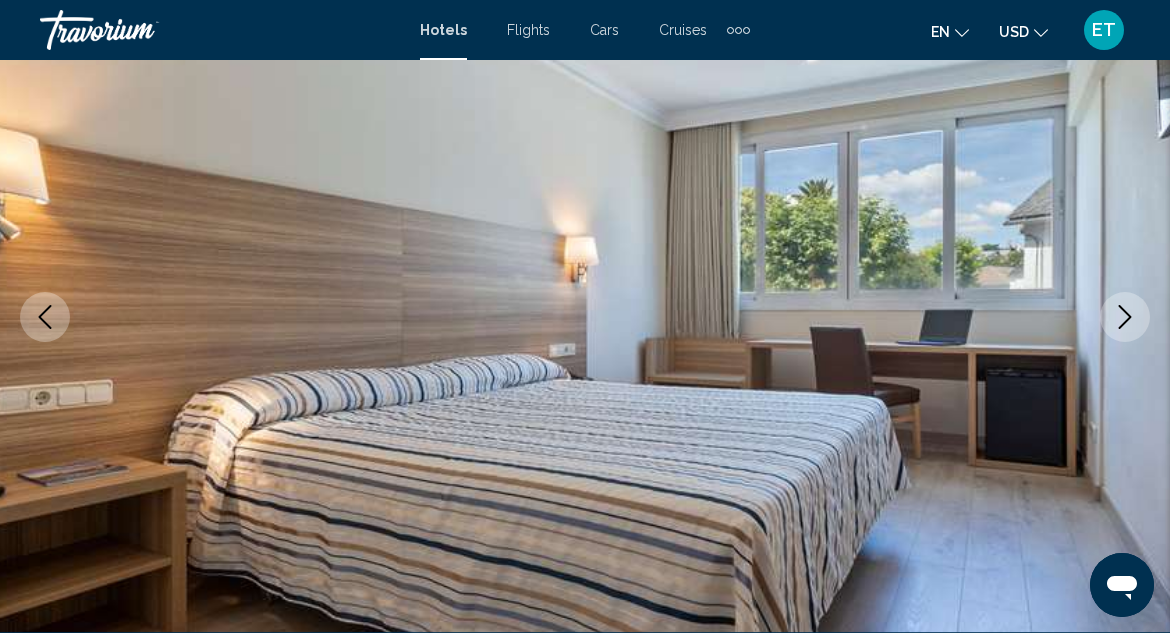 click 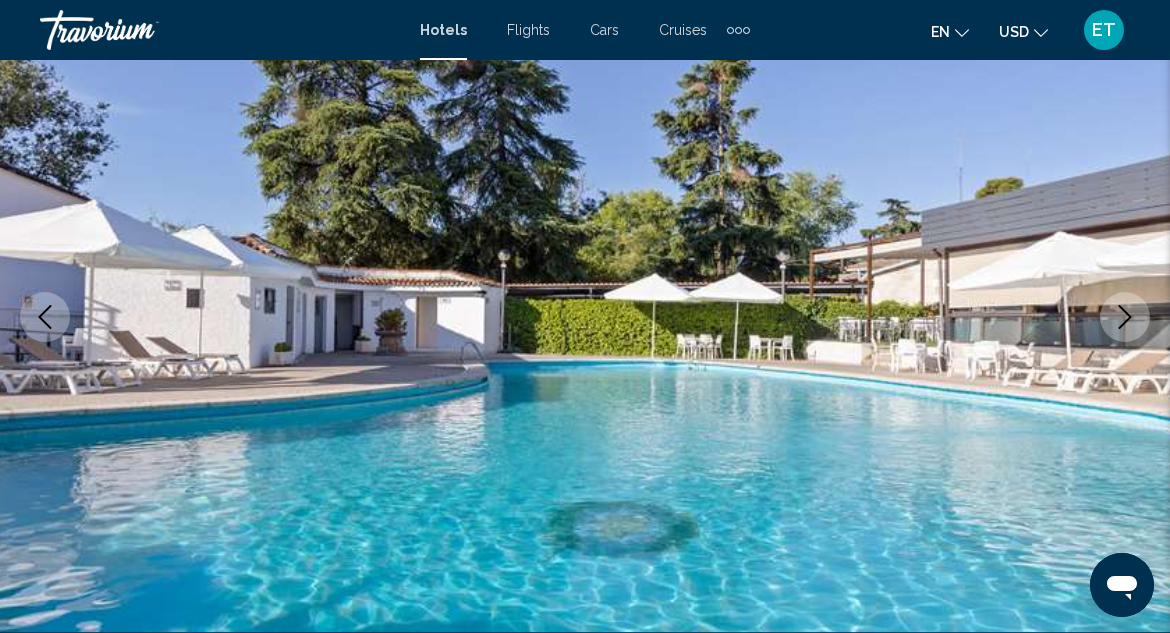 click 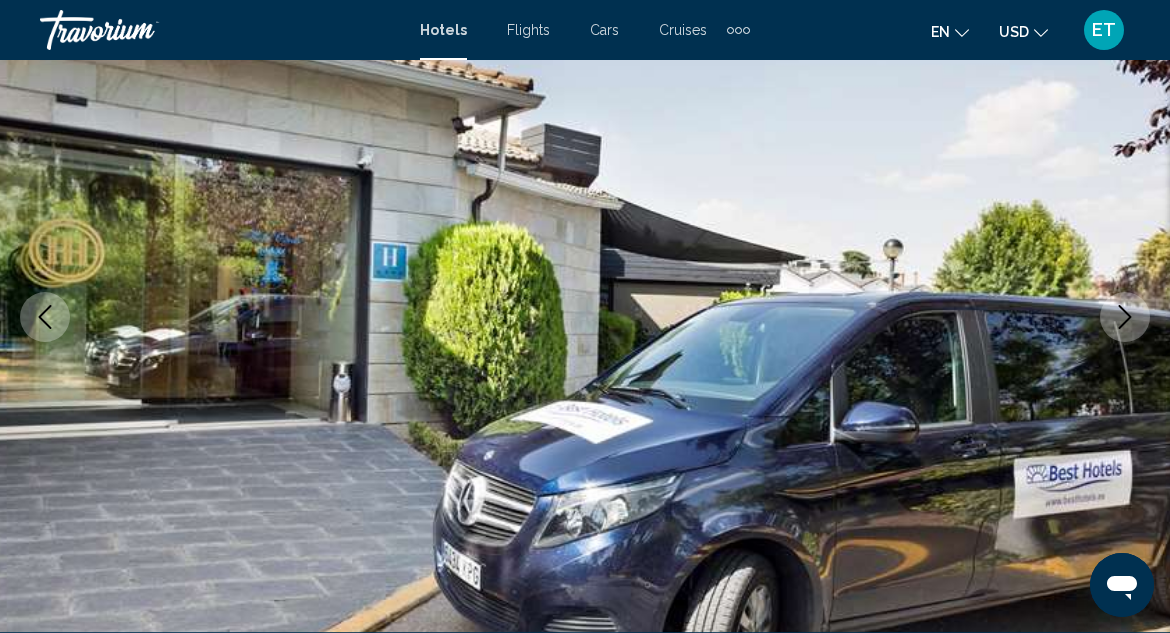 click 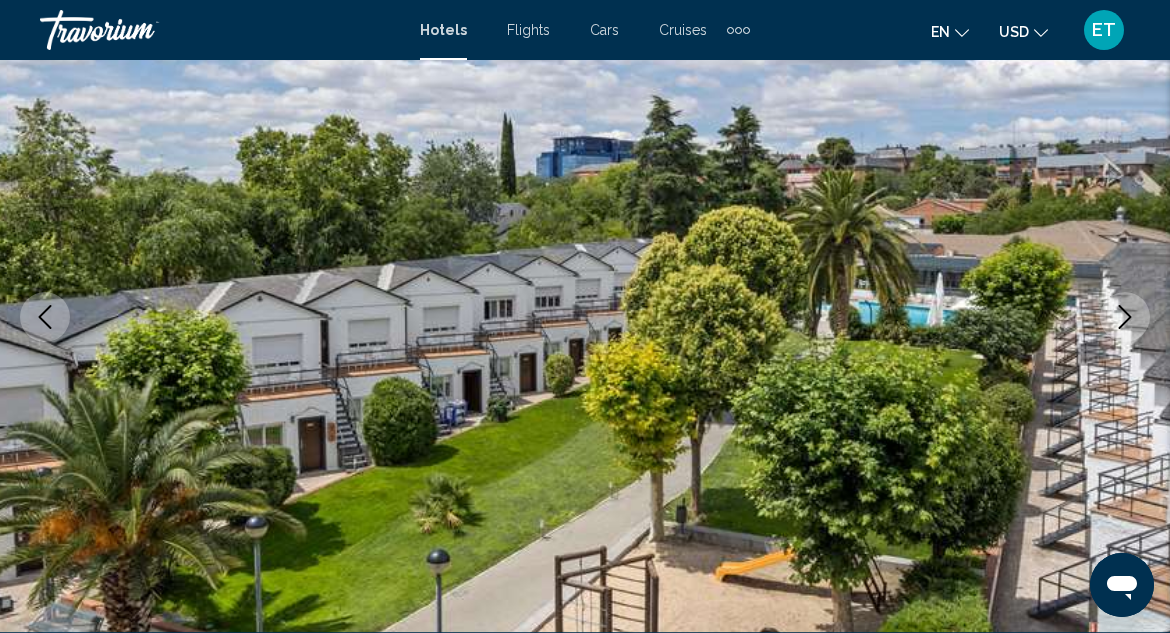 click 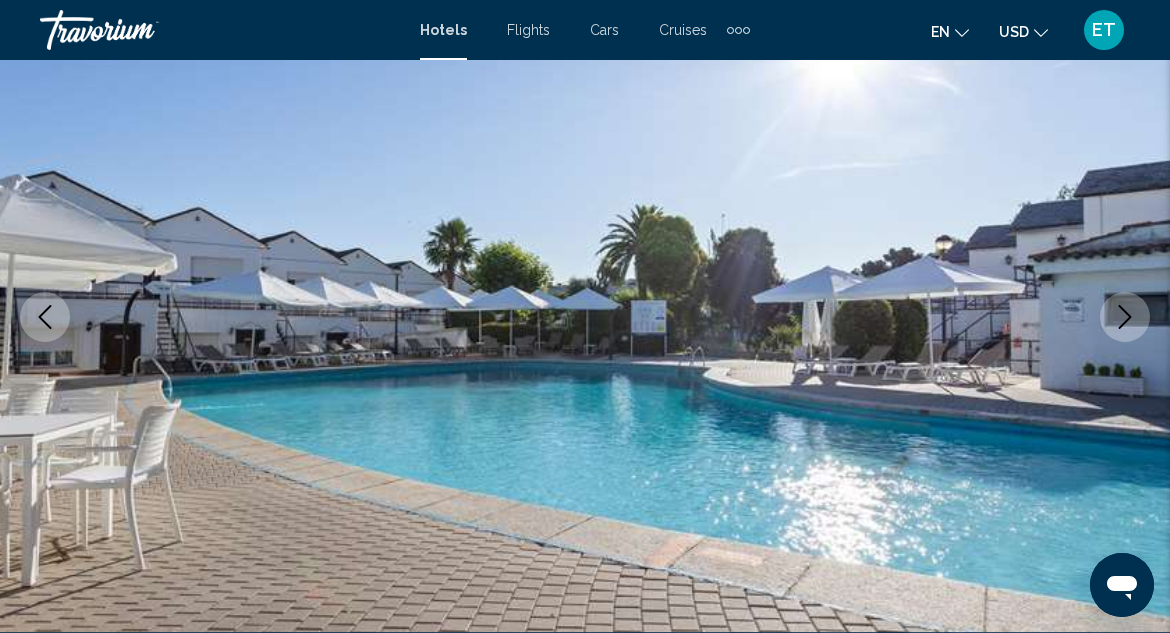 click 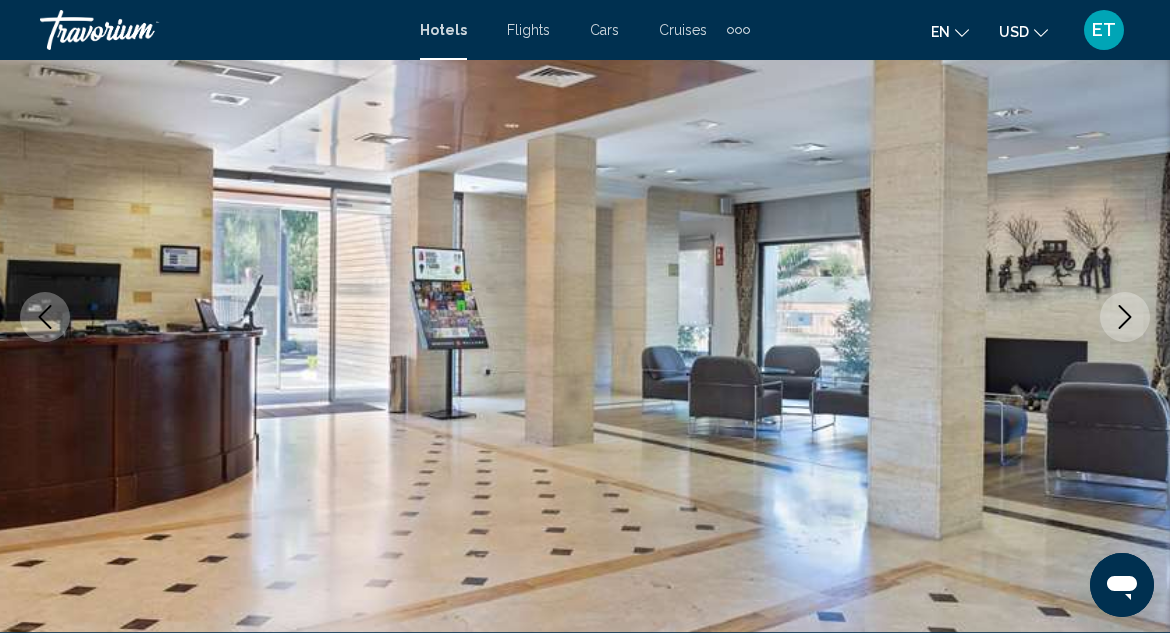 click 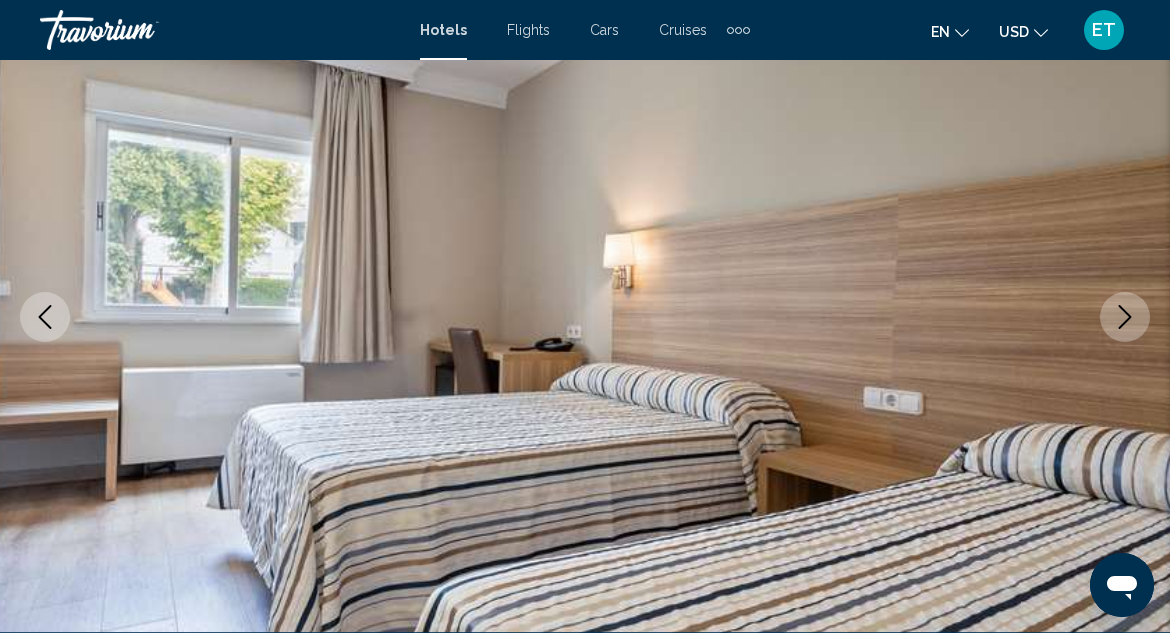 click 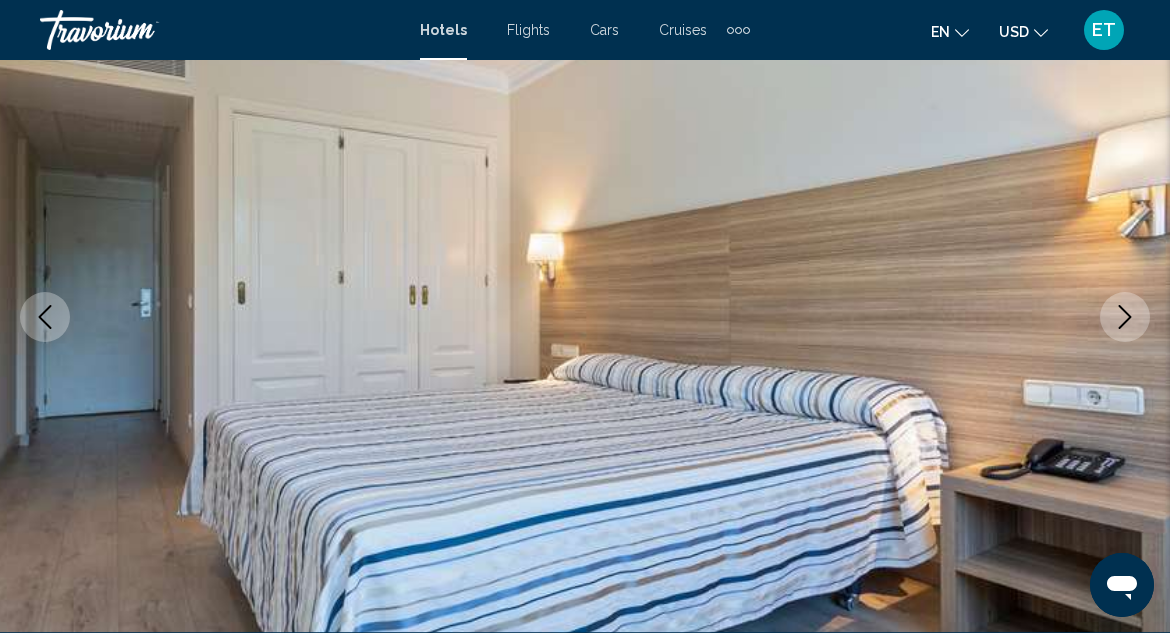 click 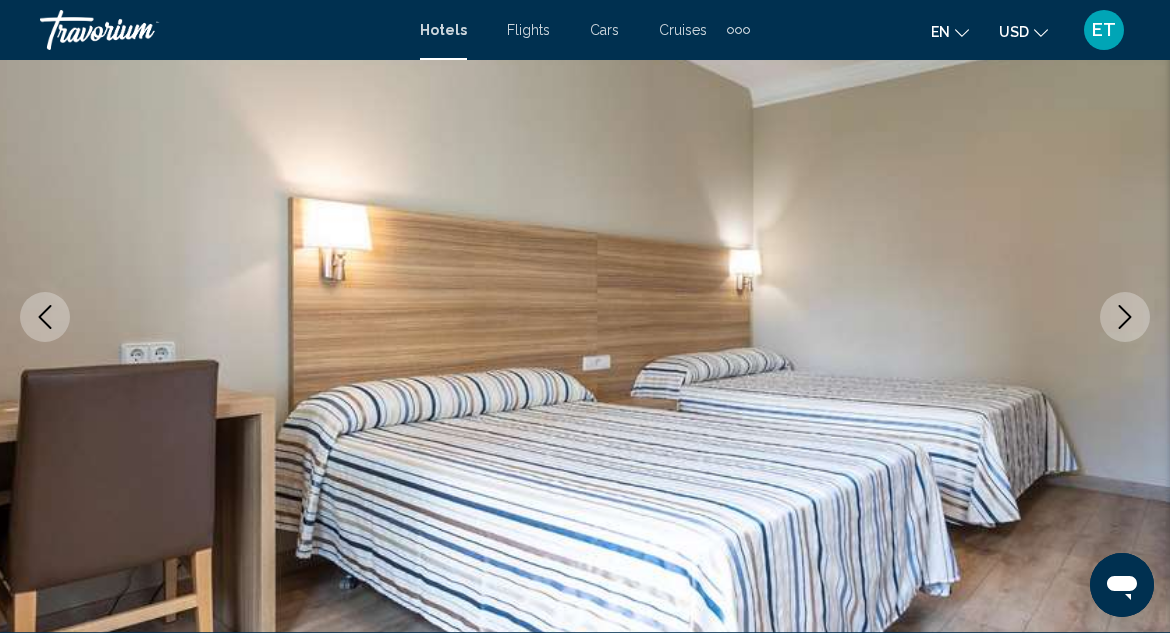 click 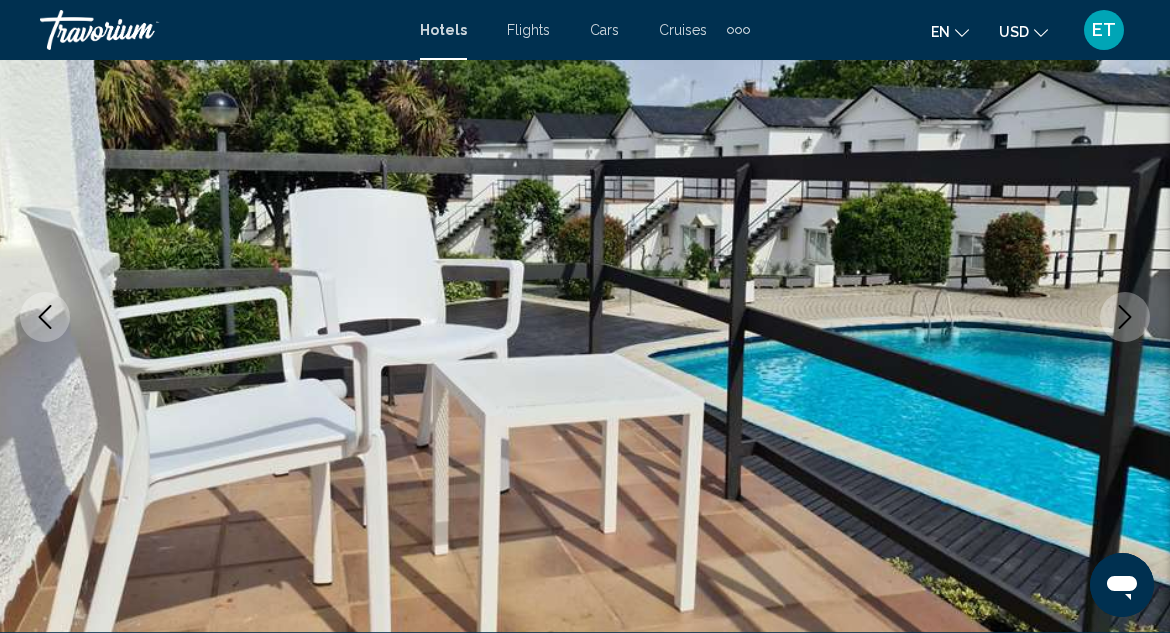 click 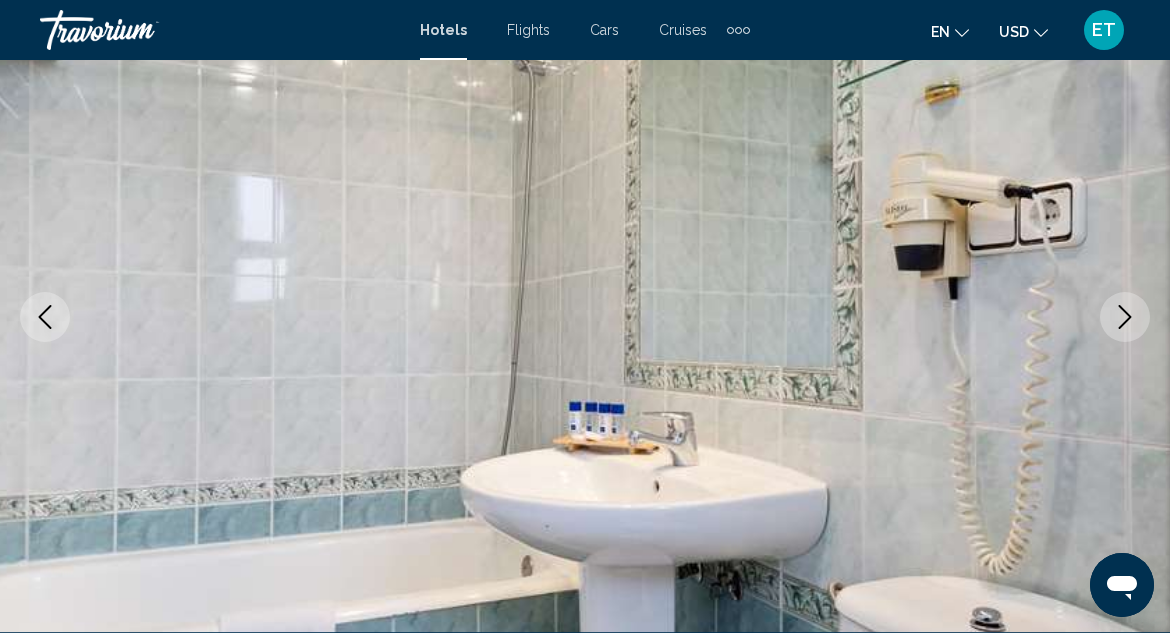 click 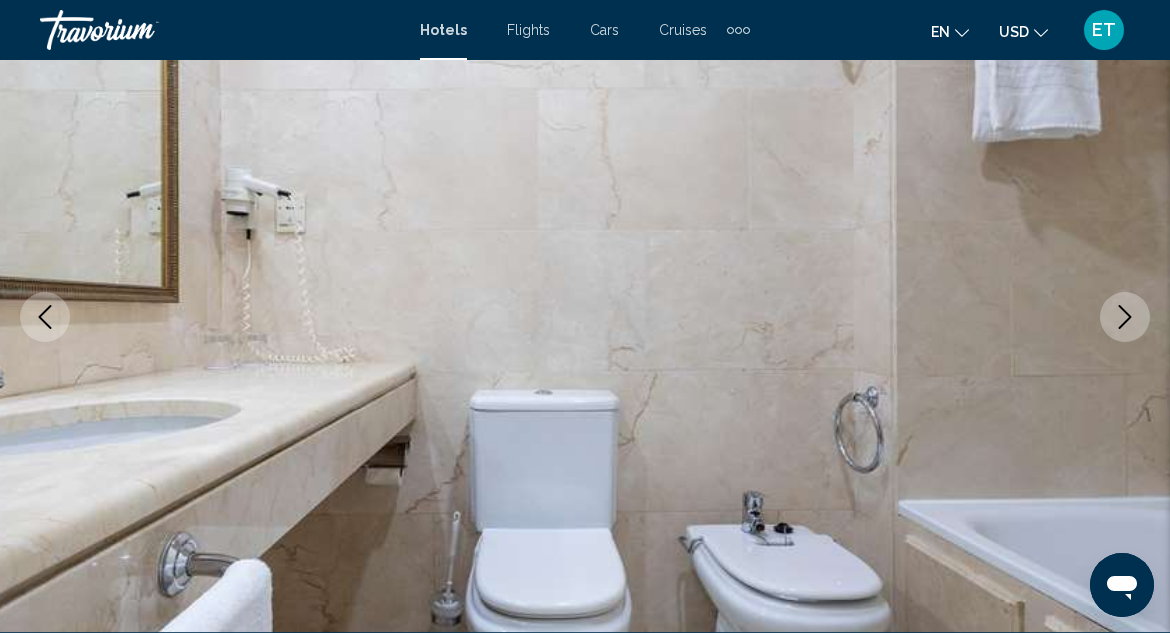 click 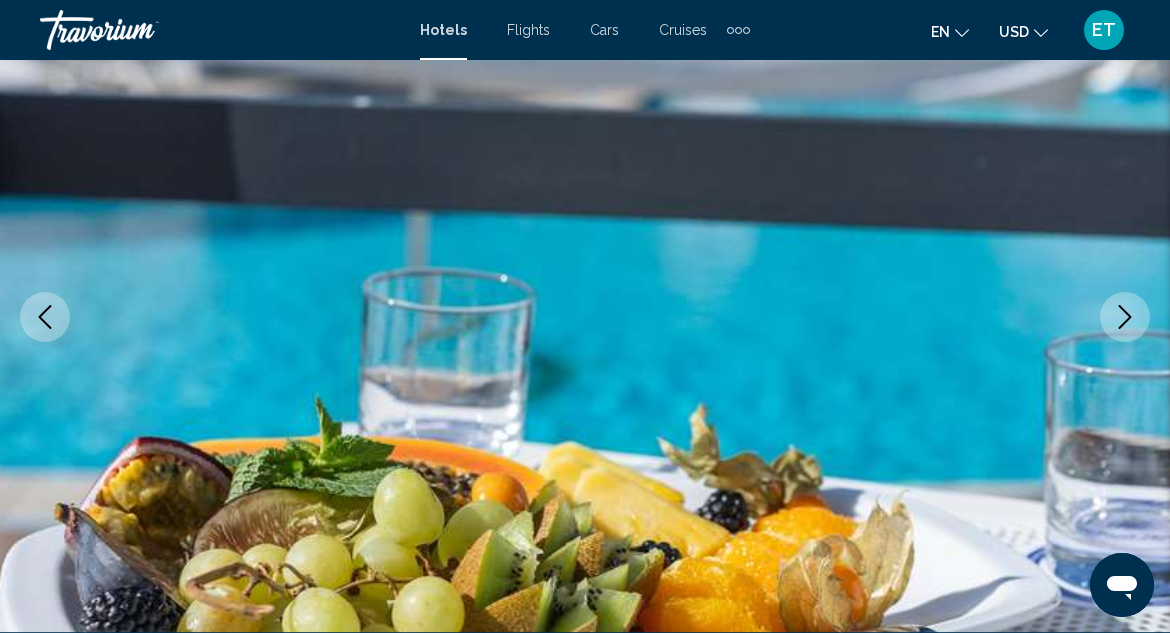 click 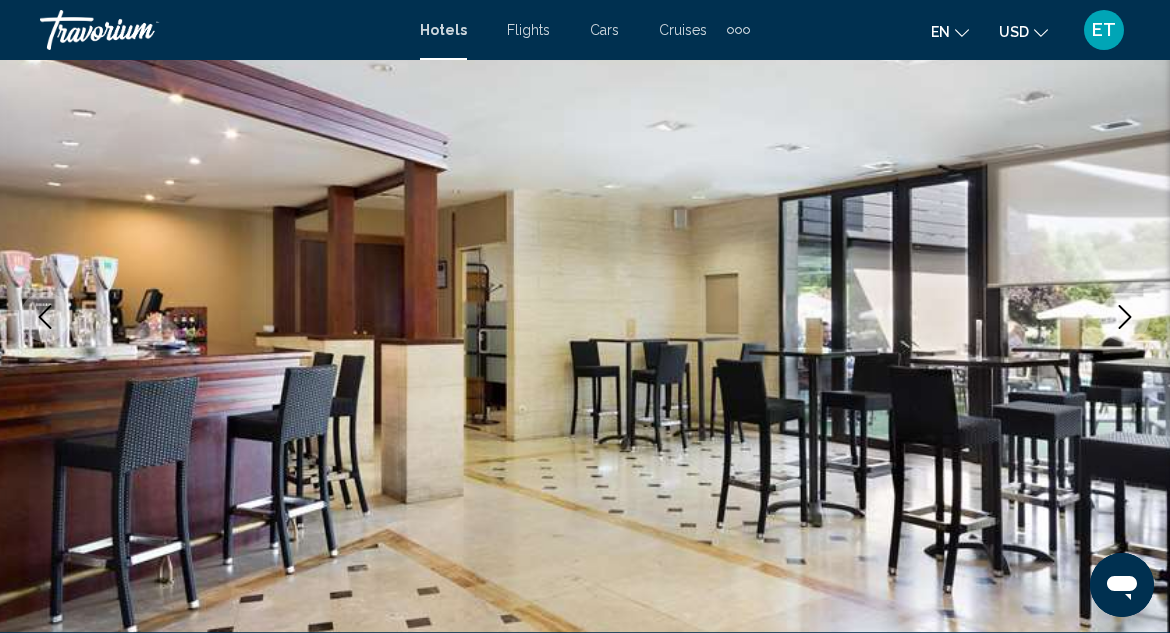 click 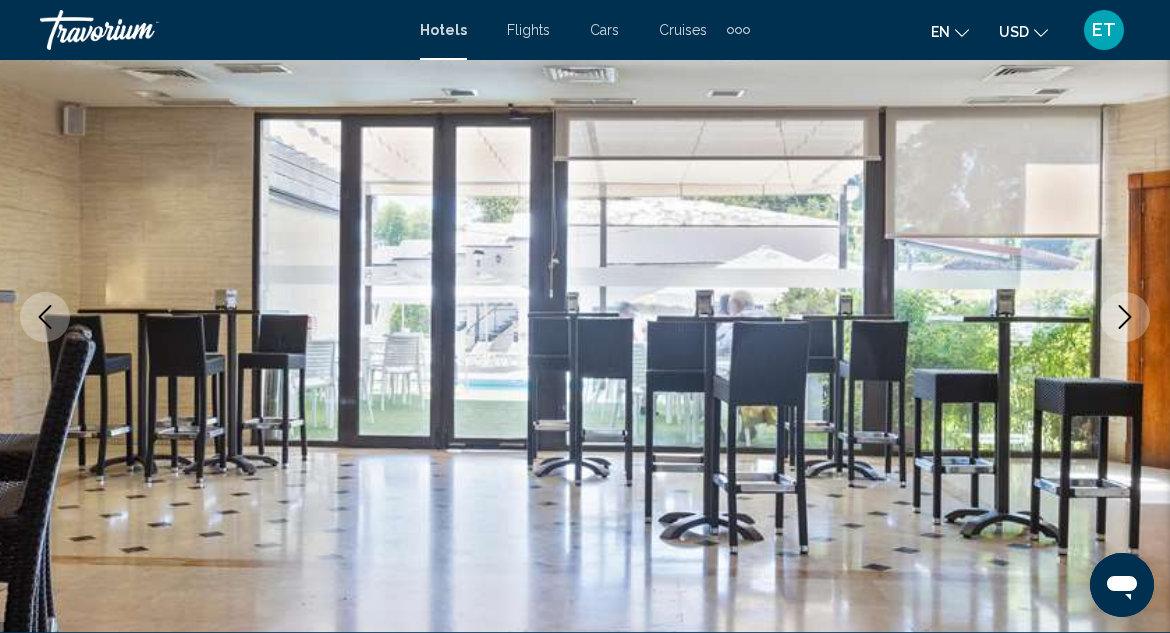 click 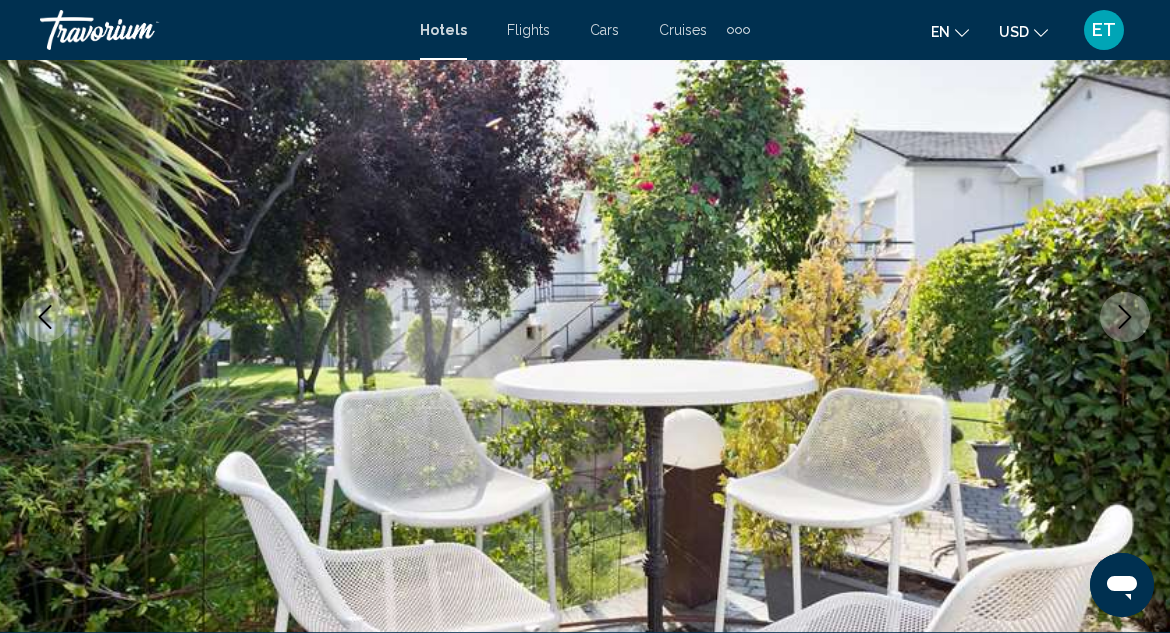 click 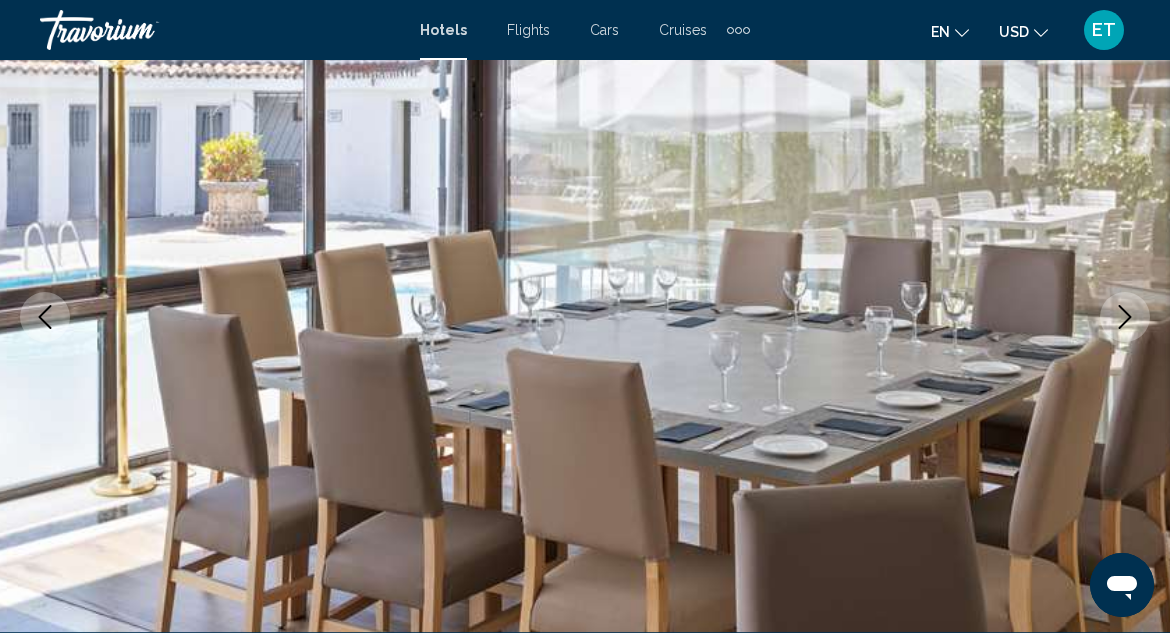click 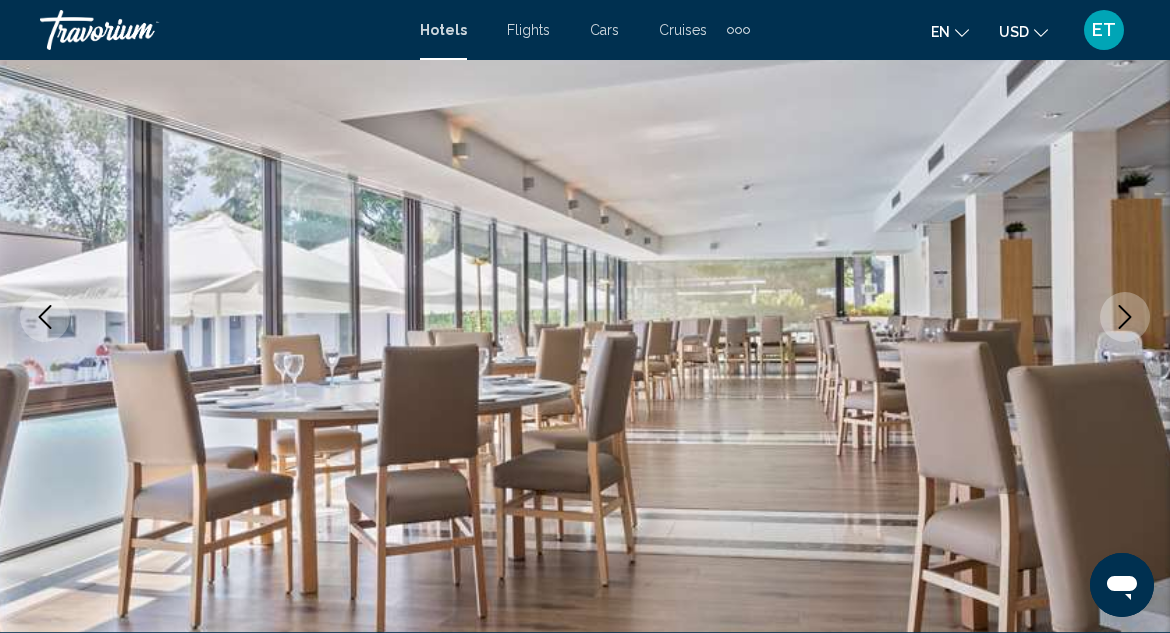 click 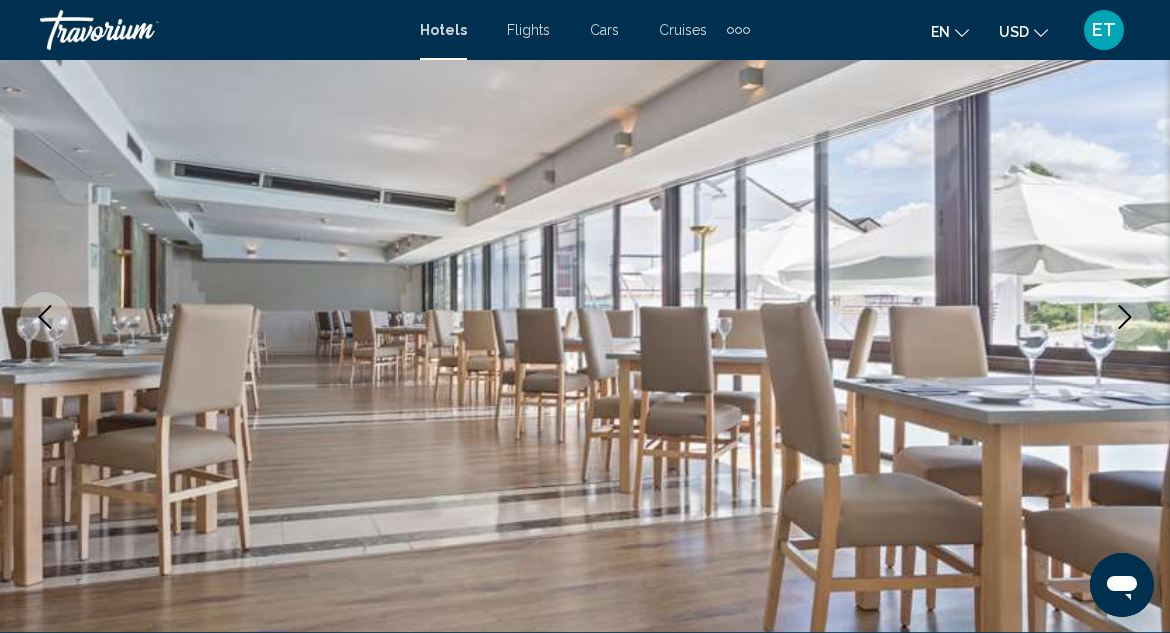 click 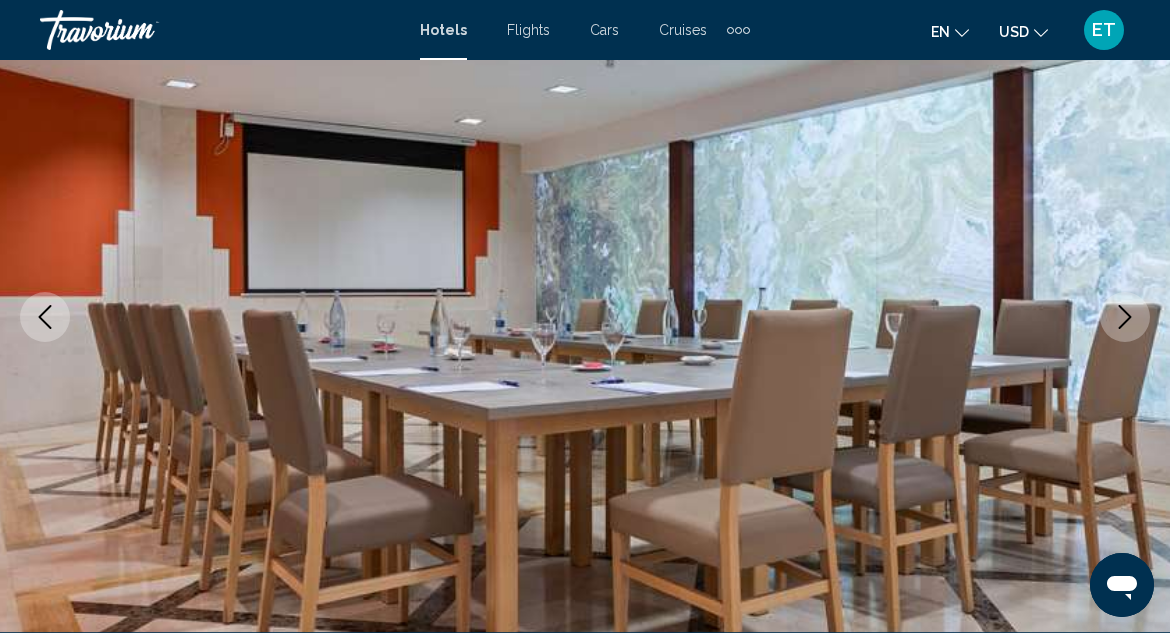 click 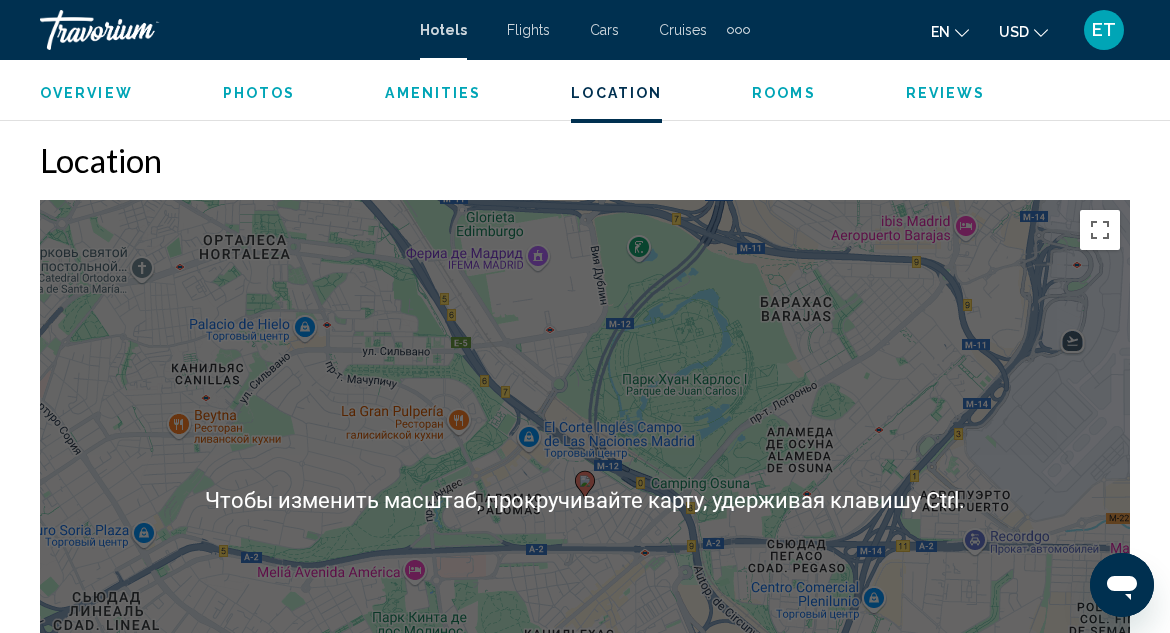 scroll, scrollTop: 2218, scrollLeft: 0, axis: vertical 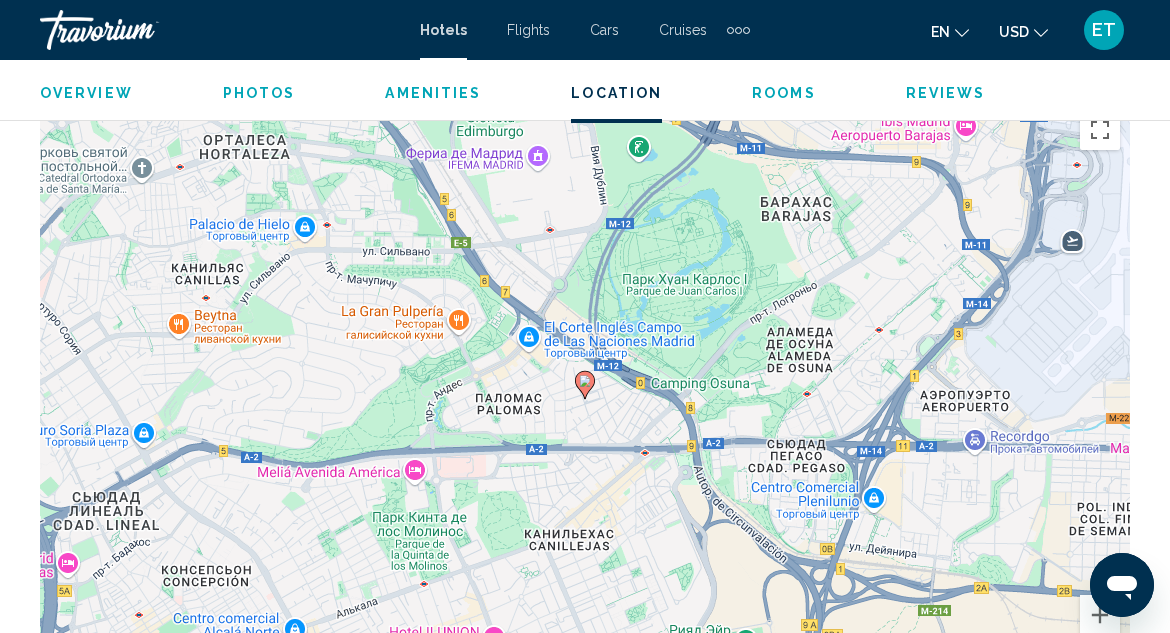 click on "Для навигации используйте клавиши со стрелками. Чтобы активировать перетаскивание с помощью клавиатуры, нажмите Alt + Ввод. После этого перемещайте маркер, используя клавиши со стрелками. Чтобы завершить перетаскивание, нажмите клавишу Ввод. Чтобы отменить действие, нажмите клавишу Esc." at bounding box center [585, 400] 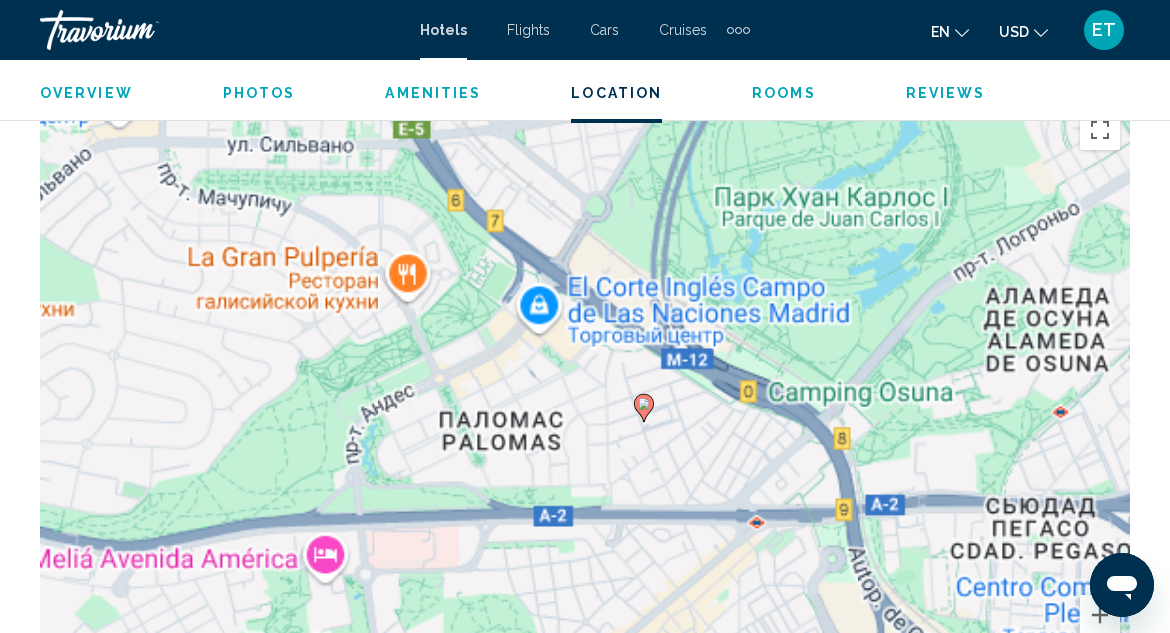 click on "Для навигации используйте клавиши со стрелками. Чтобы активировать перетаскивание с помощью клавиатуры, нажмите Alt + Ввод. После этого перемещайте маркер, используя клавиши со стрелками. Чтобы завершить перетаскивание, нажмите клавишу Ввод. Чтобы отменить действие, нажмите клавишу Esc." at bounding box center [585, 400] 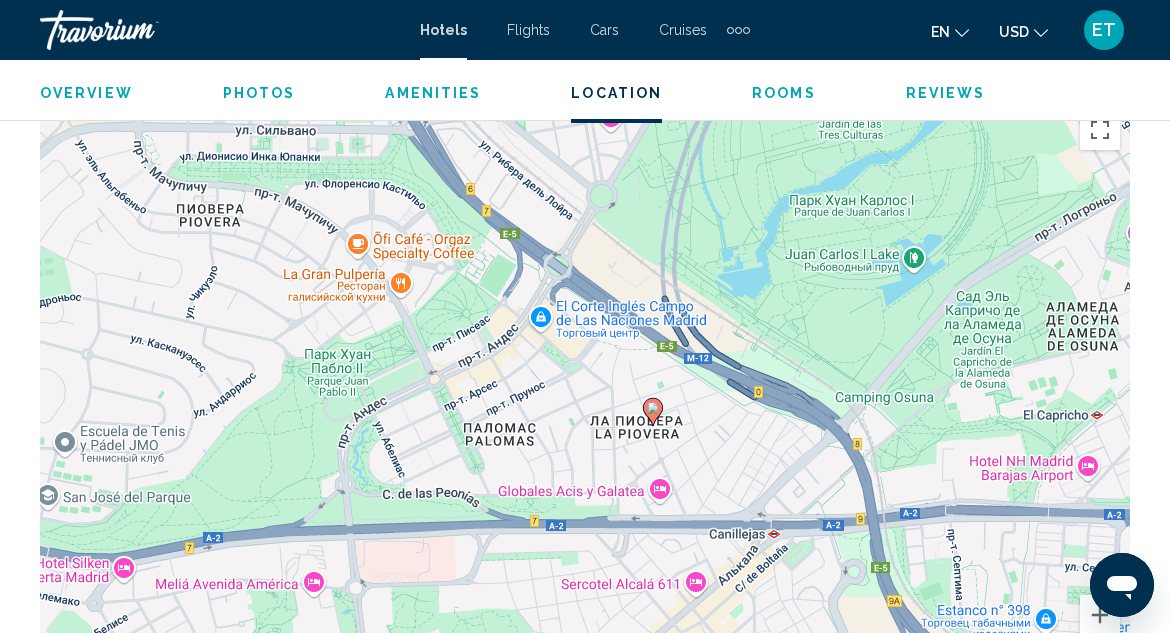 click on "Для навигации используйте клавиши со стрелками. Чтобы активировать перетаскивание с помощью клавиатуры, нажмите Alt + Ввод. После этого перемещайте маркер, используя клавиши со стрелками. Чтобы завершить перетаскивание, нажмите клавишу Ввод. Чтобы отменить действие, нажмите клавишу Esc." at bounding box center (585, 400) 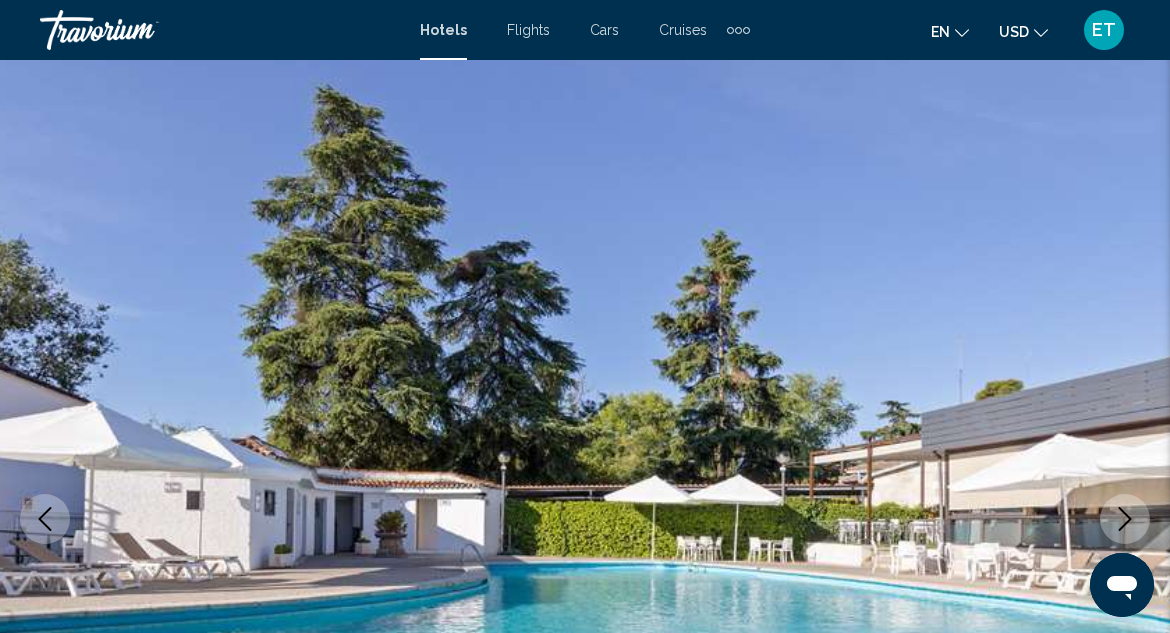 scroll, scrollTop: 0, scrollLeft: 0, axis: both 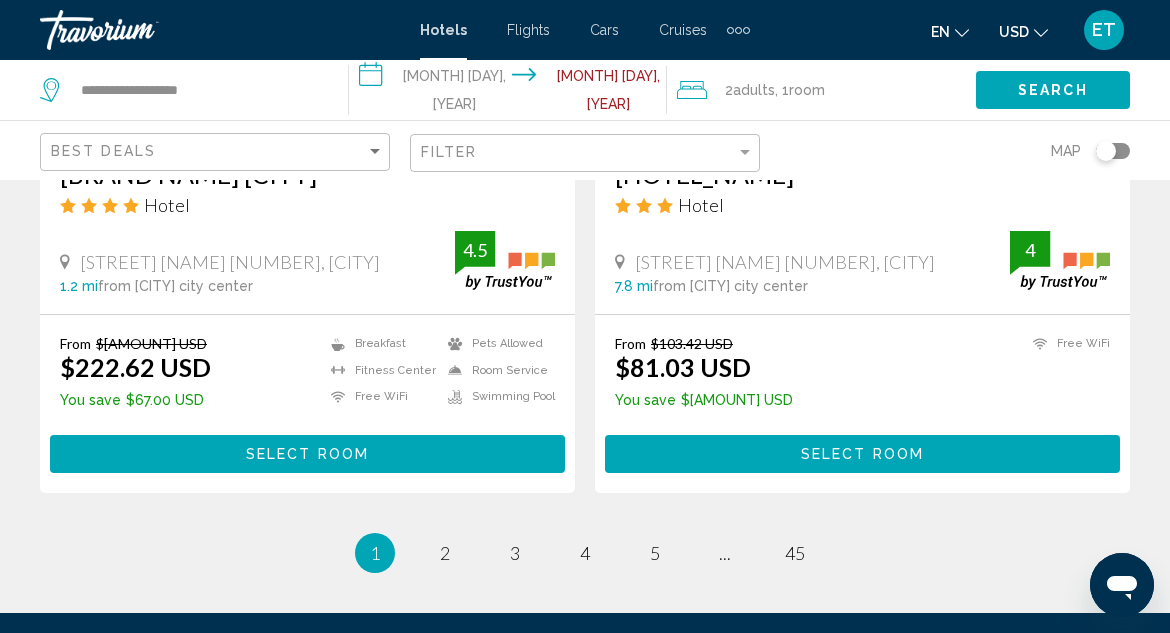 click 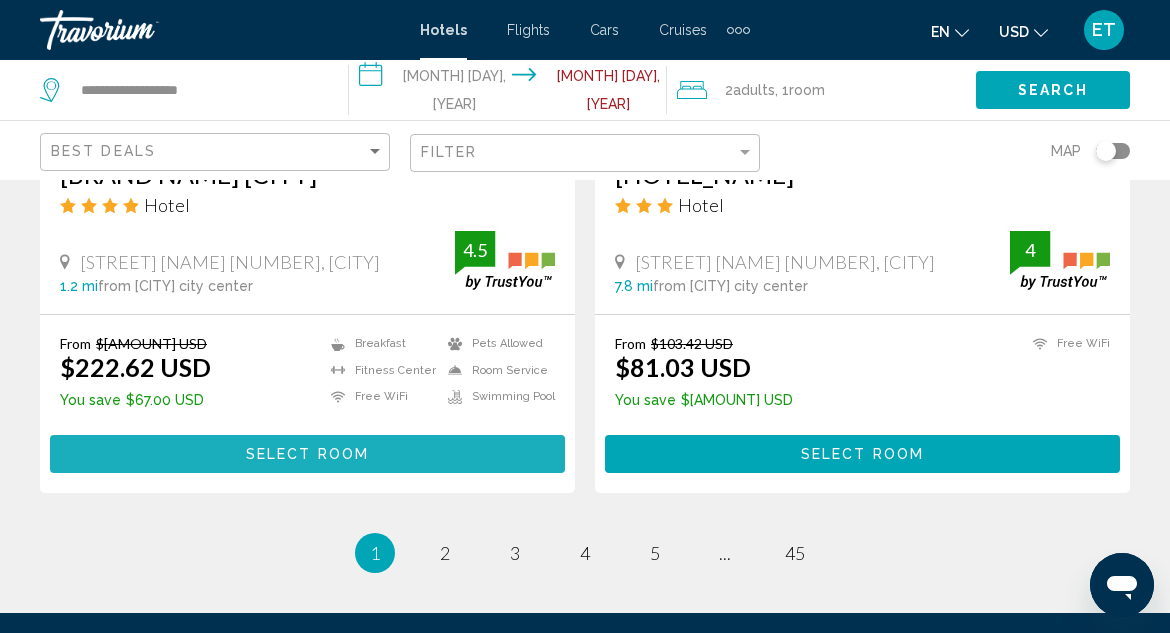click on "Select Room" at bounding box center [307, 455] 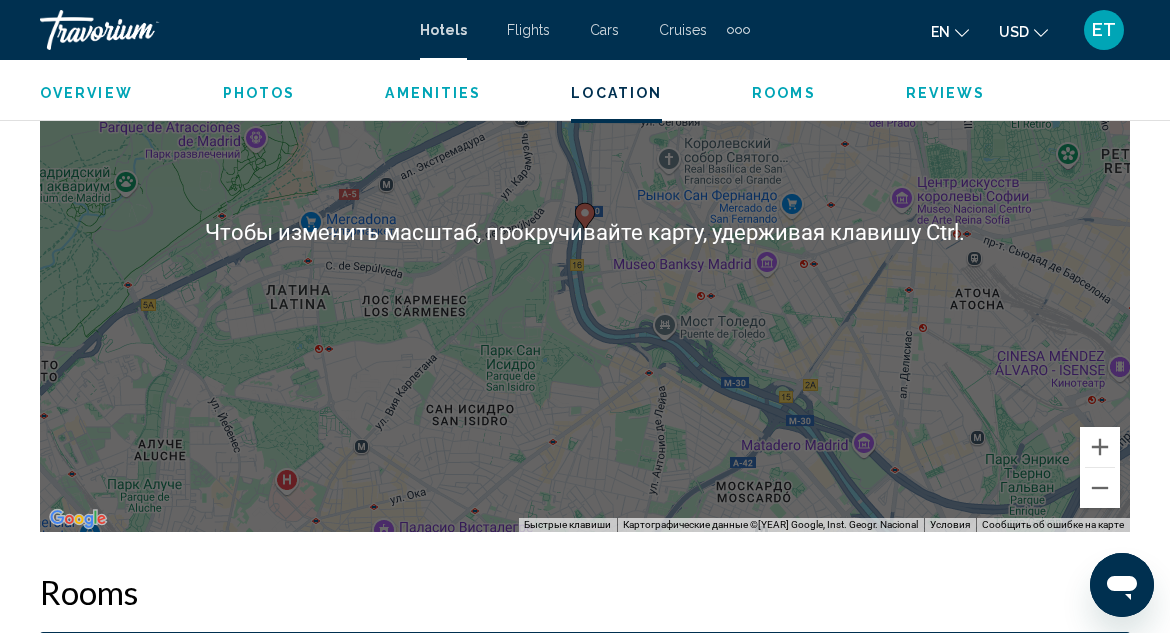 scroll, scrollTop: 2618, scrollLeft: 0, axis: vertical 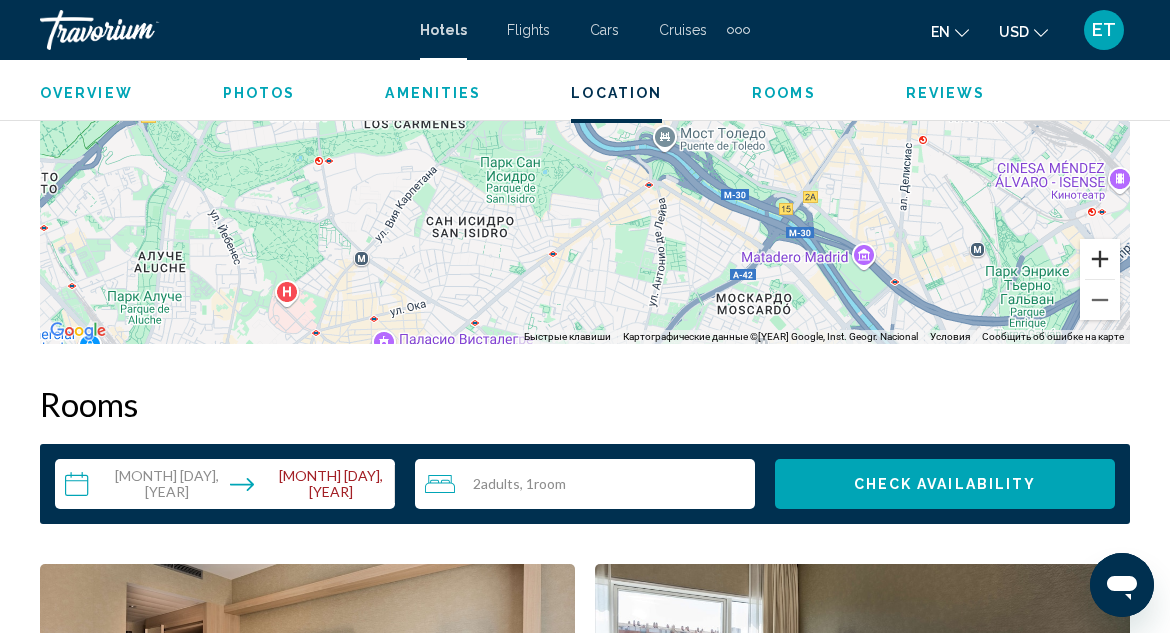 click at bounding box center [1100, 259] 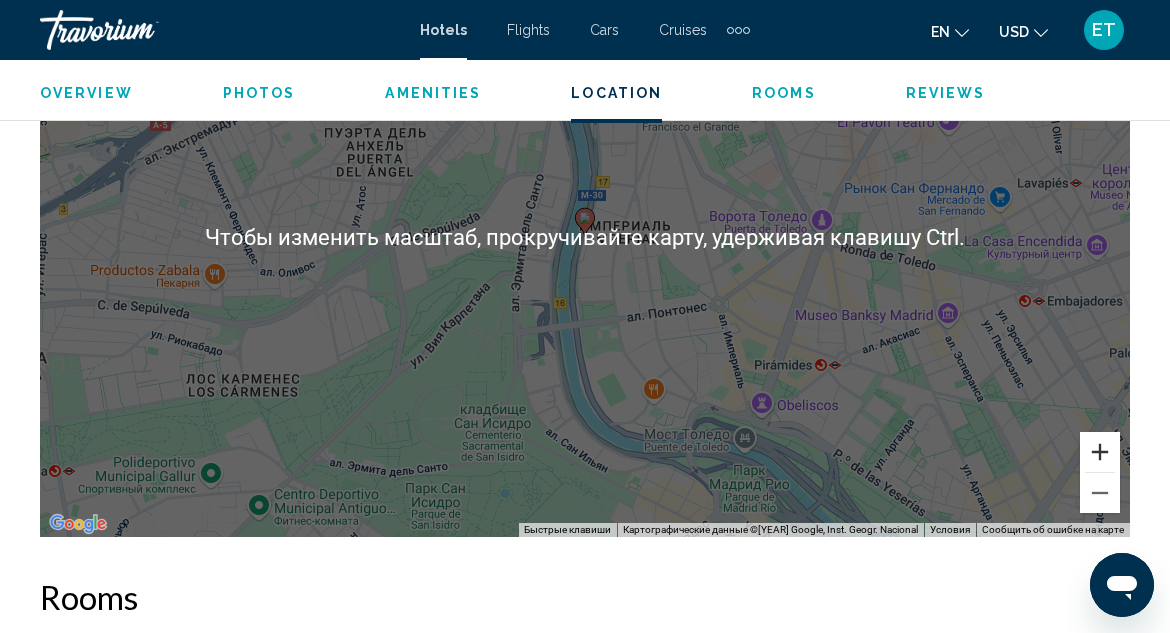 scroll, scrollTop: 2618, scrollLeft: 0, axis: vertical 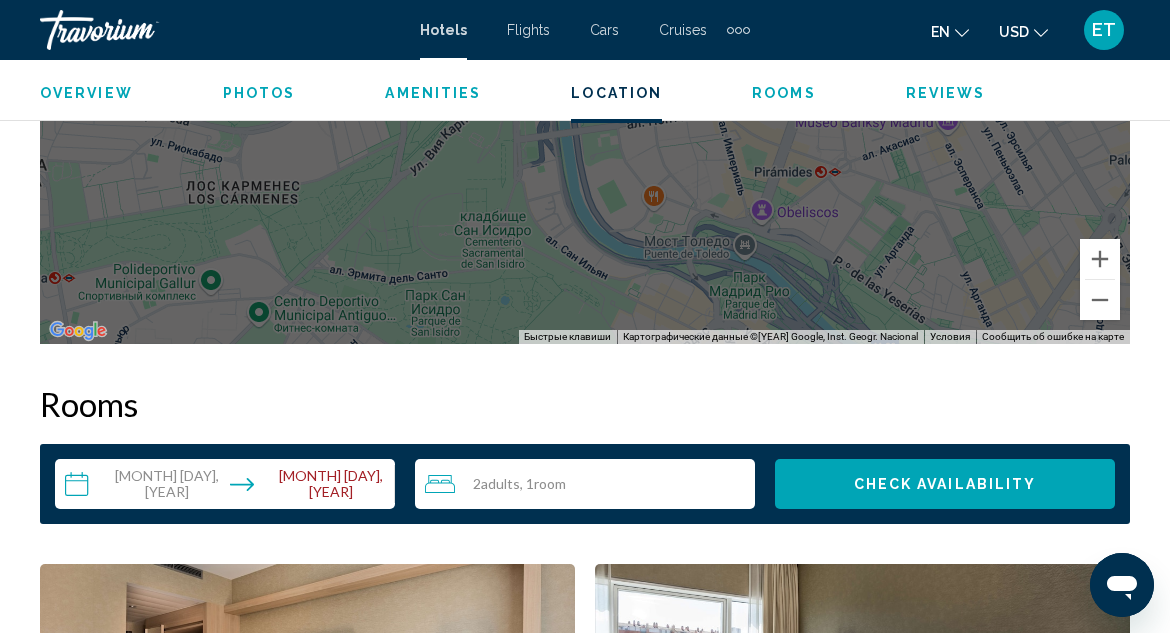 click on "Overview
Photos
Amenities
Location
Rooms
Reviews
Check Availability" 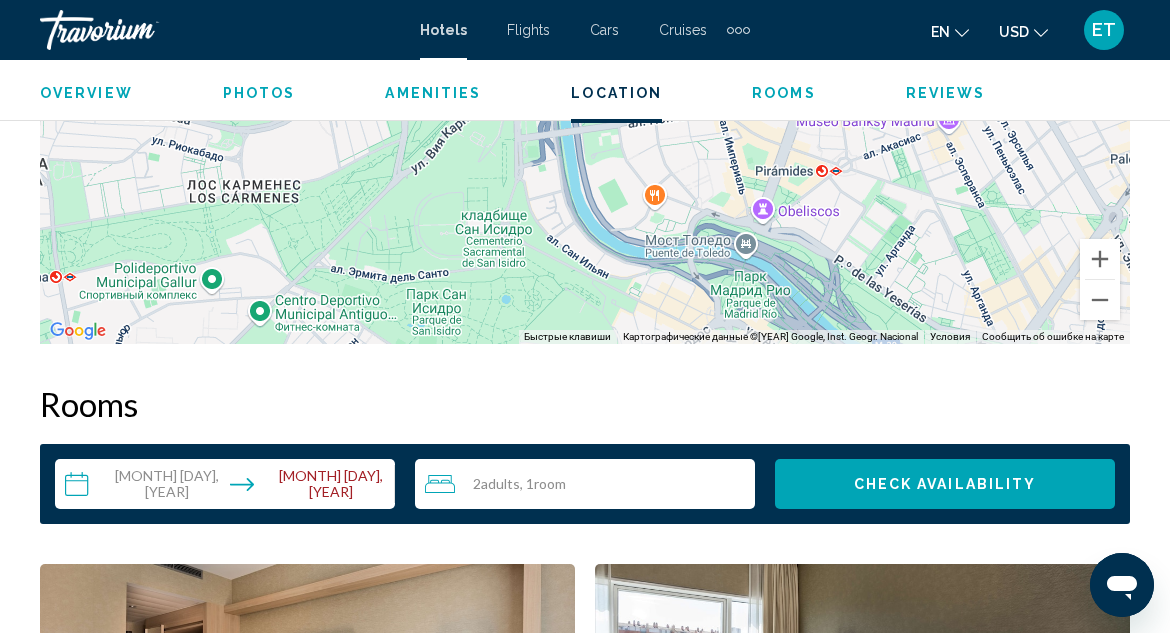 click on "Для навигации используйте клавиши со стрелками. Чтобы активировать перетаскивание с помощью клавиатуры, нажмите Alt + Ввод. После этого перемещайте маркер, используя клавиши со стрелками. Чтобы завершить перетаскивание, нажмите клавишу Ввод. Чтобы отменить действие, нажмите клавишу Esc." at bounding box center (585, 44) 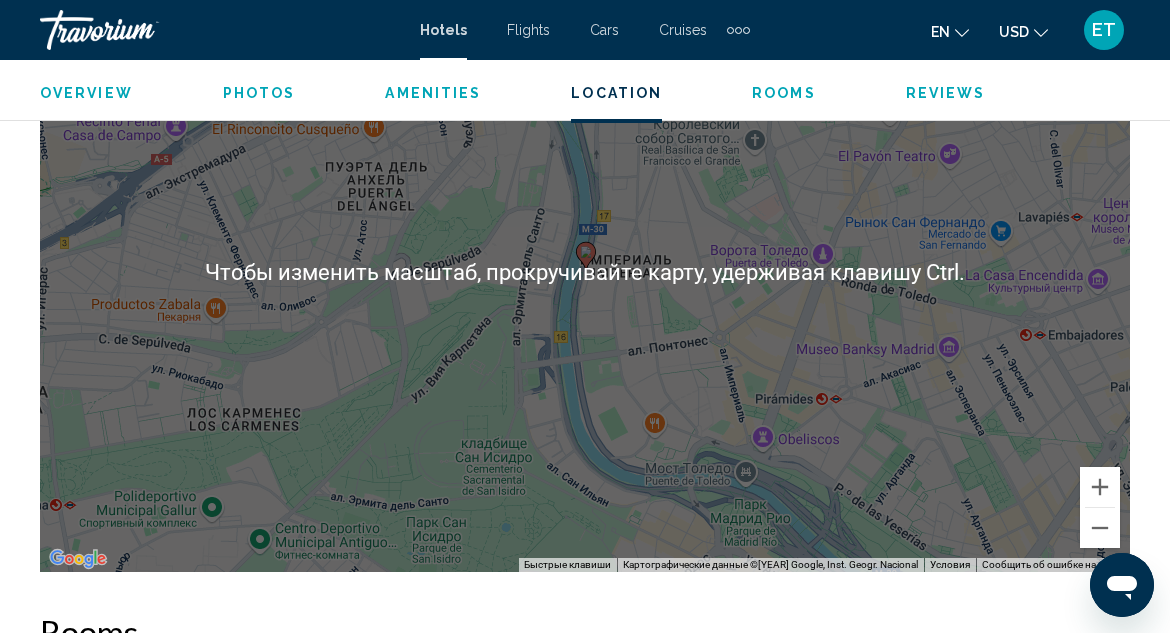 scroll, scrollTop: 2218, scrollLeft: 0, axis: vertical 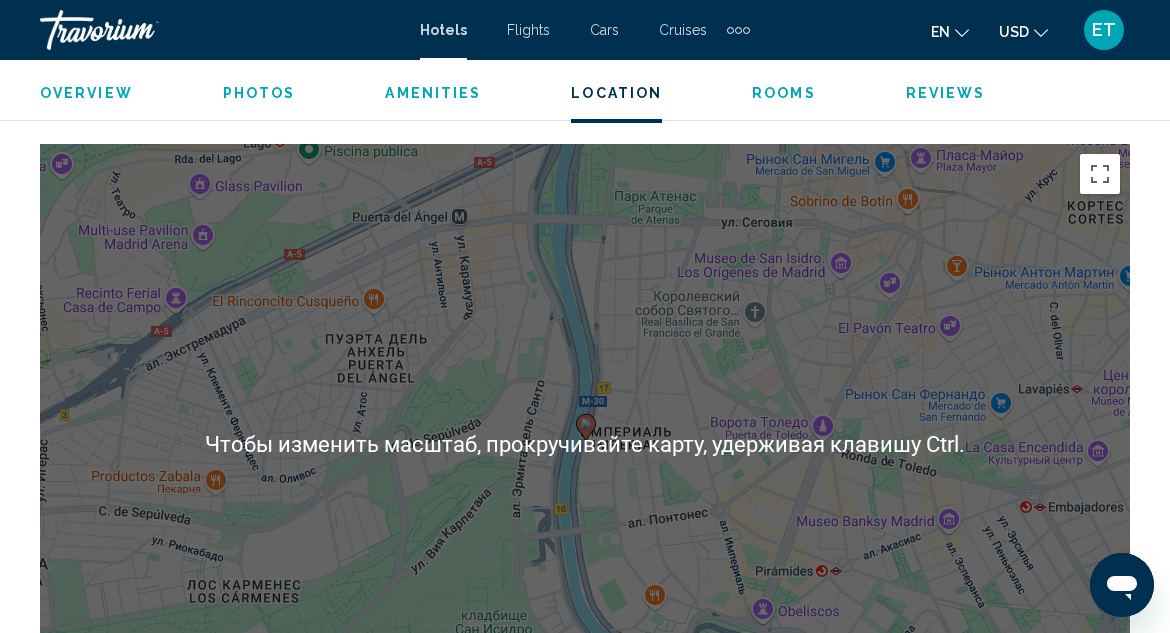 click on "Для навигации используйте клавиши со стрелками. Чтобы активировать перетаскивание с помощью клавиатуры, нажмите Alt + Ввод. После этого перемещайте маркер, используя клавиши со стрелками. Чтобы завершить перетаскивание, нажмите клавишу Ввод. Чтобы отменить действие, нажмите клавишу Esc." at bounding box center (585, 444) 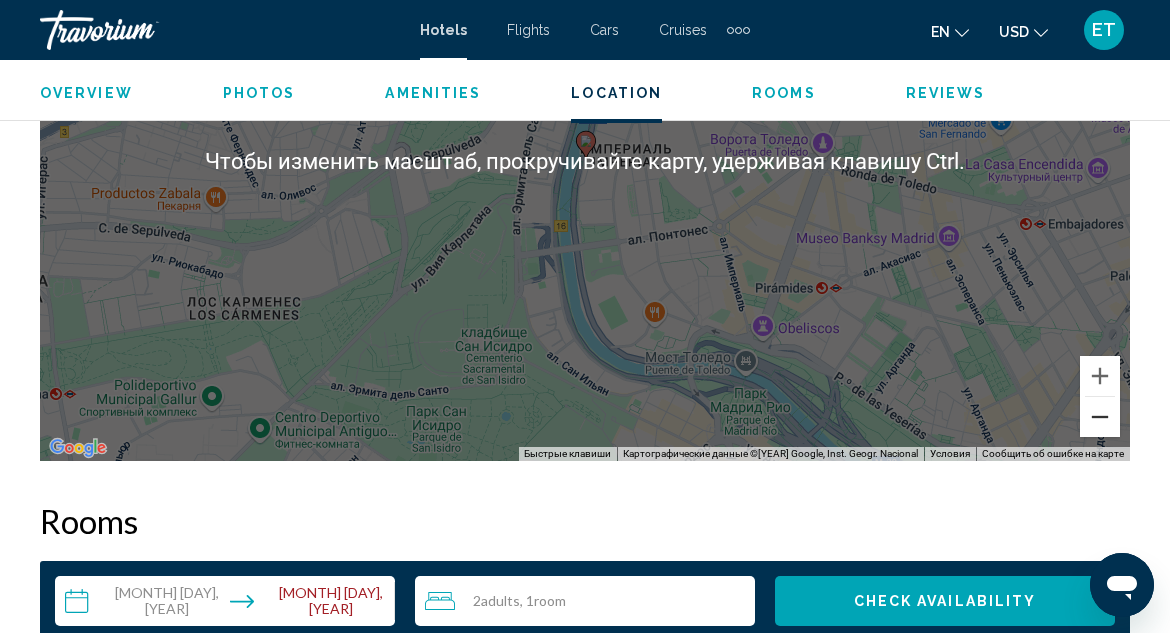 scroll, scrollTop: 2518, scrollLeft: 0, axis: vertical 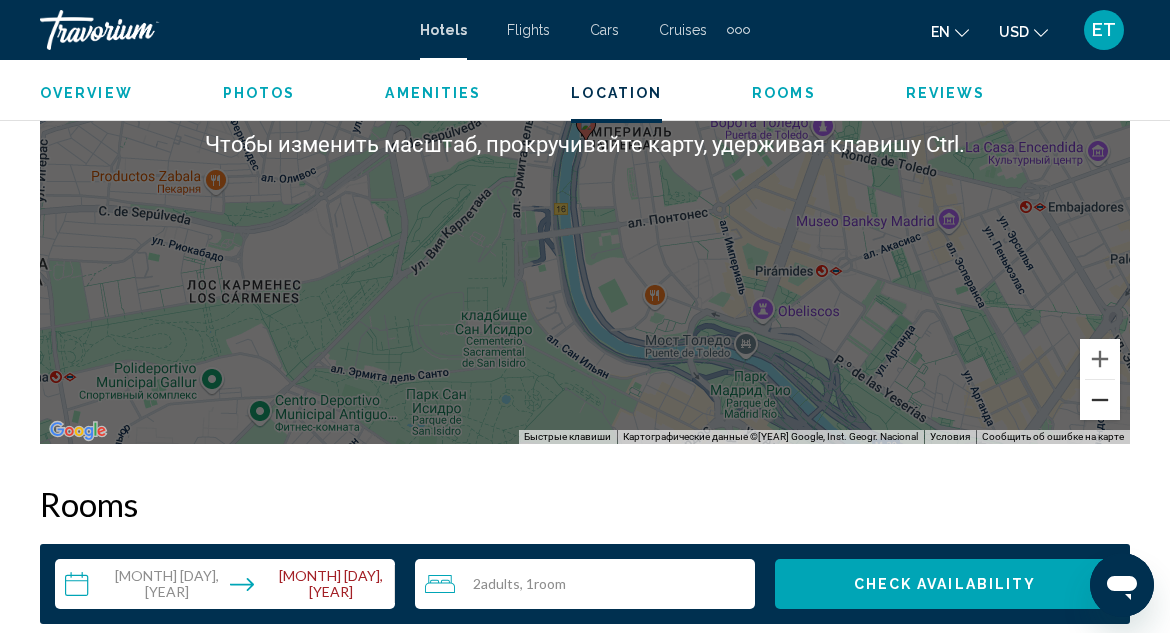 click at bounding box center (1100, 400) 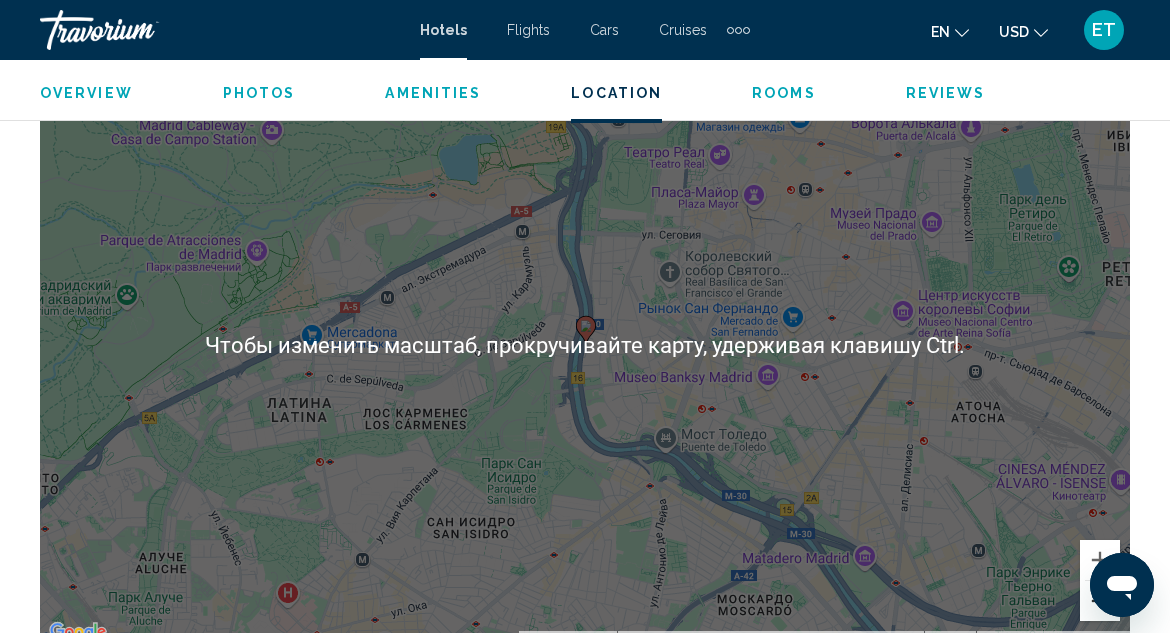 scroll, scrollTop: 2318, scrollLeft: 0, axis: vertical 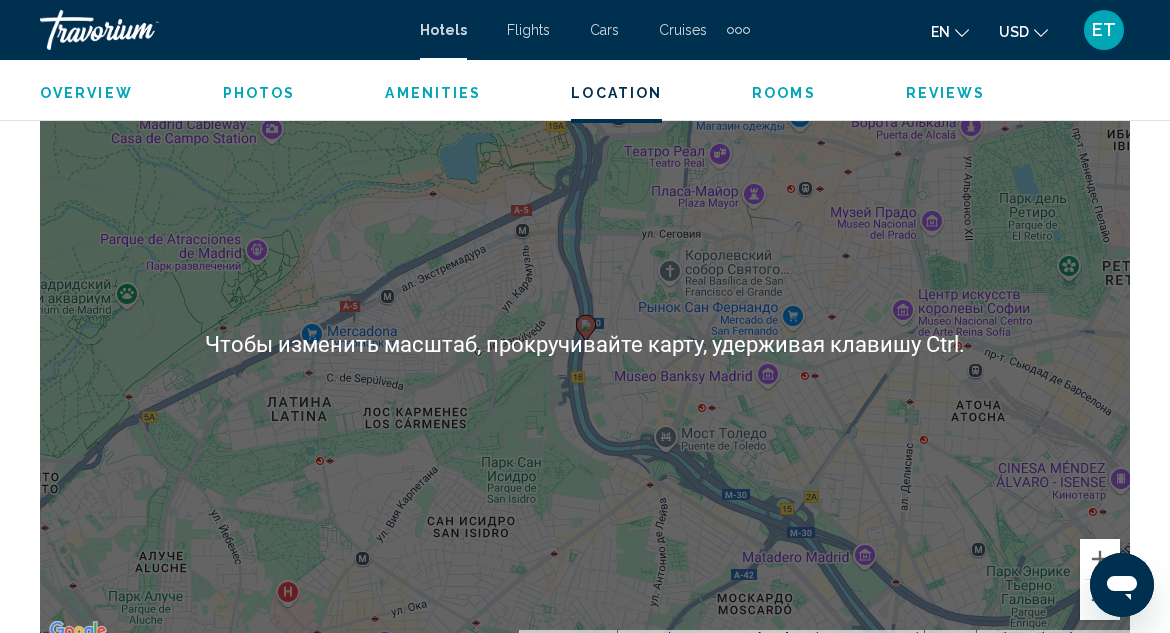 click on "Для навигации используйте клавиши со стрелками. Чтобы активировать перетаскивание с помощью клавиатуры, нажмите Alt + Ввод. После этого перемещайте маркер, используя клавиши со стрелками. Чтобы завершить перетаскивание, нажмите клавишу Ввод. Чтобы отменить действие, нажмите клавишу Esc." at bounding box center (585, 344) 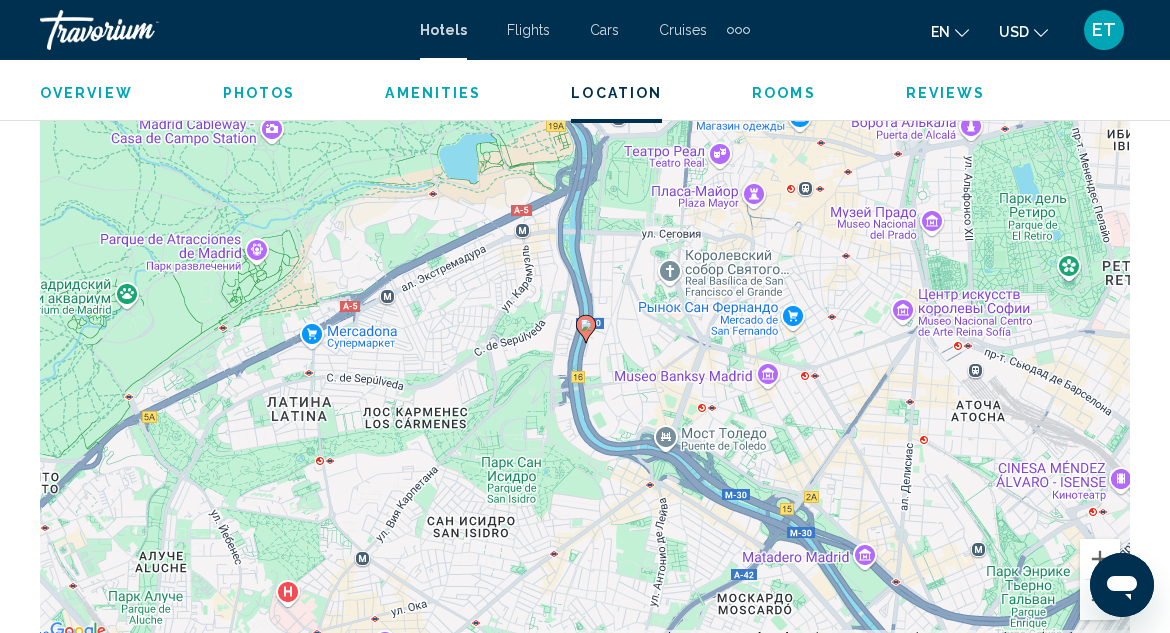 click on "Для навигации используйте клавиши со стрелками. Чтобы активировать перетаскивание с помощью клавиатуры, нажмите Alt + Ввод. После этого перемещайте маркер, используя клавиши со стрелками. Чтобы завершить перетаскивание, нажмите клавишу Ввод. Чтобы отменить действие, нажмите клавишу Esc." at bounding box center (585, 344) 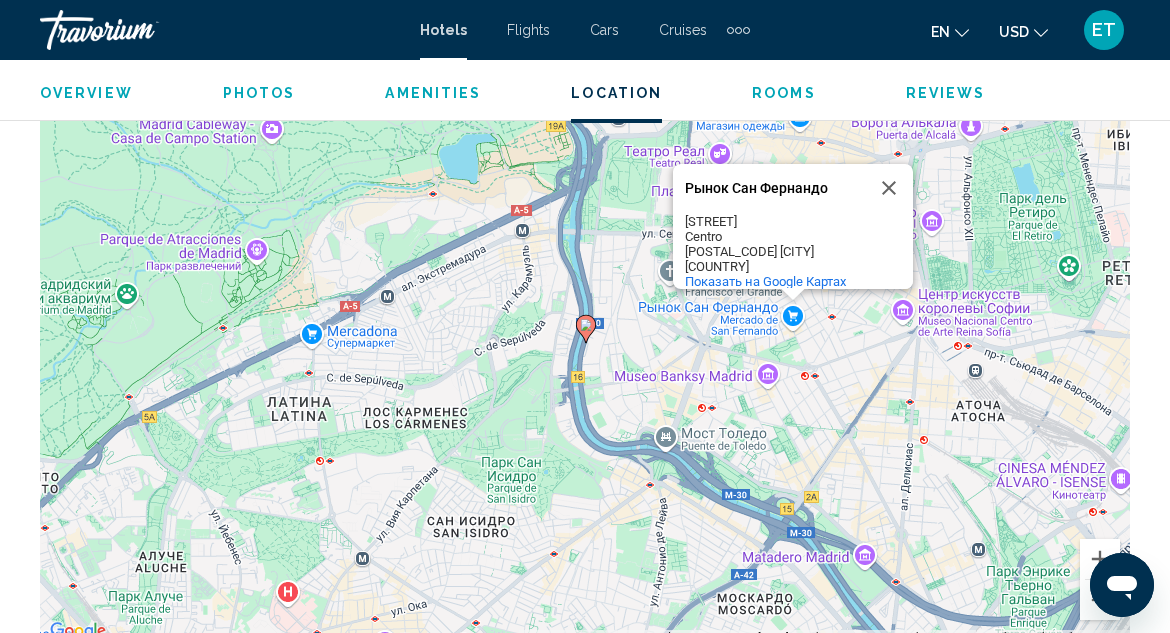 click 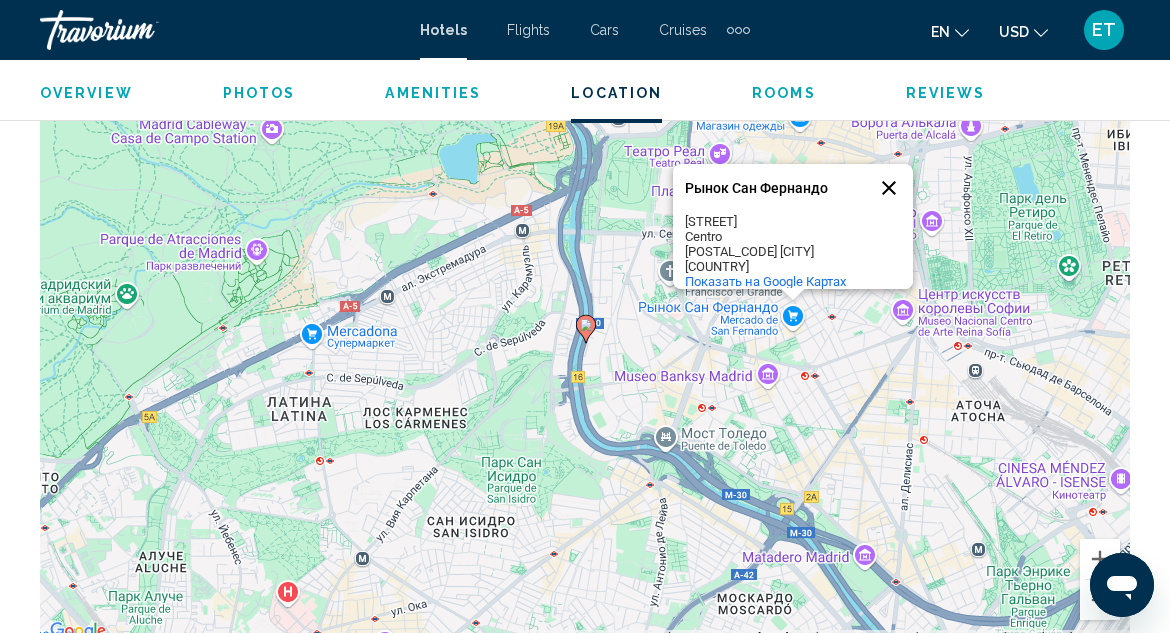 click at bounding box center (889, 188) 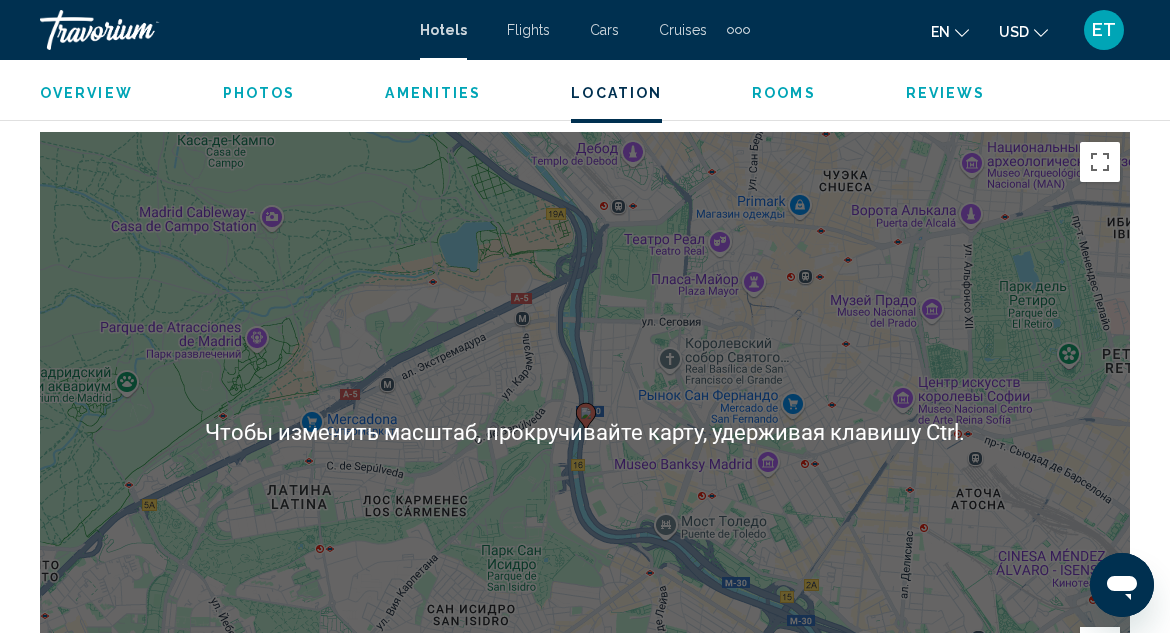 scroll, scrollTop: 2218, scrollLeft: 0, axis: vertical 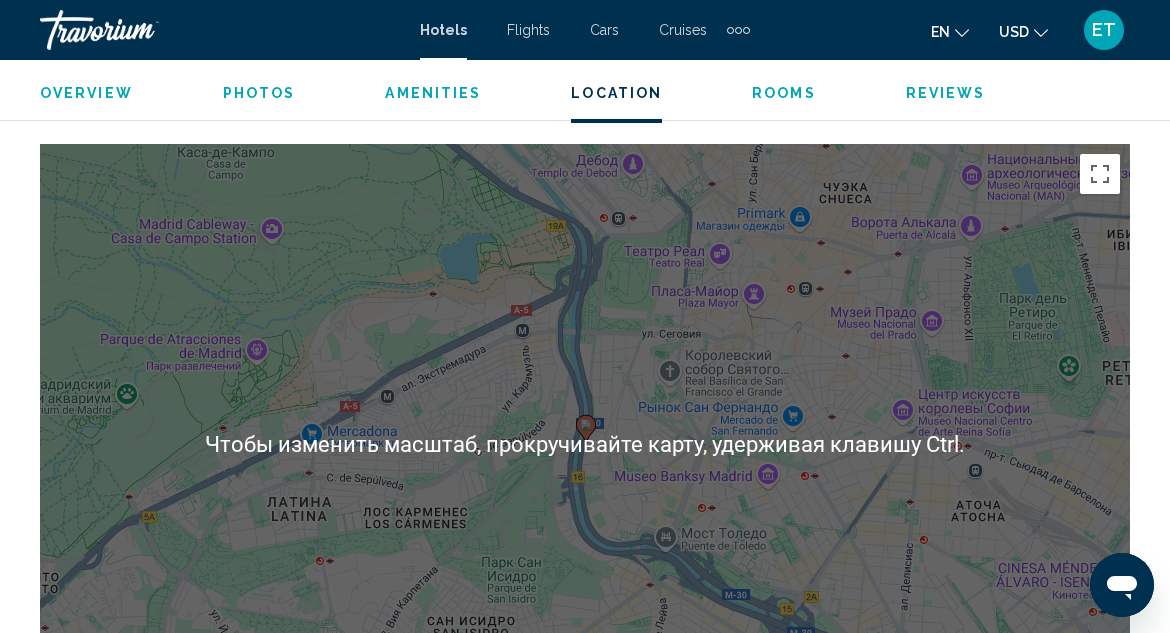 click on "Для навигации используйте клавиши со стрелками. Чтобы активировать перетаскивание с помощью клавиатуры, нажмите Alt + Ввод. После этого перемещайте маркер, используя клавиши со стрелками. Чтобы завершить перетаскивание, нажмите клавишу Ввод. Чтобы отменить действие, нажмите клавишу Esc." at bounding box center (585, 444) 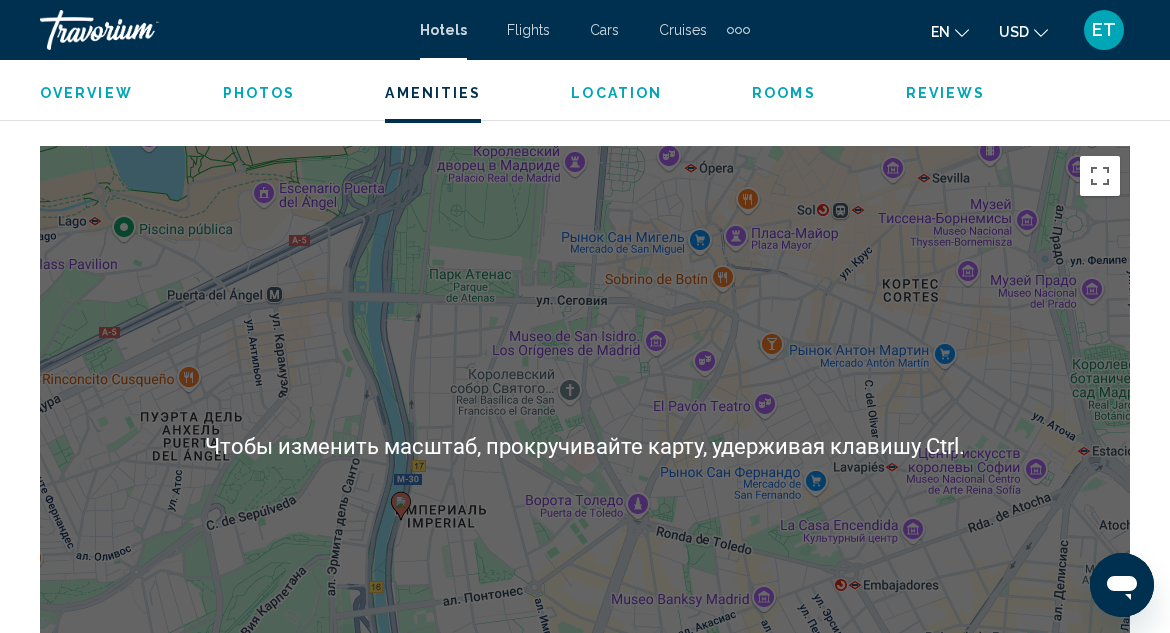 scroll, scrollTop: 2218, scrollLeft: 0, axis: vertical 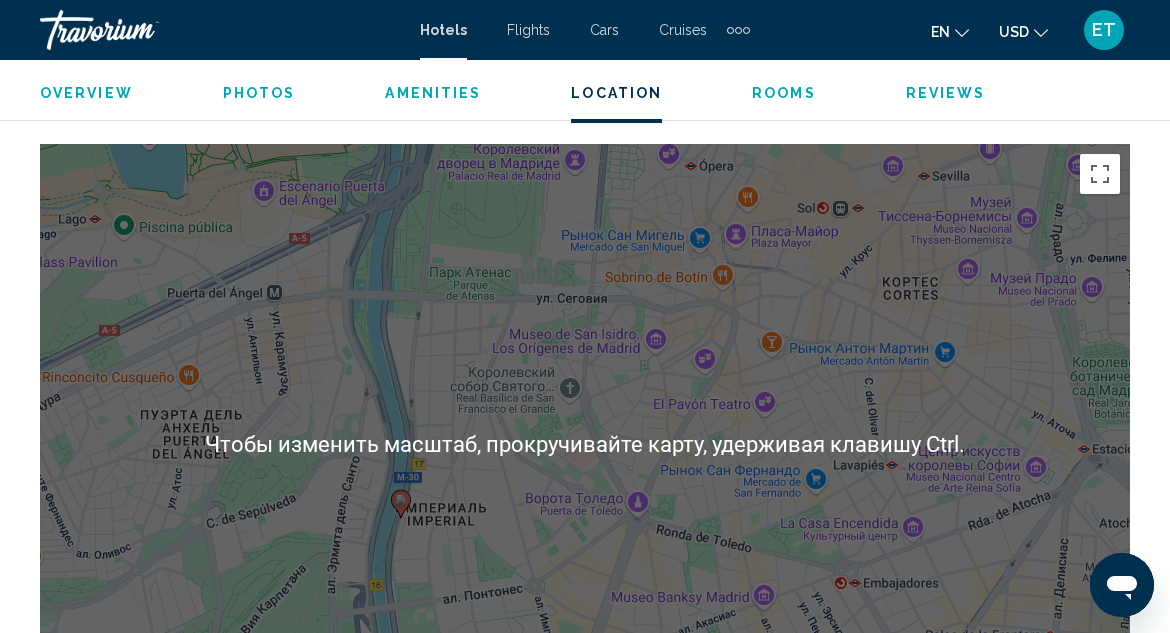 click on "Для навигации используйте клавиши со стрелками. Чтобы активировать перетаскивание с помощью клавиатуры, нажмите Alt + Ввод. После этого перемещайте маркер, используя клавиши со стрелками. Чтобы завершить перетаскивание, нажмите клавишу Ввод. Чтобы отменить действие, нажмите клавишу Esc." at bounding box center (585, 444) 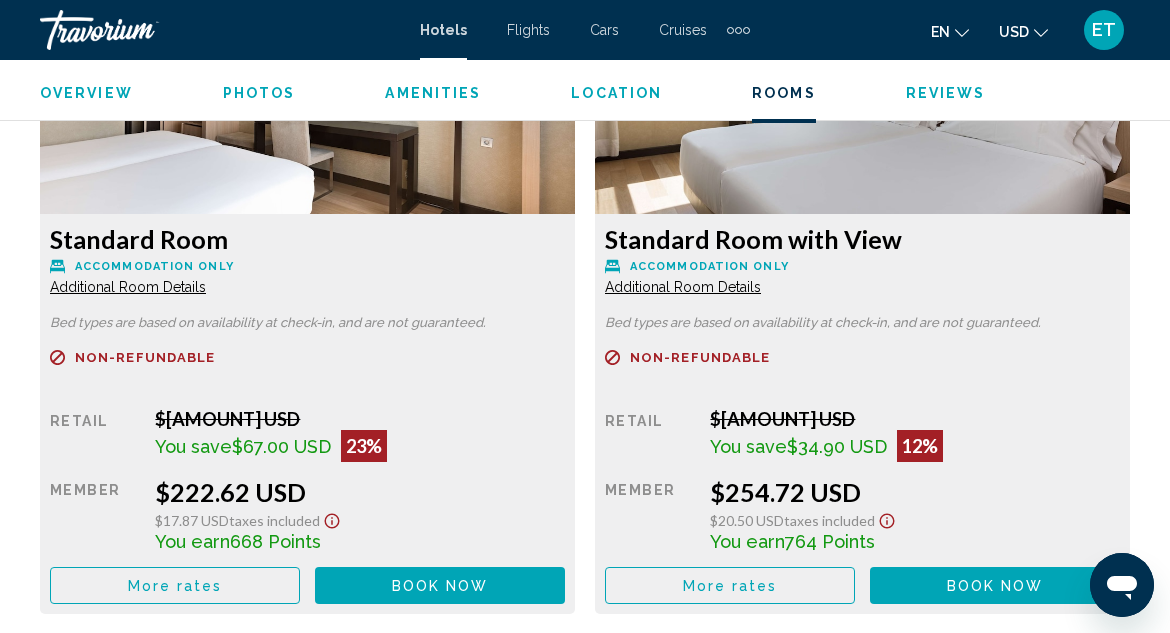 scroll, scrollTop: 3318, scrollLeft: 0, axis: vertical 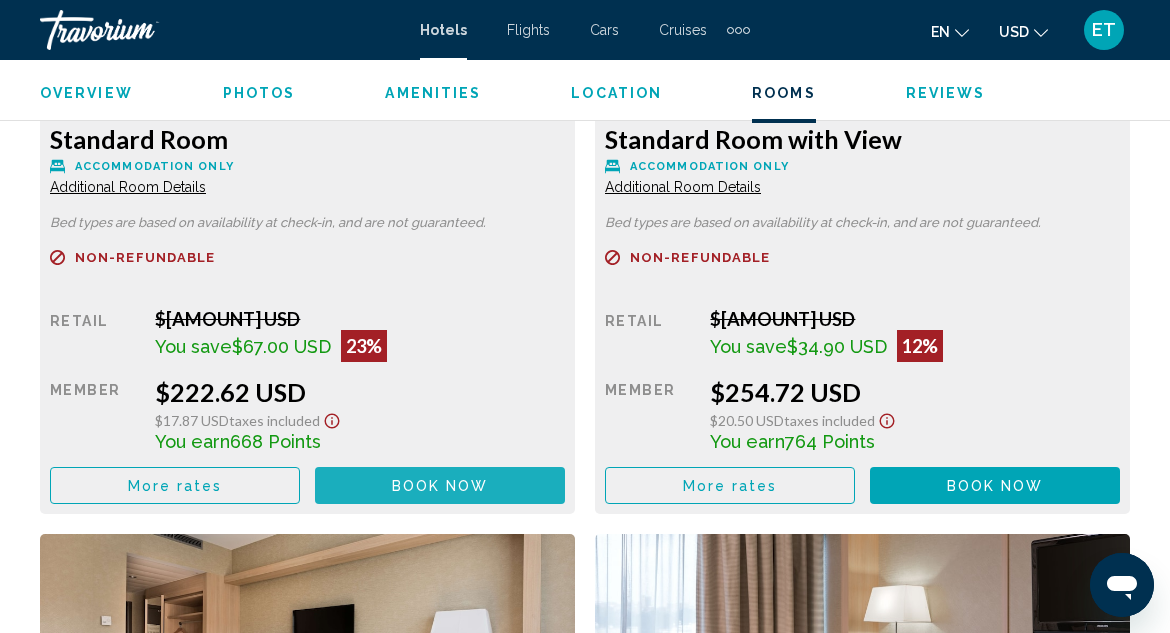 click on "Book now" at bounding box center (440, 486) 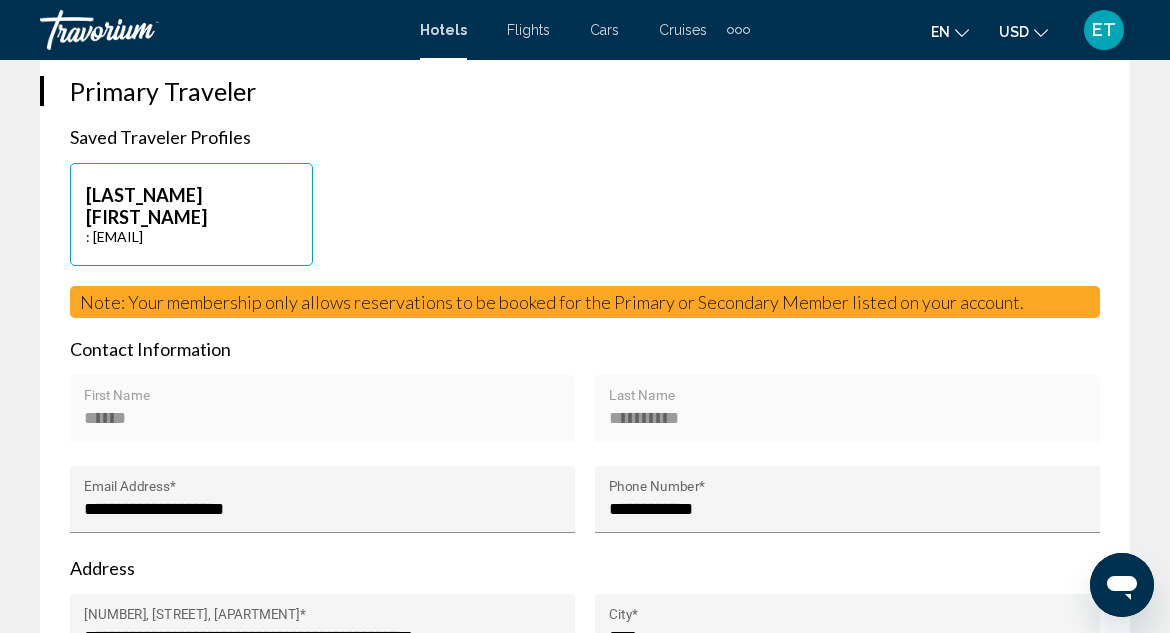 scroll, scrollTop: 1080, scrollLeft: 0, axis: vertical 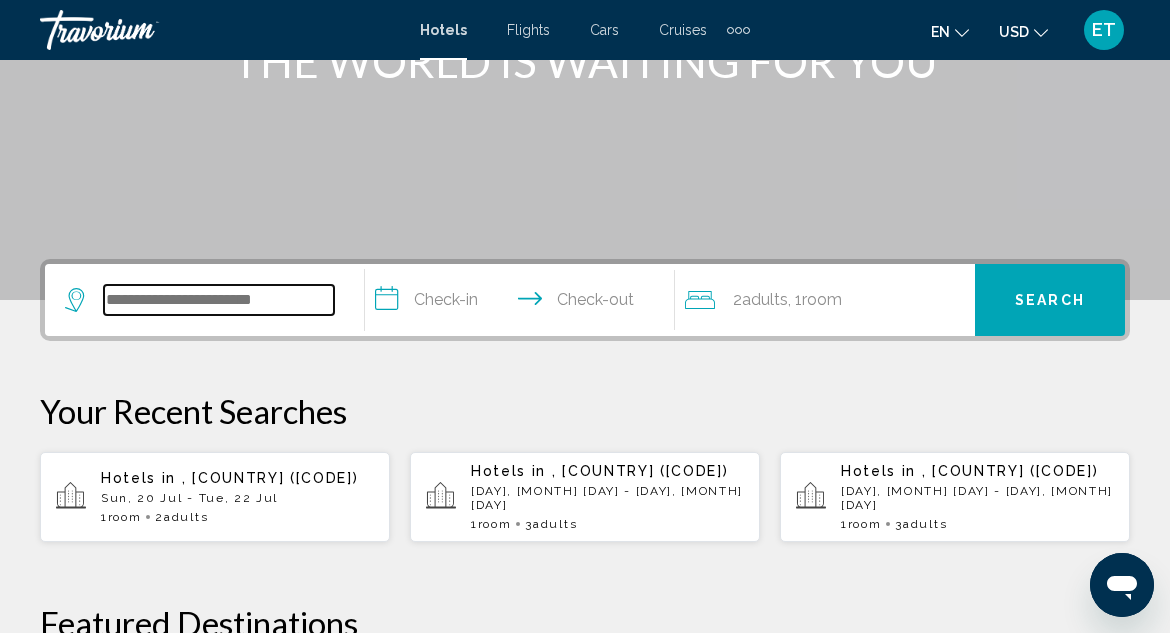 click at bounding box center (219, 300) 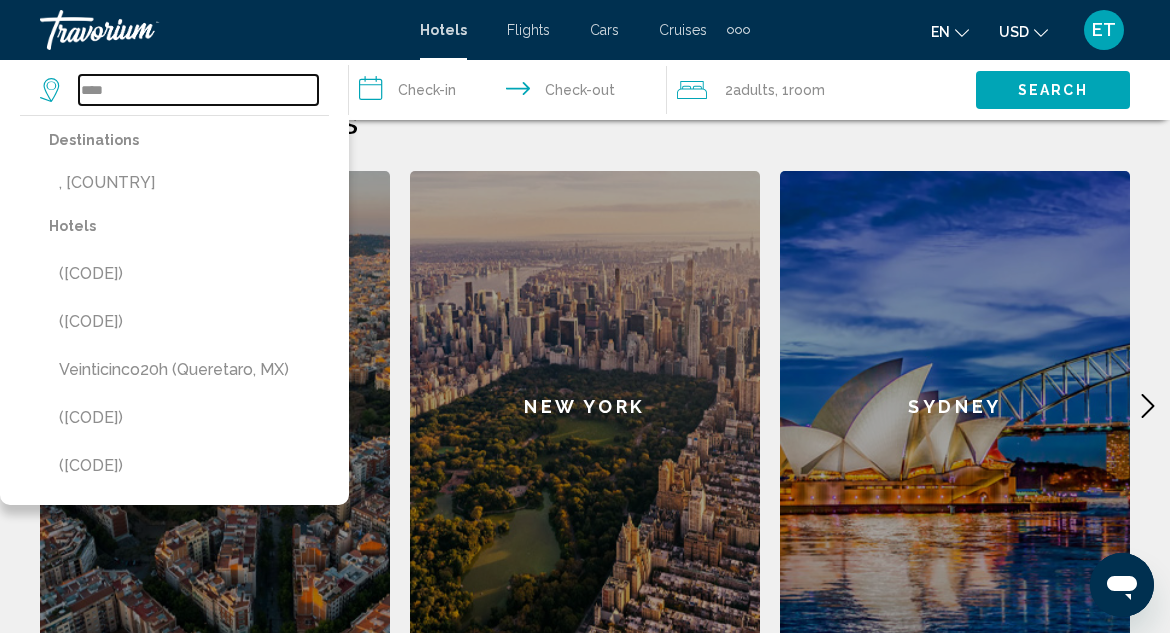 scroll, scrollTop: 794, scrollLeft: 0, axis: vertical 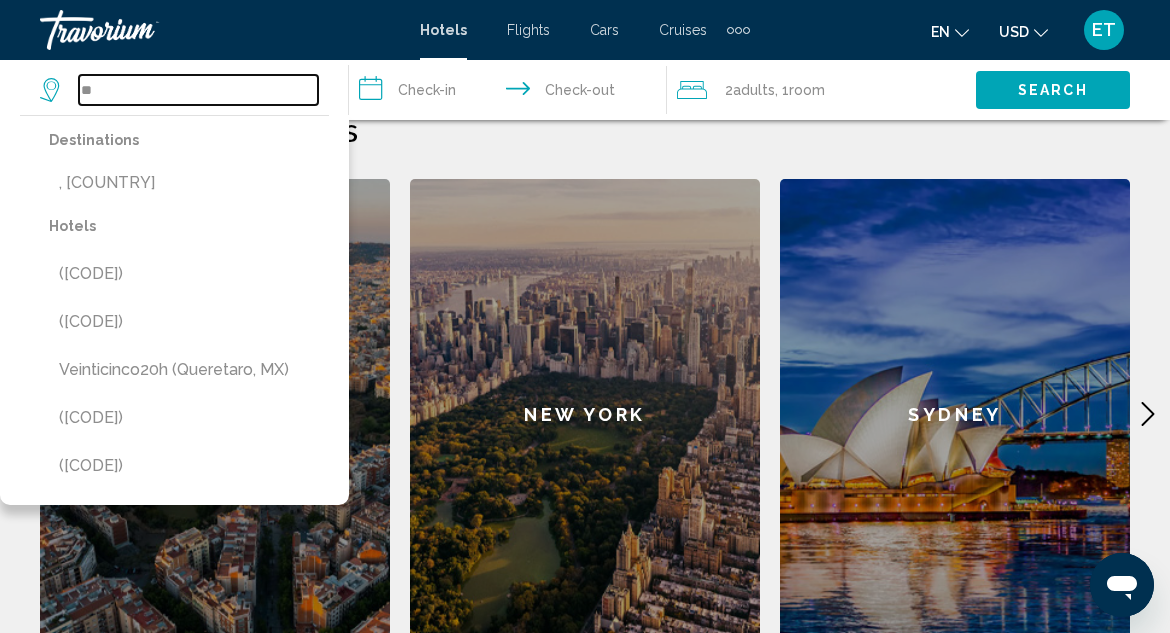 type on "*" 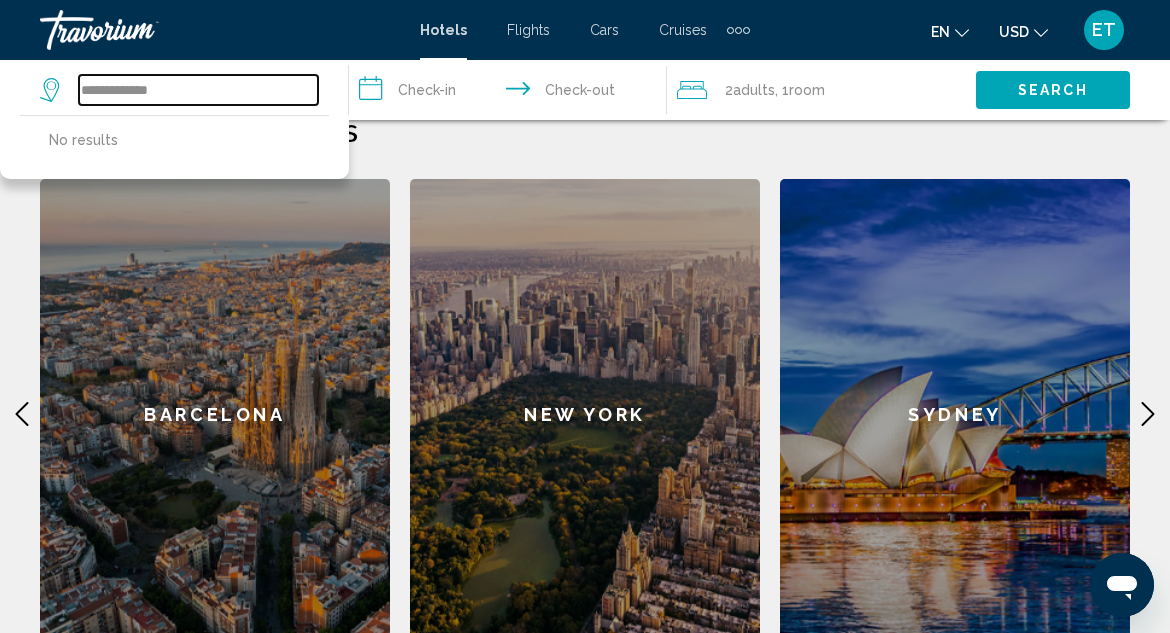 type on "**********" 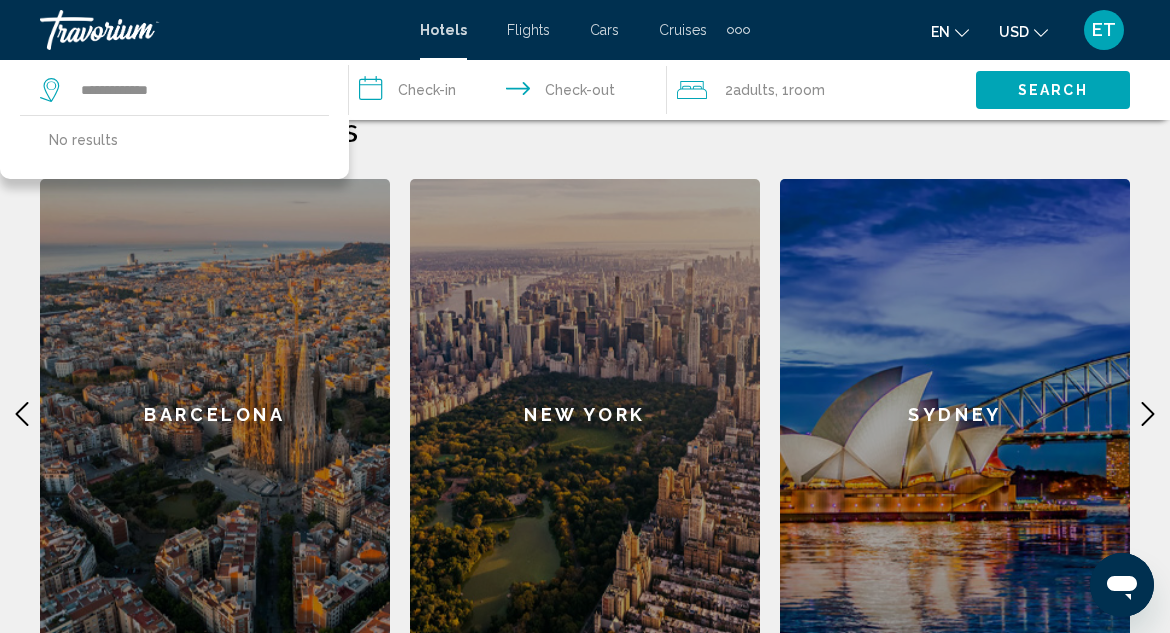 click on "**********" at bounding box center (512, 93) 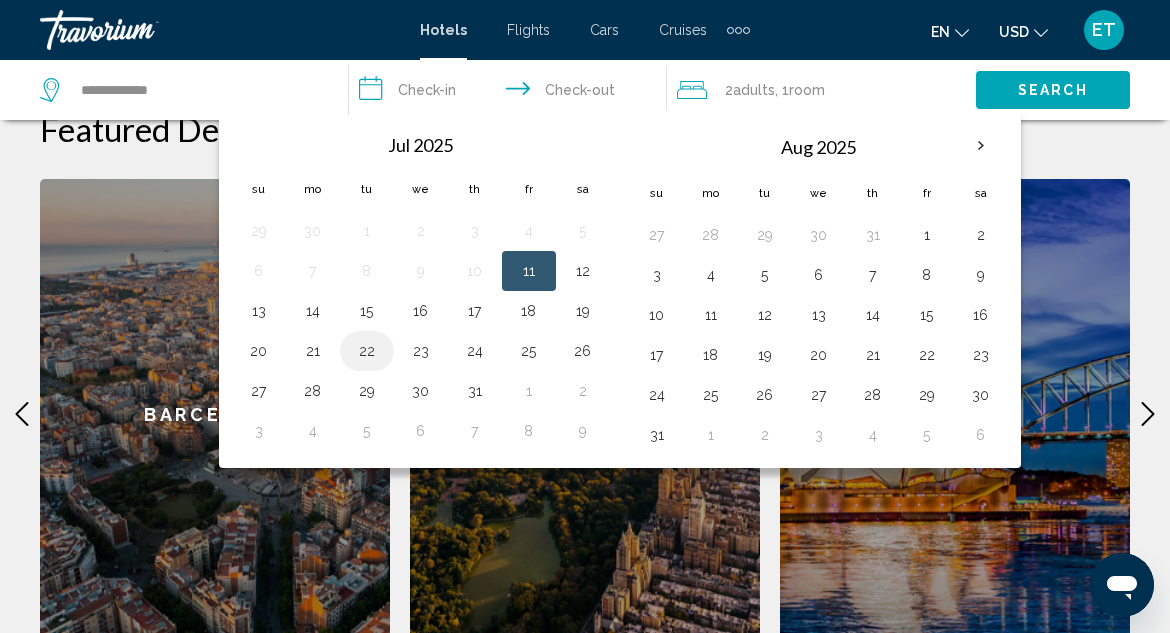 click on "22" at bounding box center [367, 351] 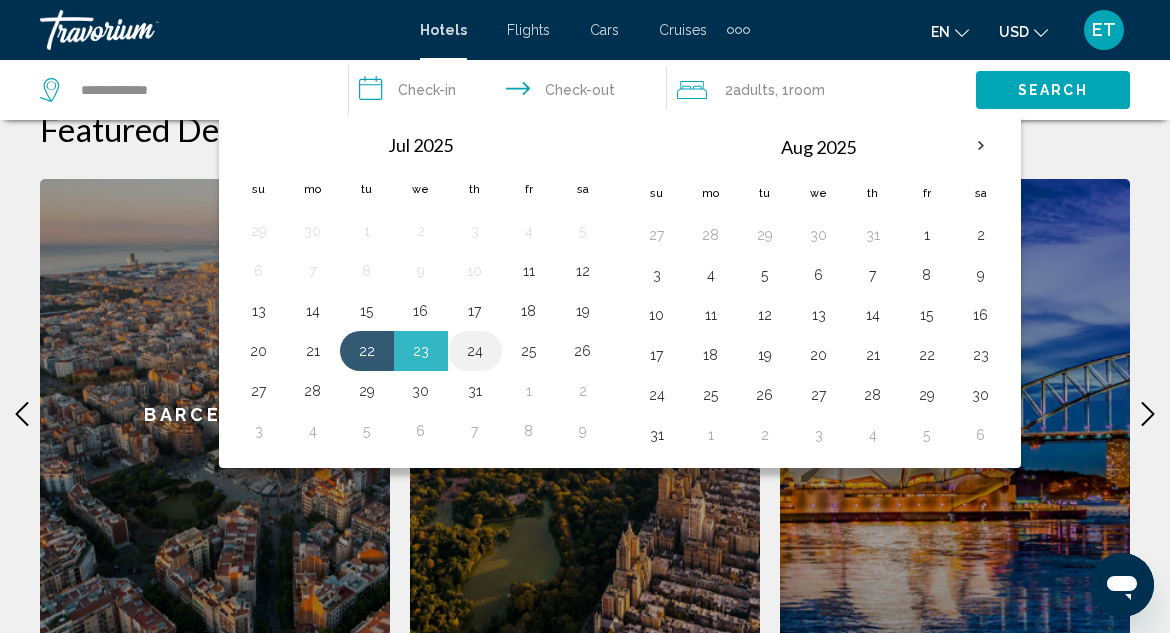 click on "24" at bounding box center (475, 351) 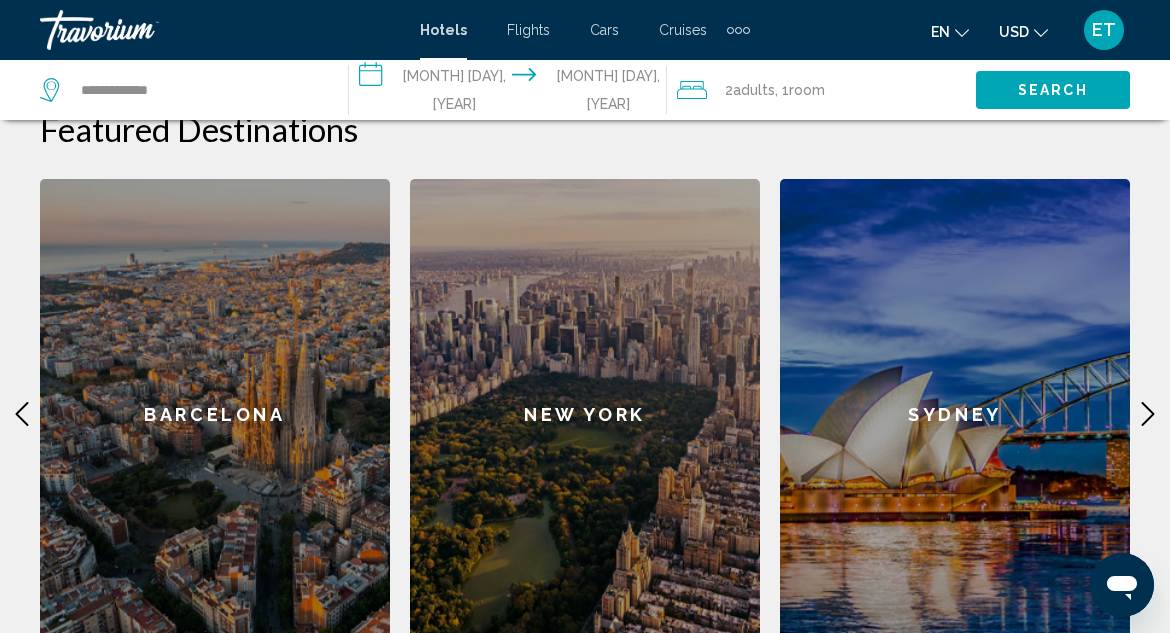 type on "**********" 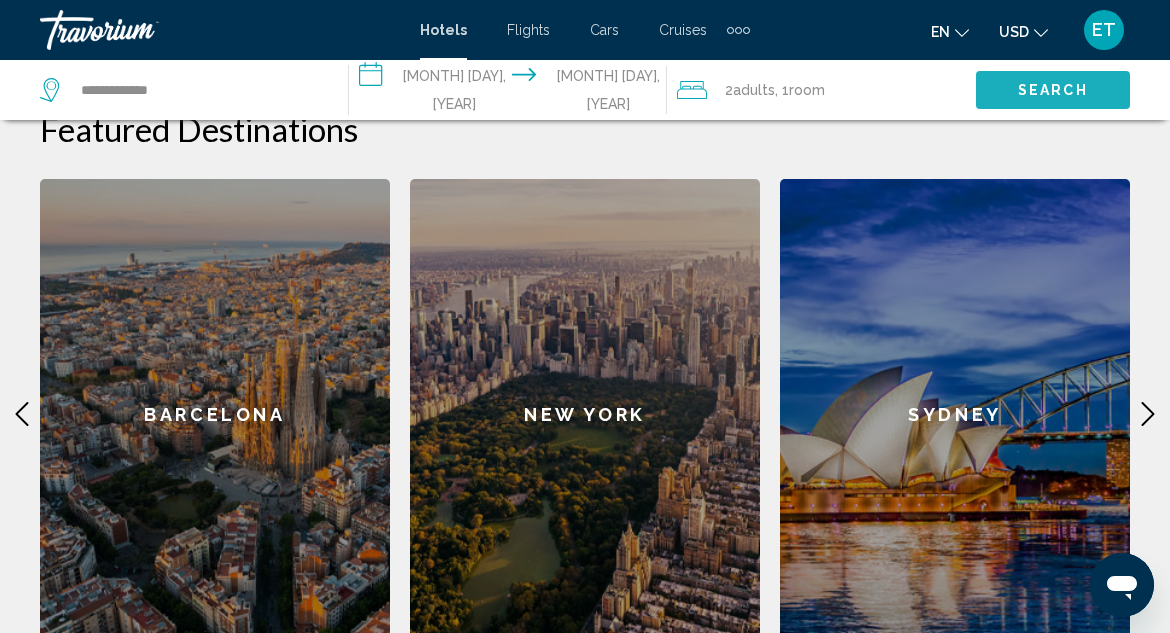 click on "Search" at bounding box center [1053, 91] 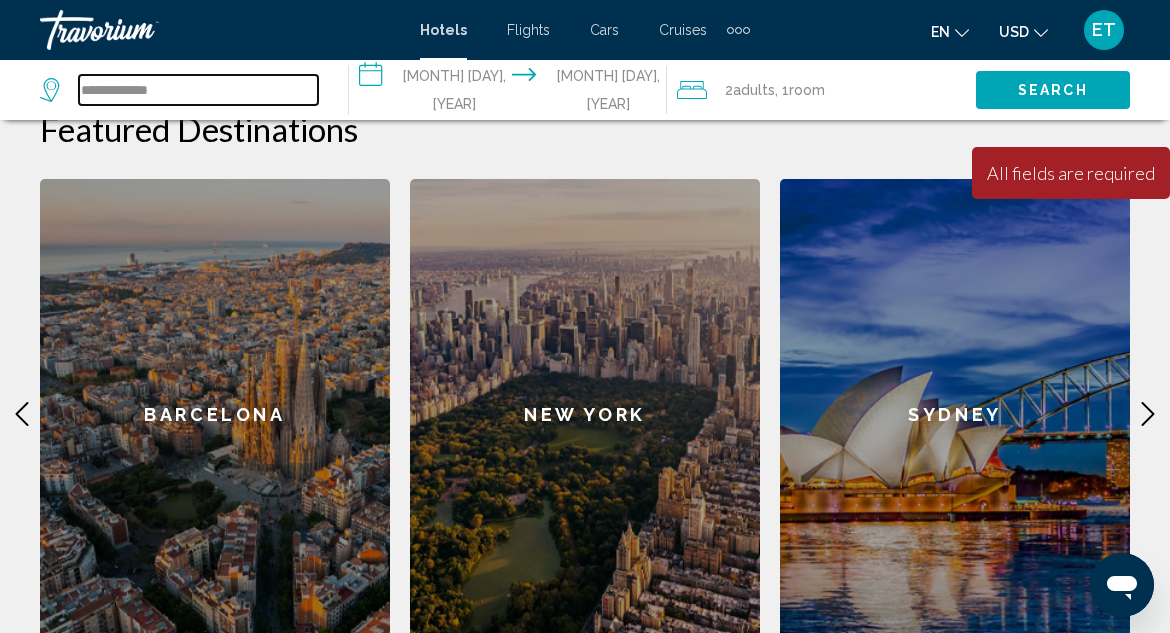 click on "**********" at bounding box center (198, 90) 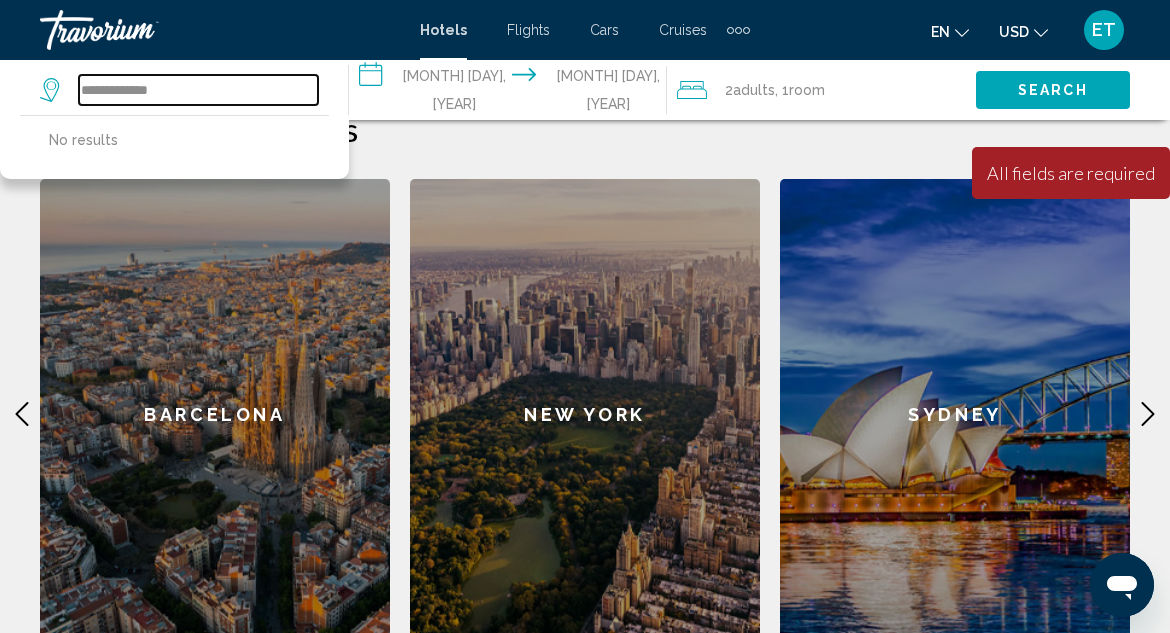 click on "**********" at bounding box center [198, 90] 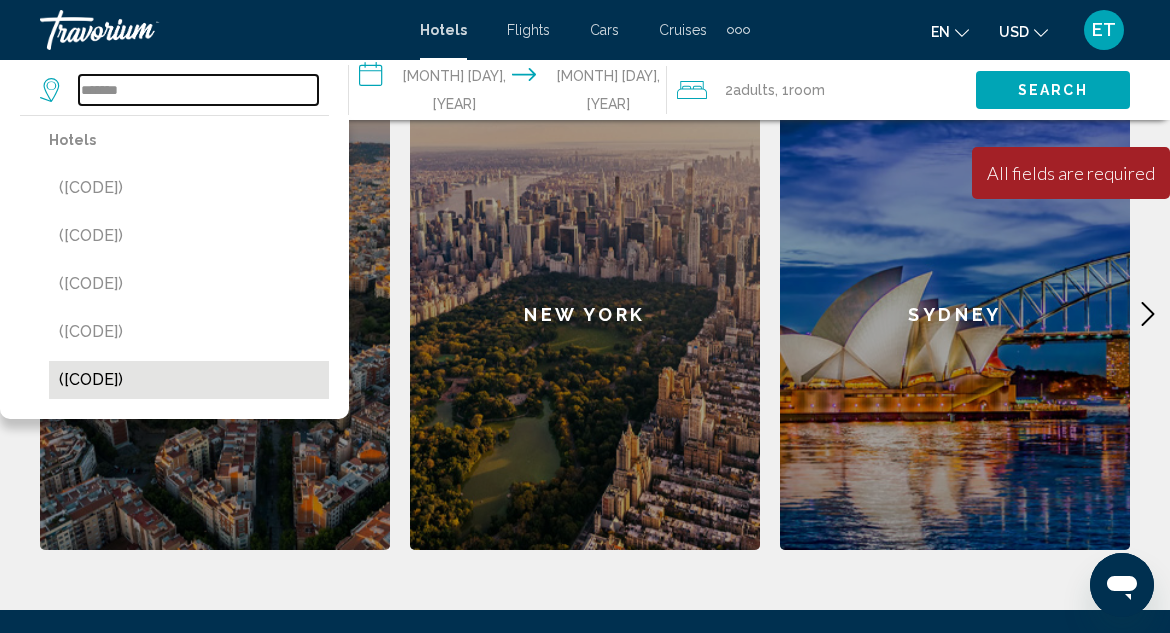 scroll, scrollTop: 794, scrollLeft: 0, axis: vertical 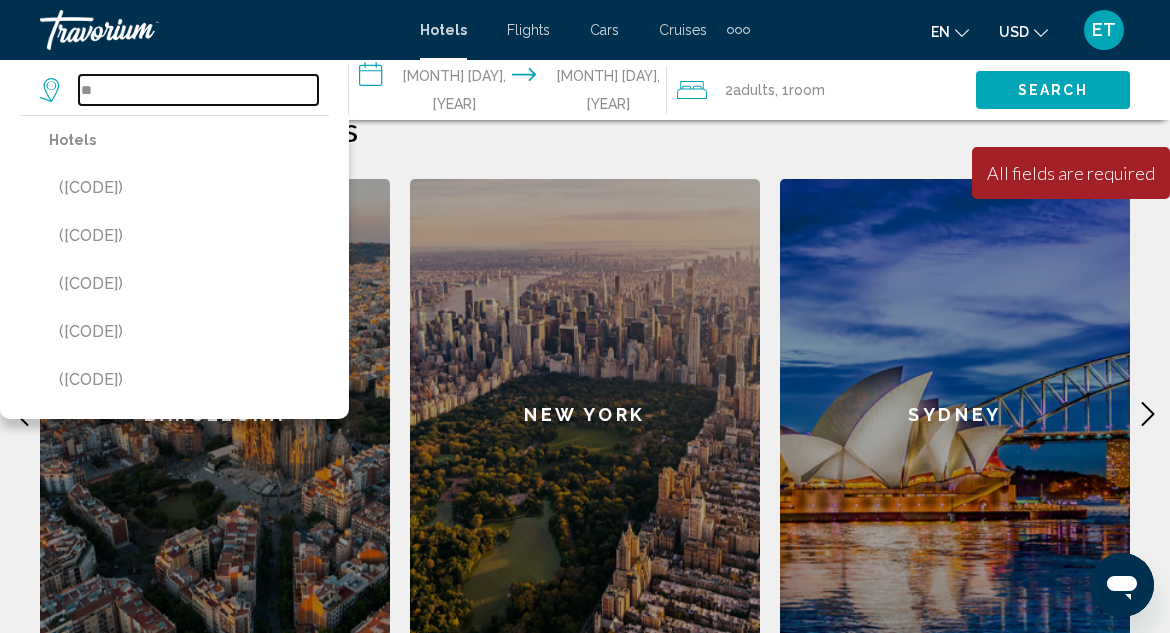 type on "*" 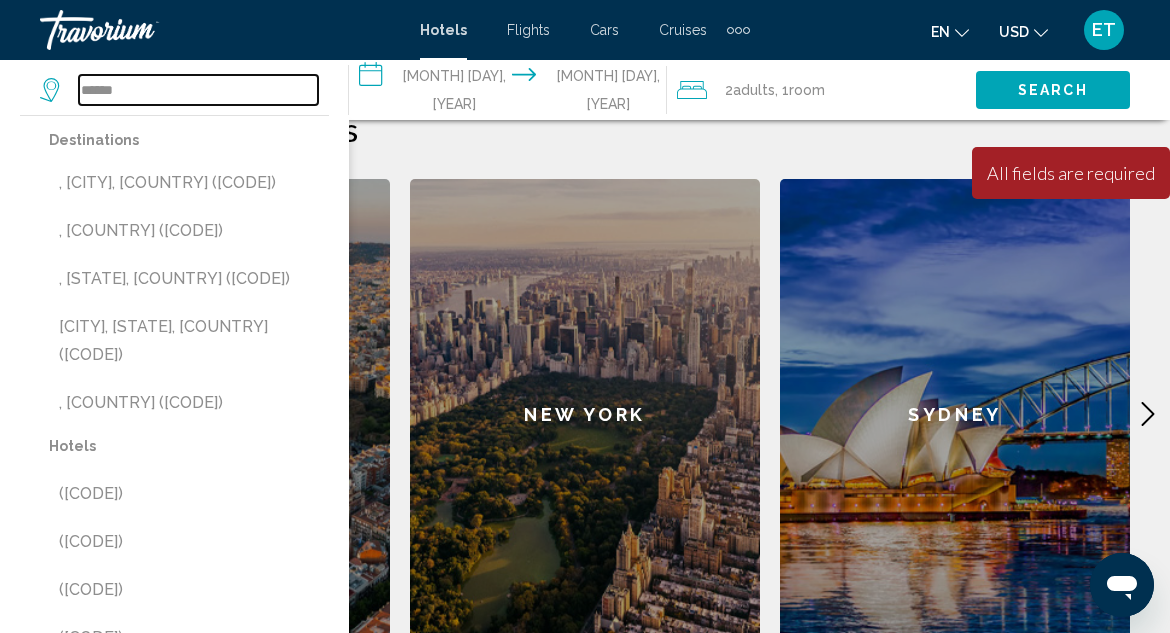 click on "******" at bounding box center (198, 90) 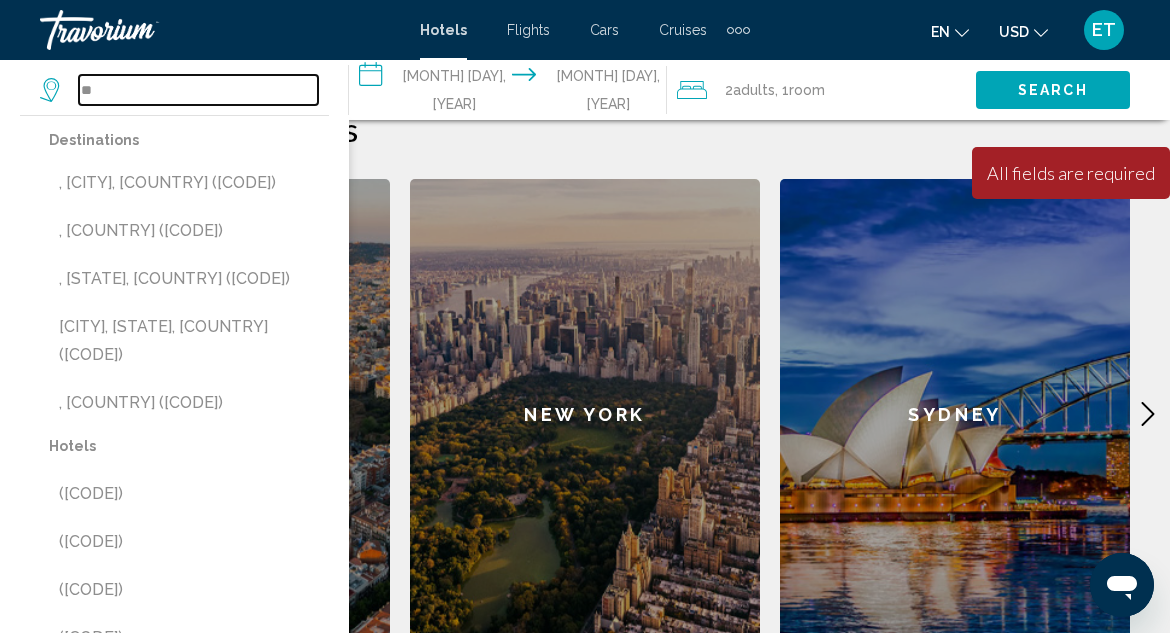 type on "*" 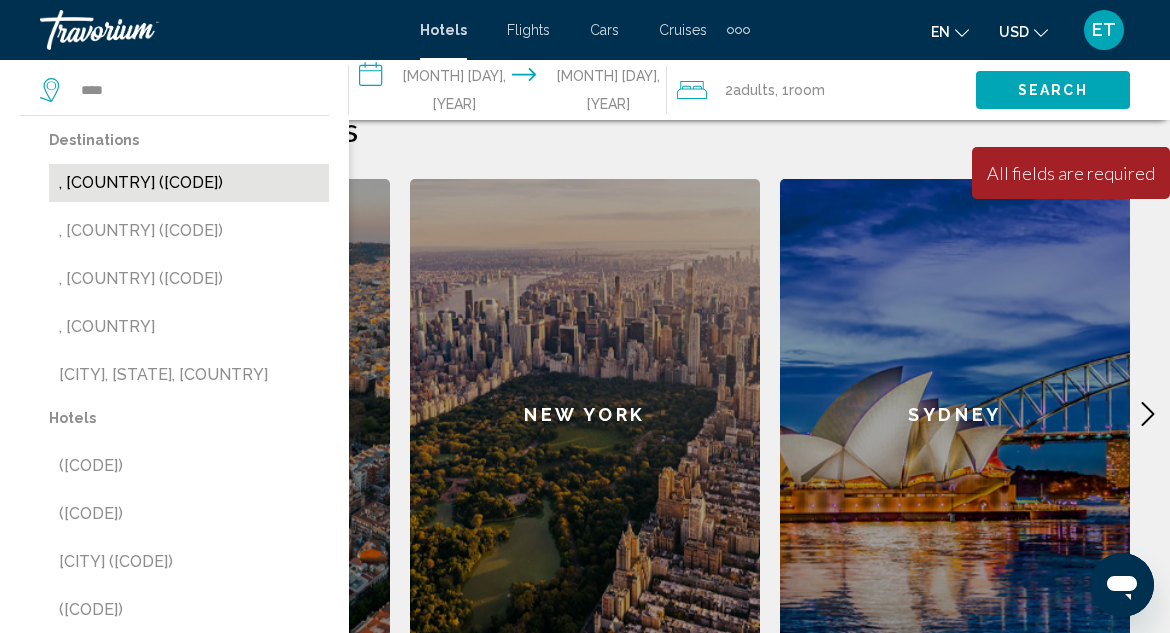 click on "[CITY], [STATE] ([AIRPORT_CODE])" at bounding box center (189, 183) 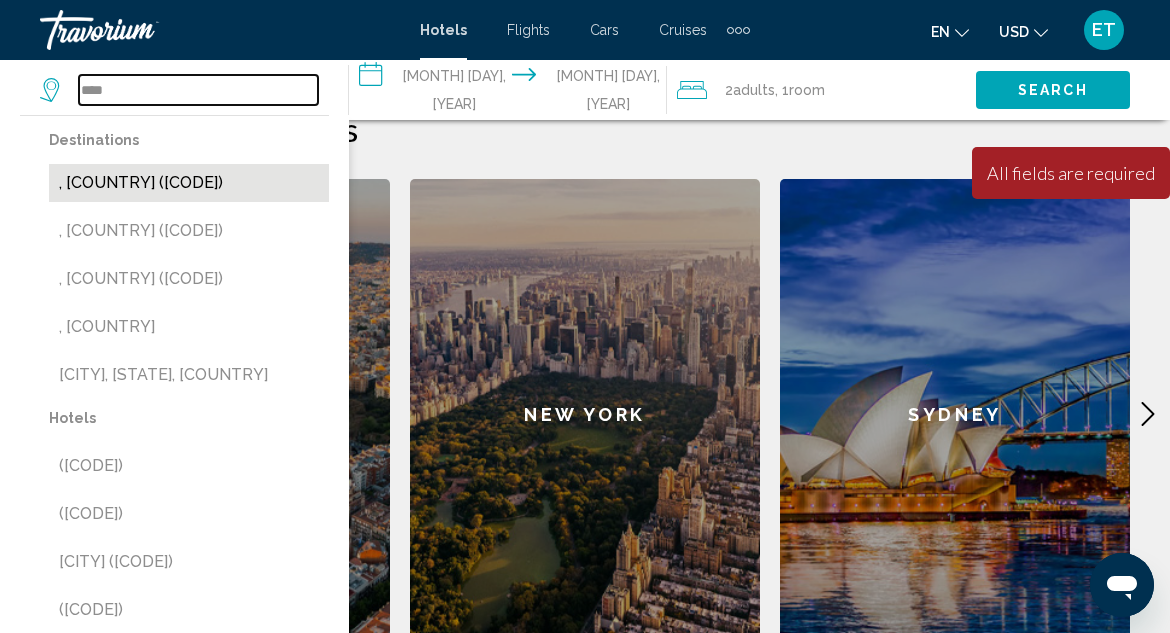 type on "**********" 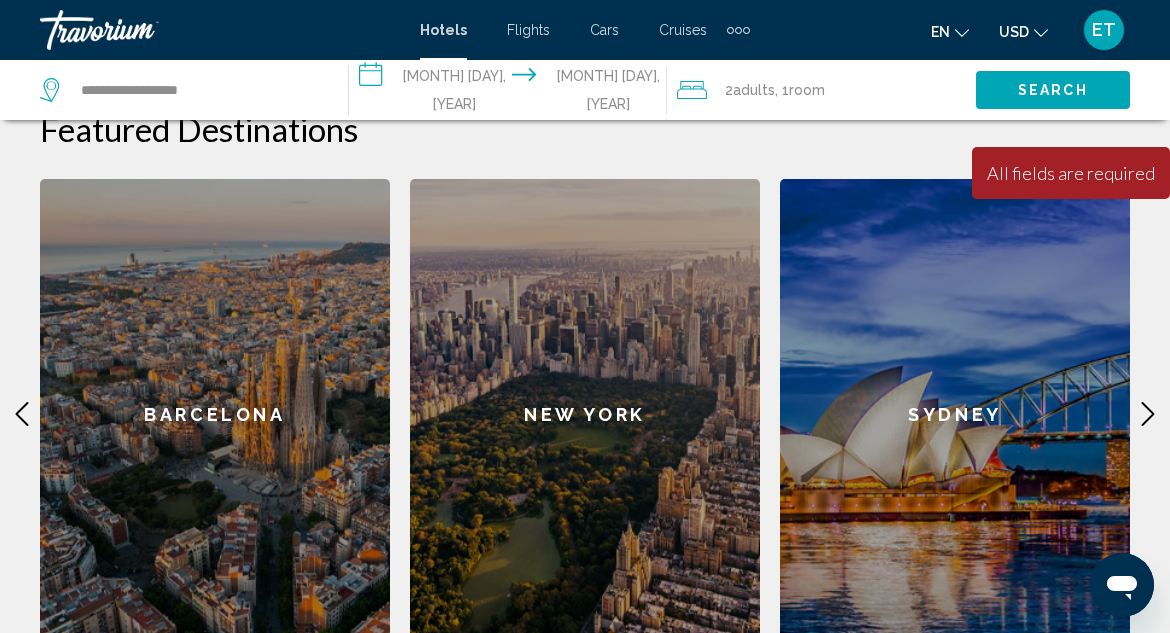 click on "Search" at bounding box center (1053, 91) 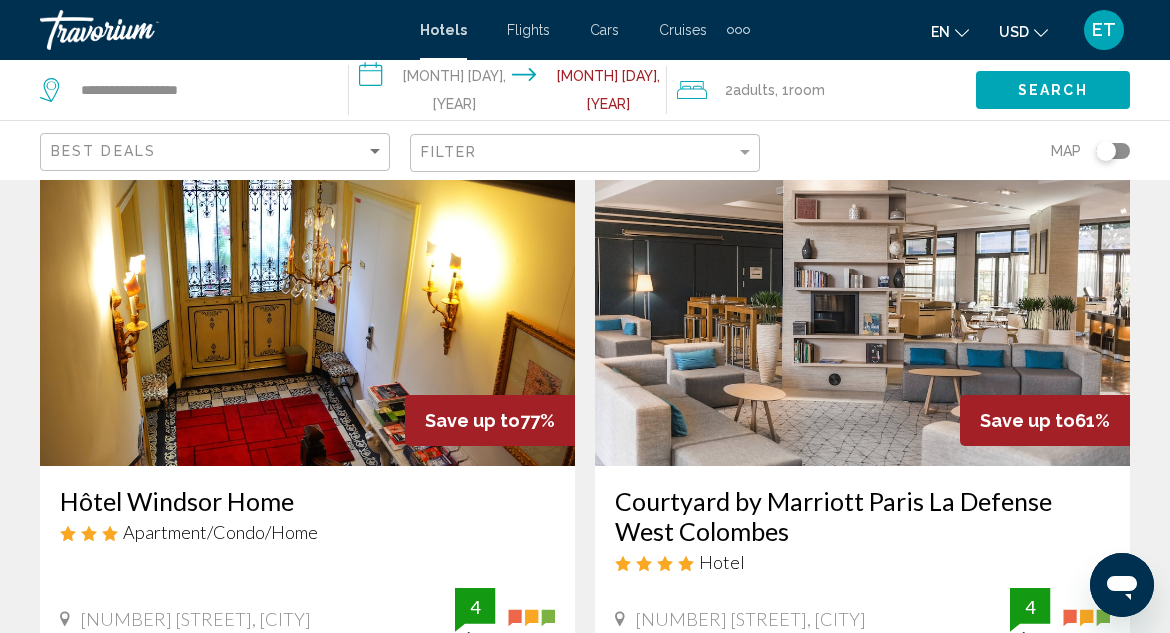 scroll, scrollTop: 100, scrollLeft: 0, axis: vertical 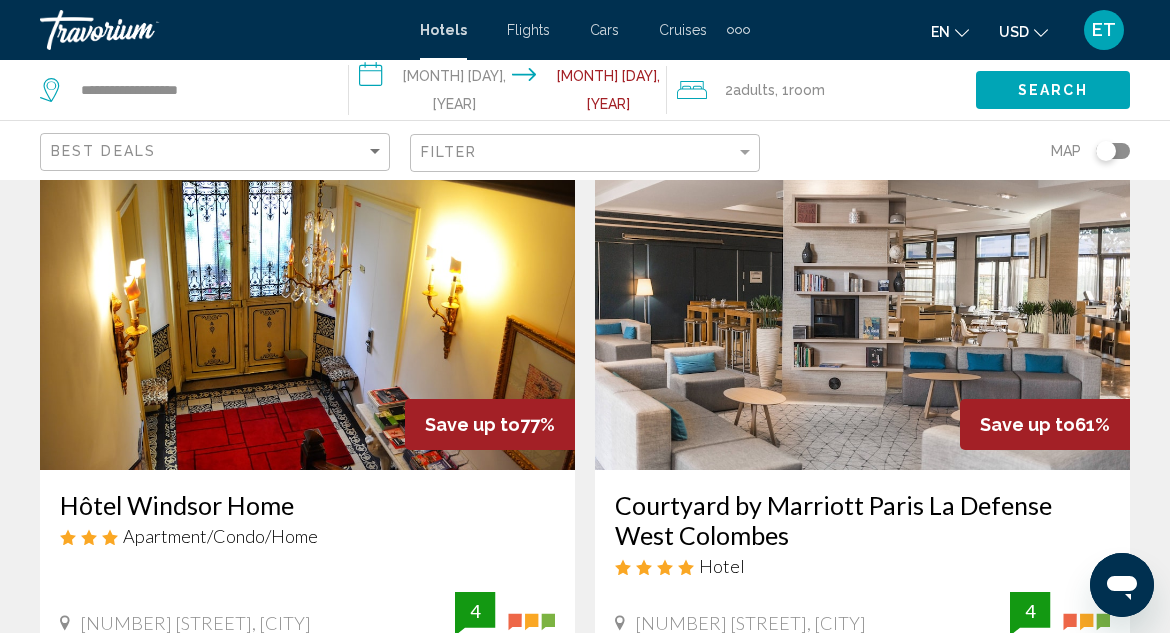 click at bounding box center [307, 310] 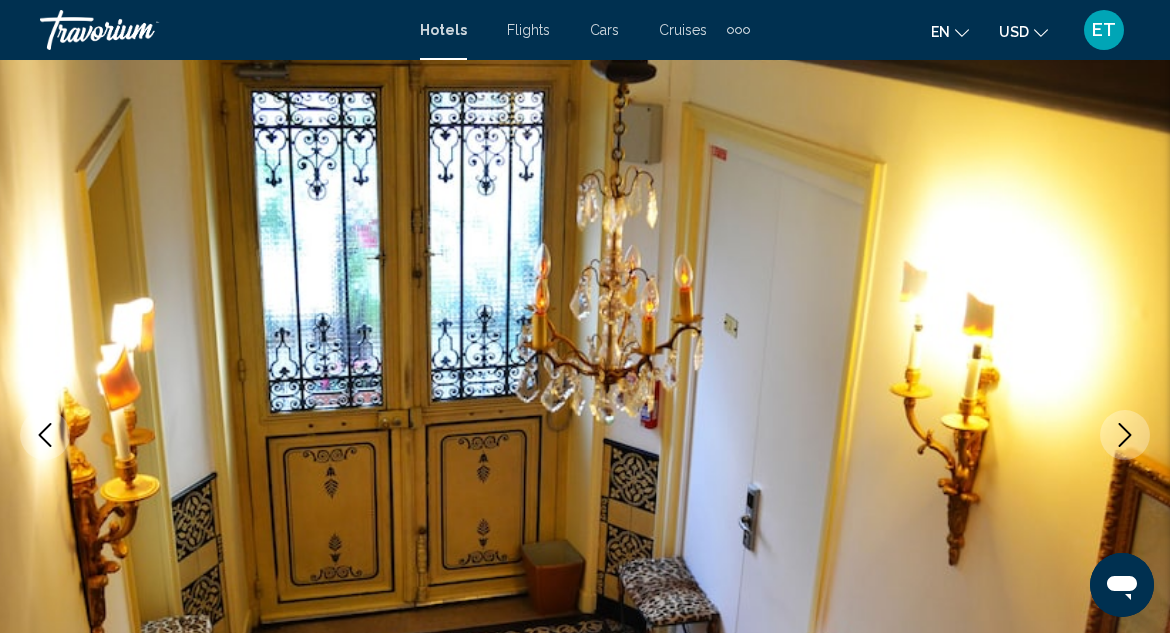 scroll, scrollTop: 218, scrollLeft: 0, axis: vertical 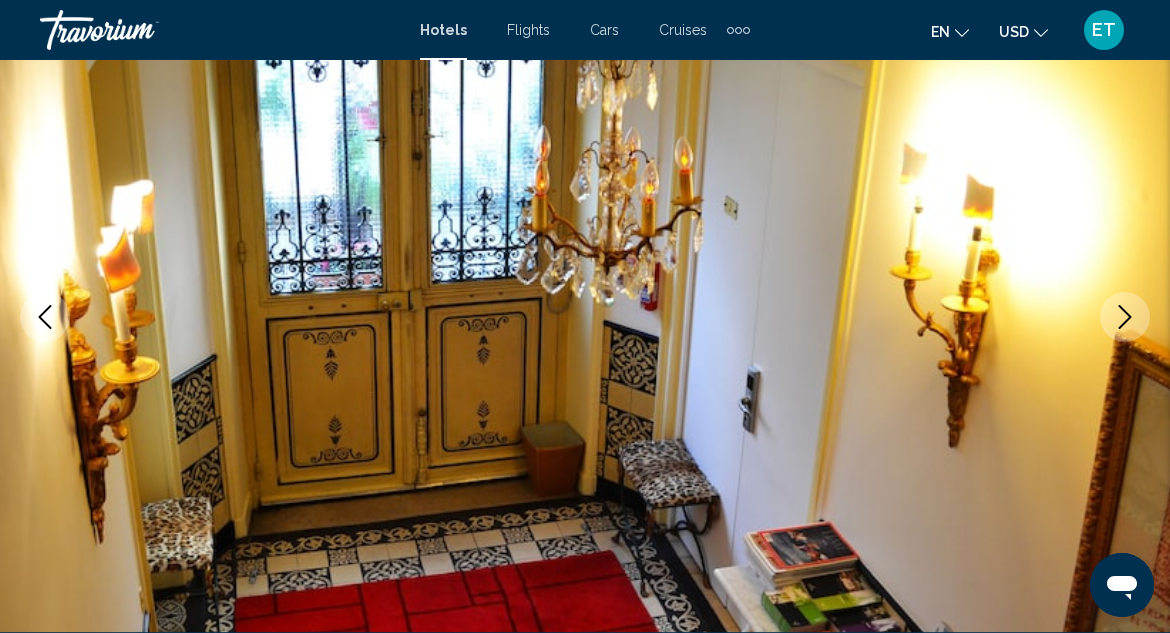 click 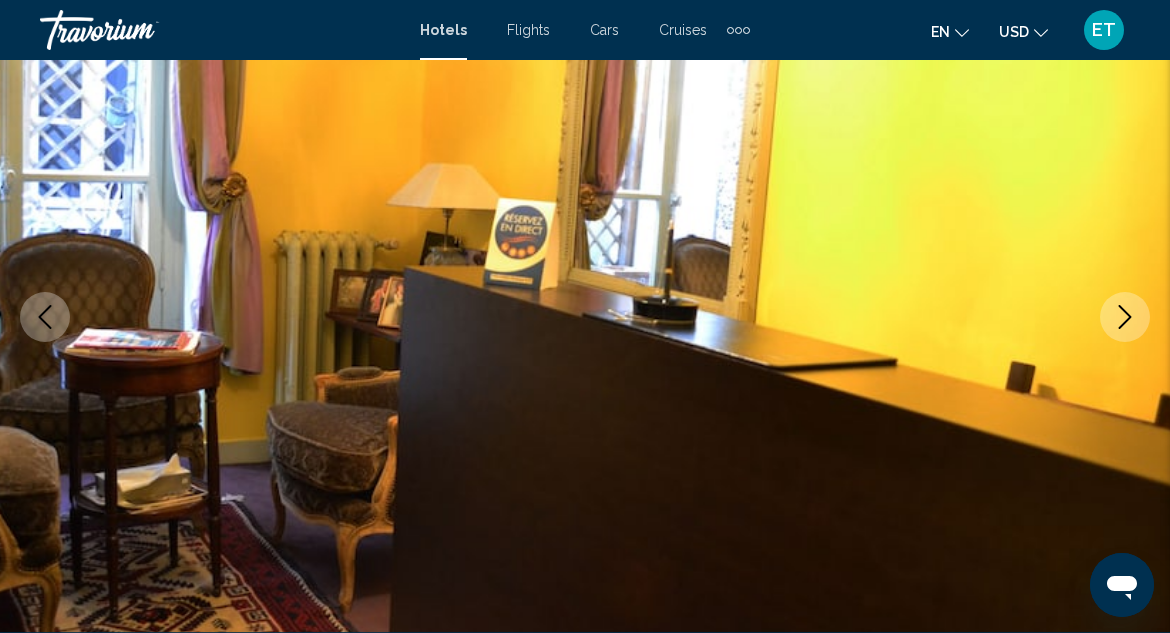 click 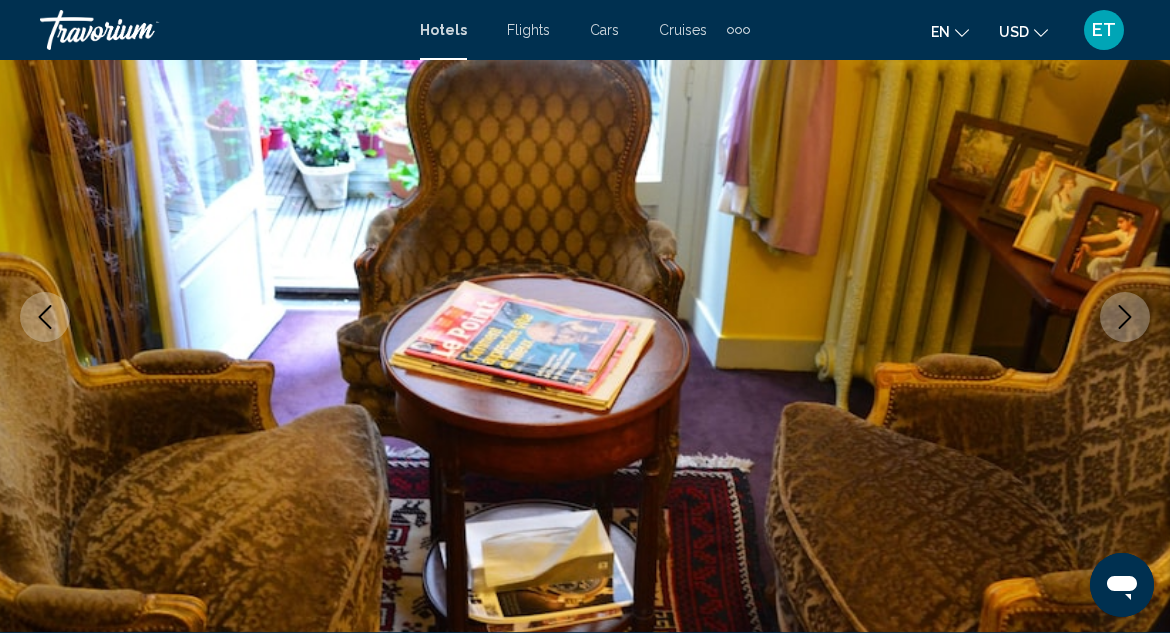 click 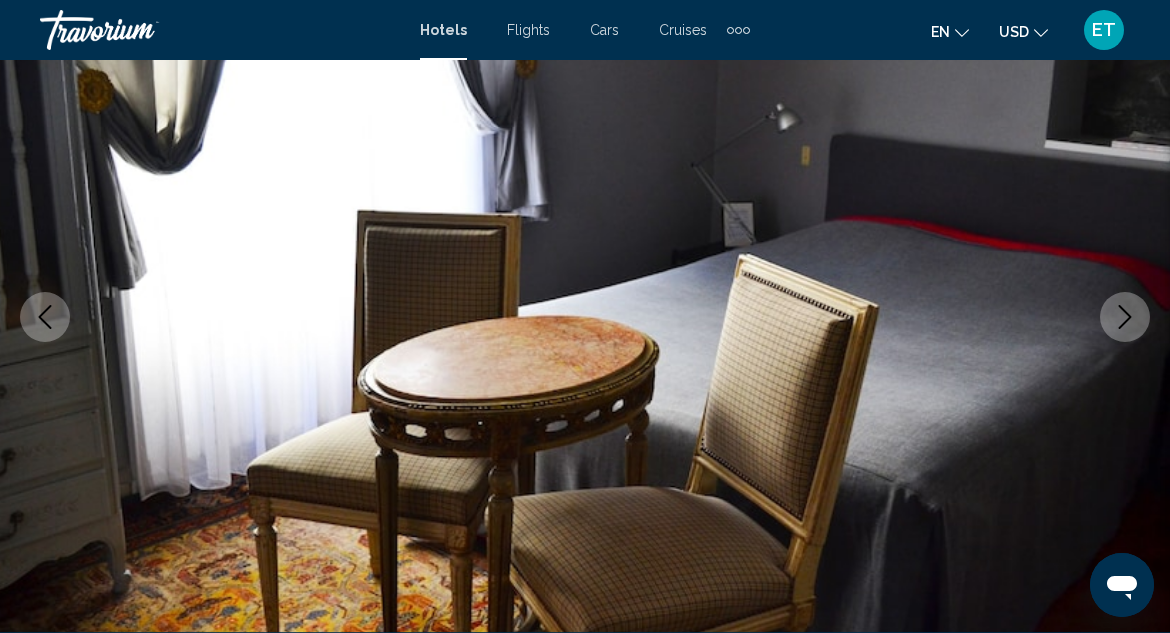 click 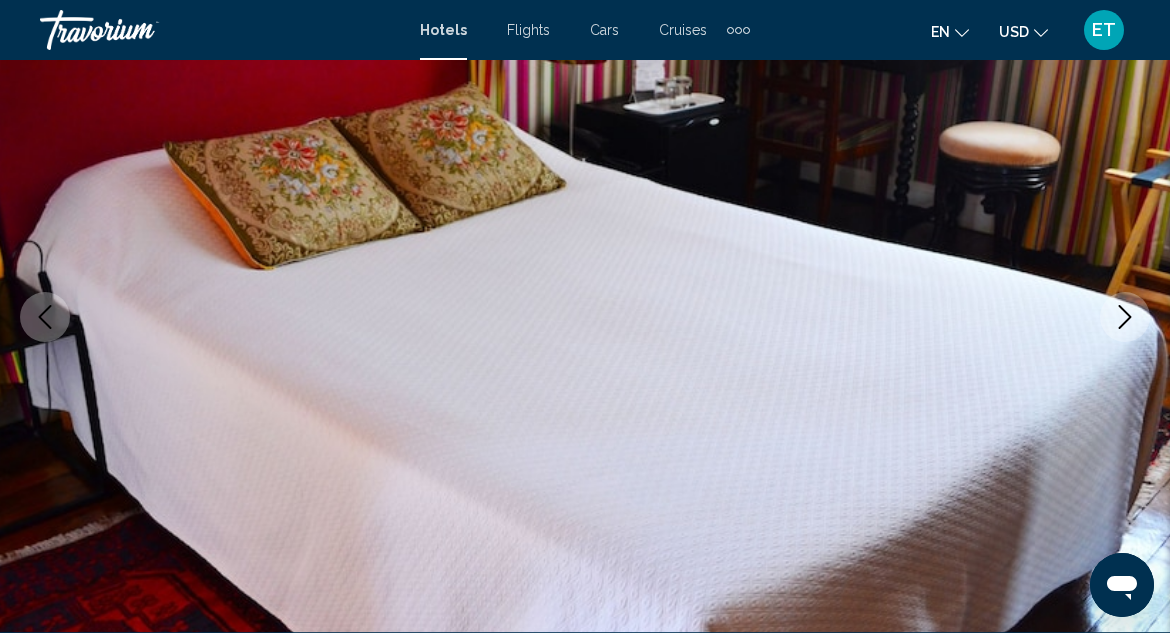 click 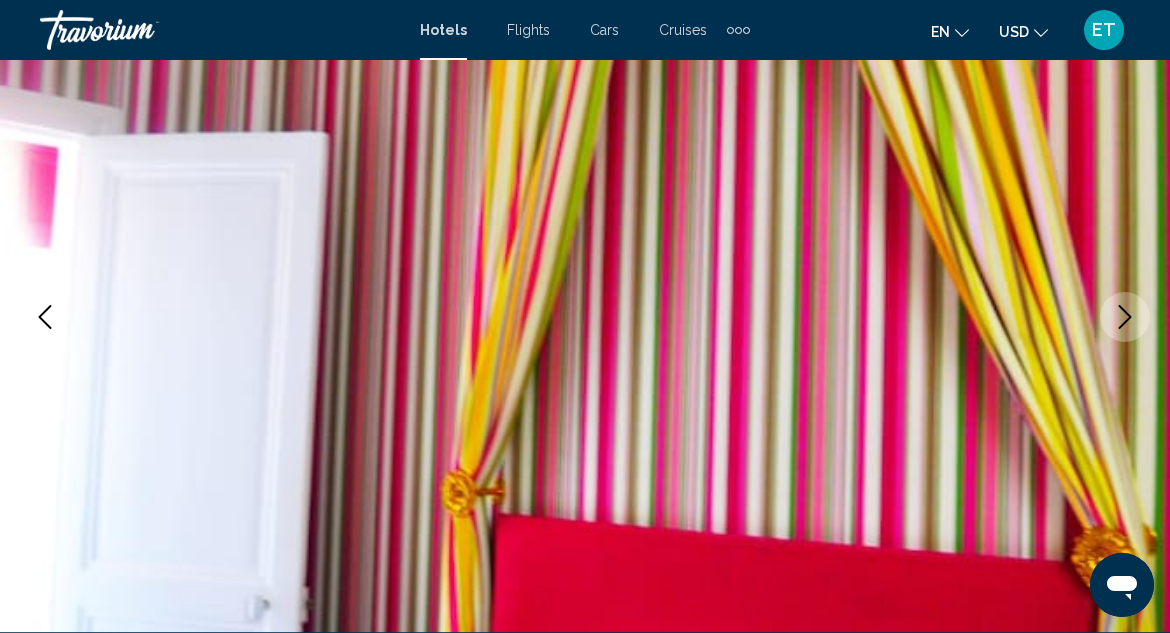 click 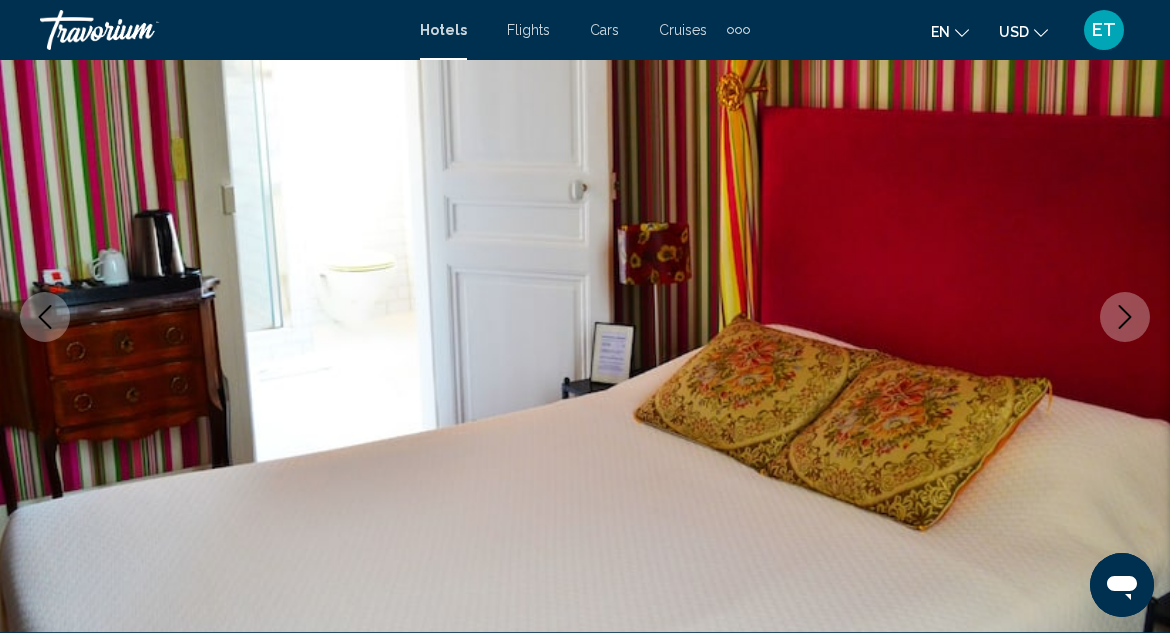 click 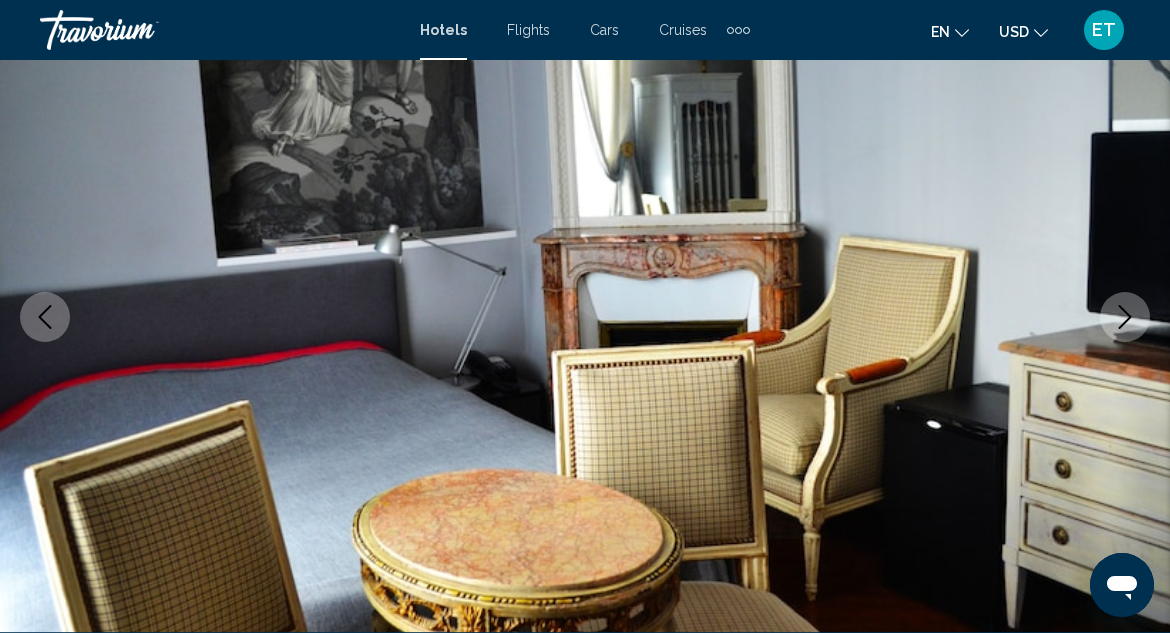 click 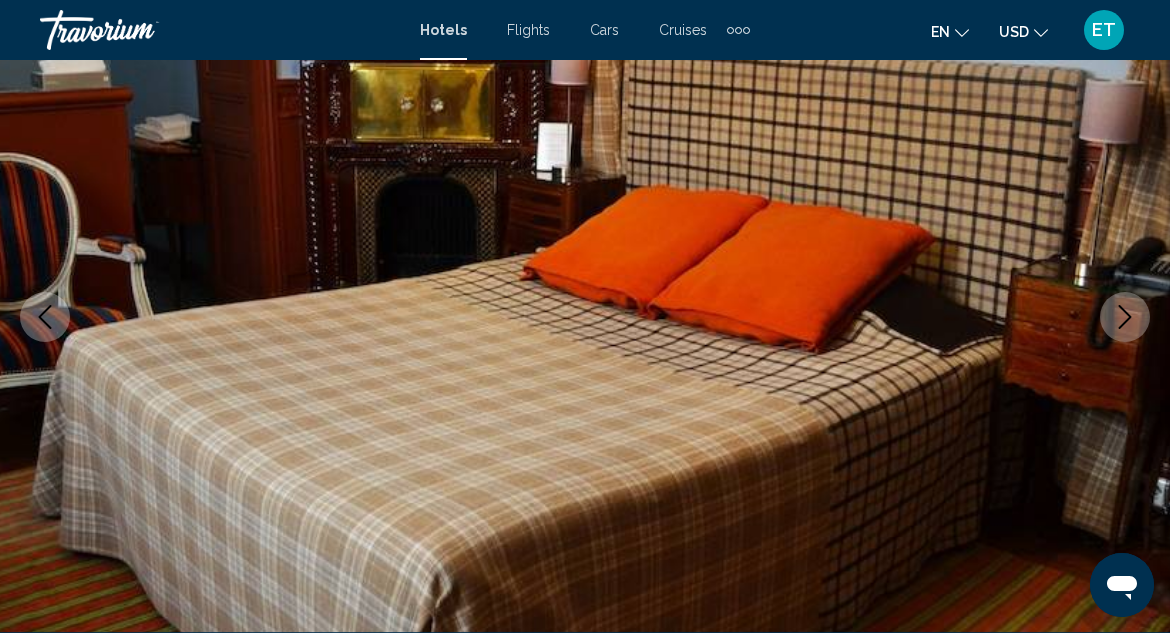 click 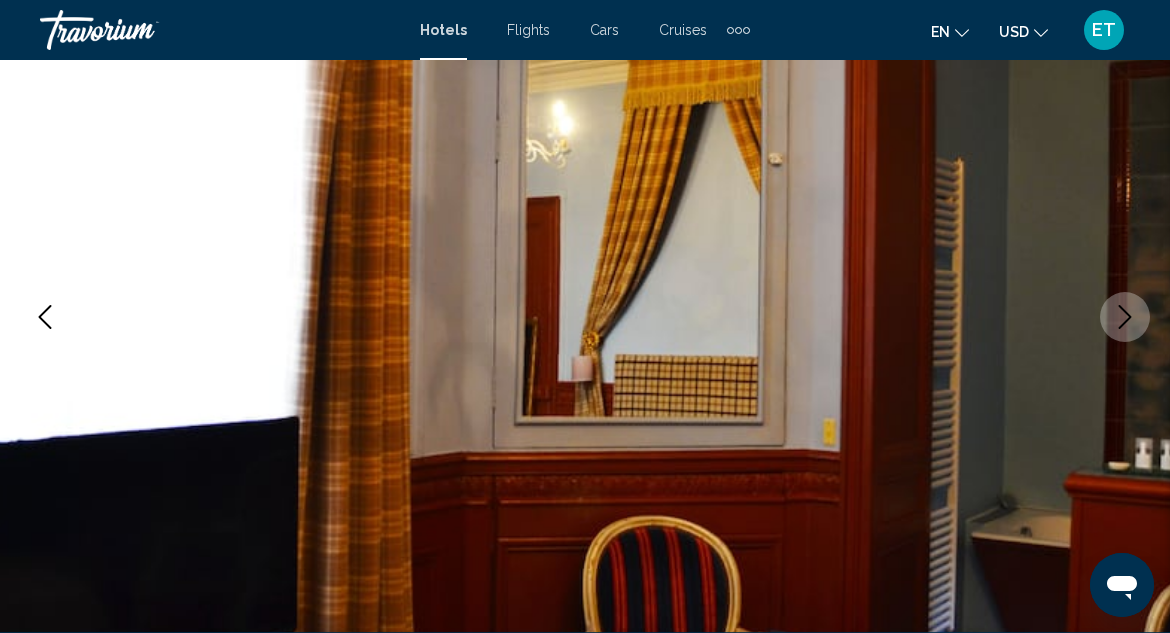 click 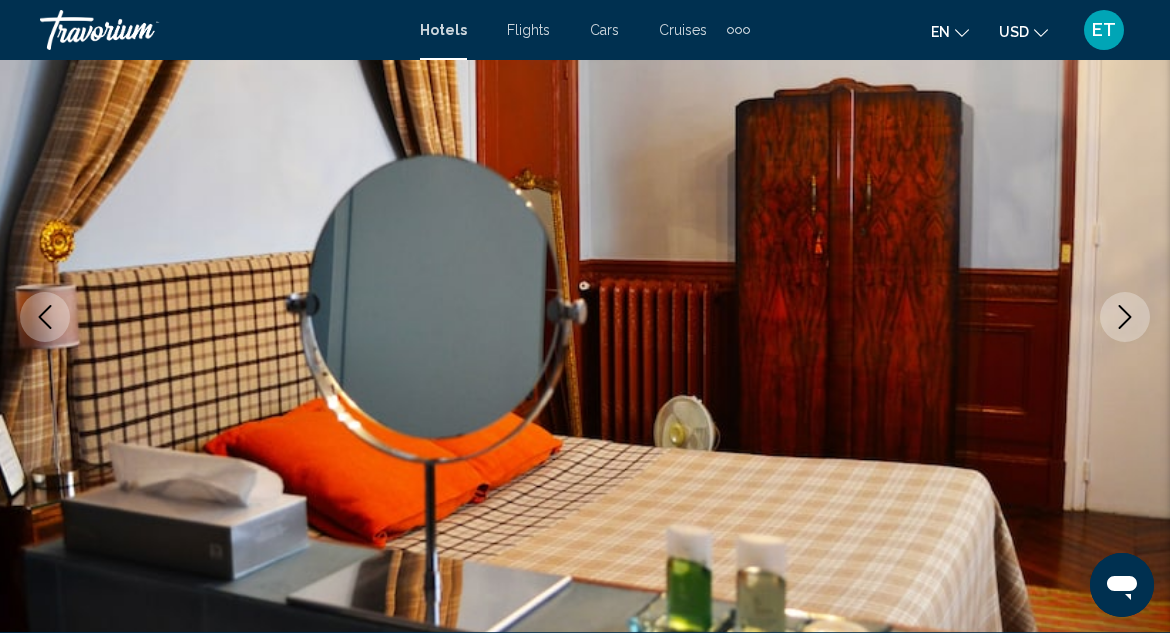 click 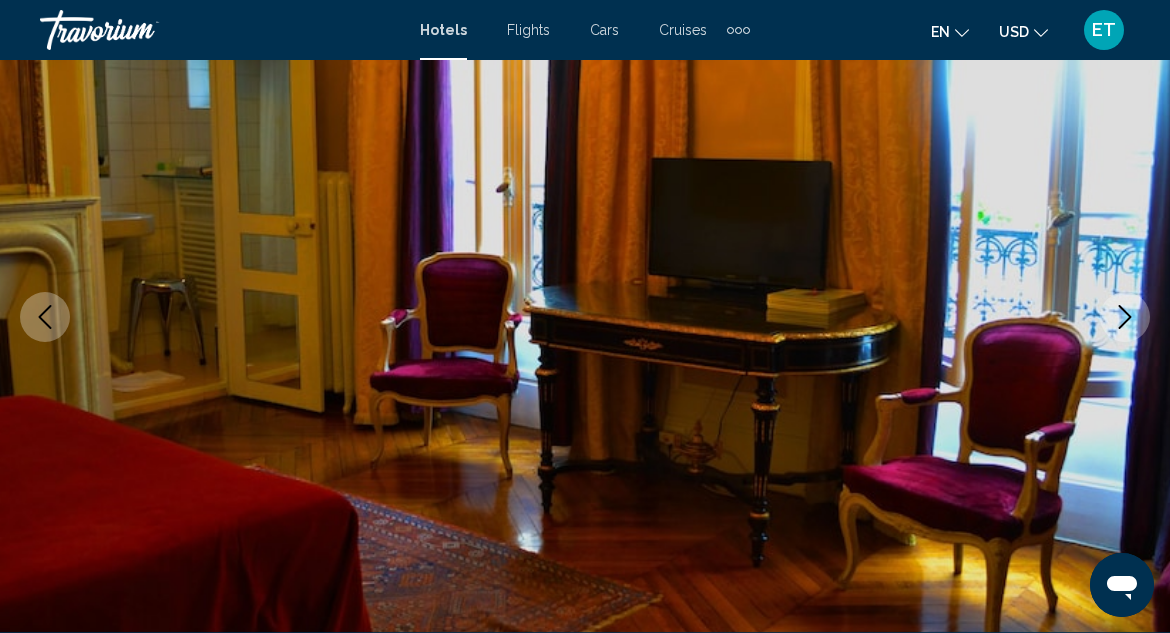 click 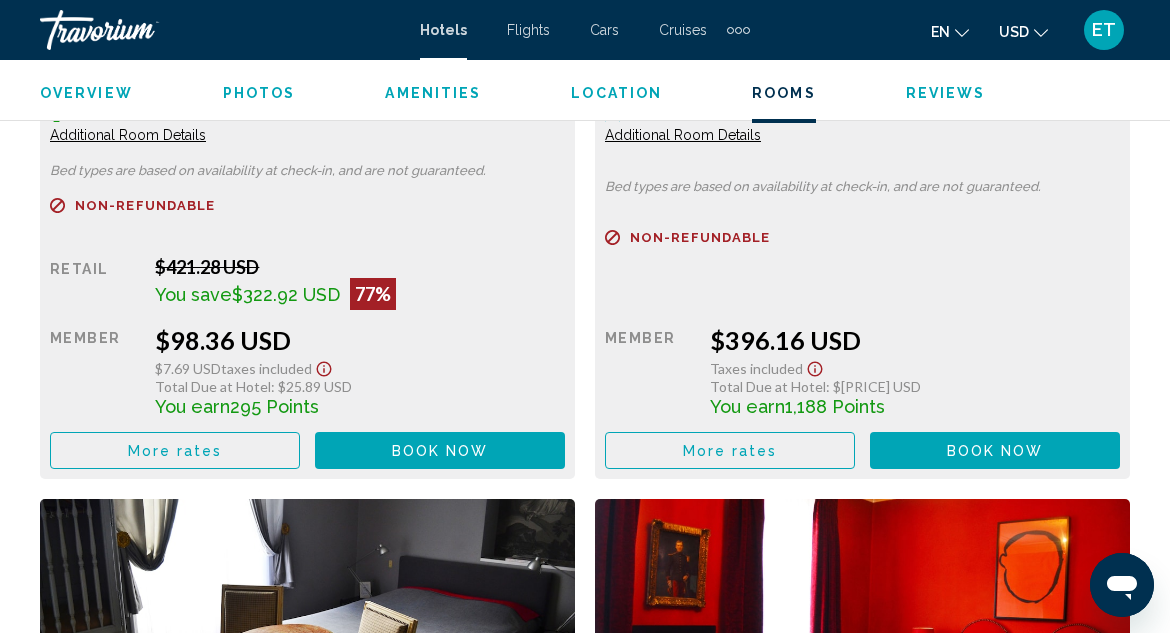 scroll, scrollTop: 3418, scrollLeft: 0, axis: vertical 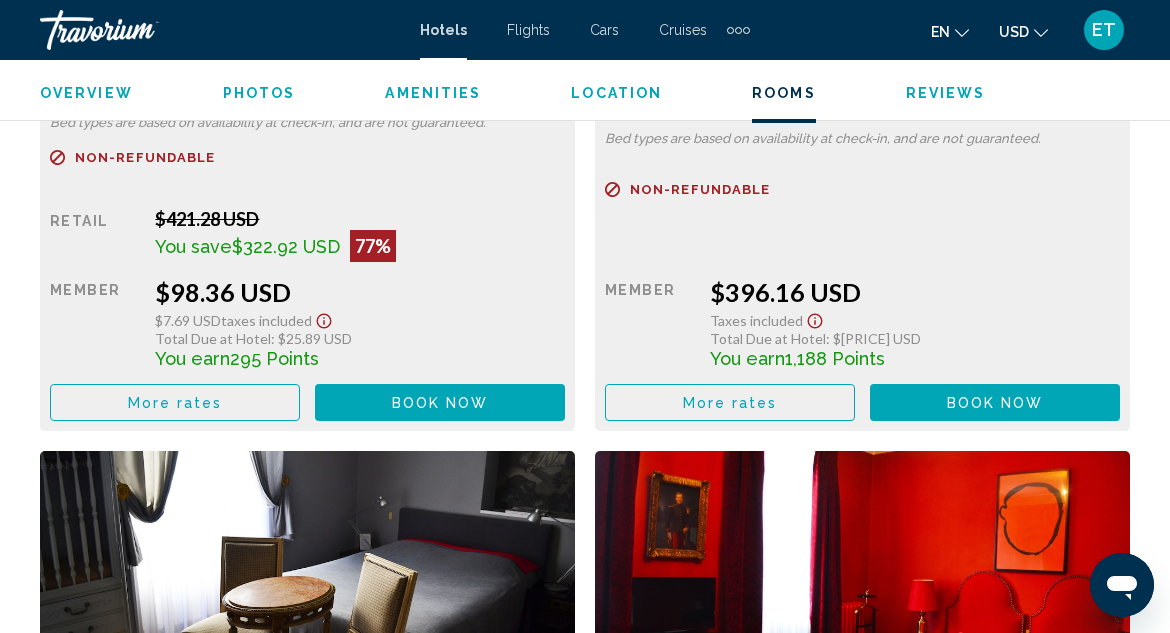 click on "Book now" at bounding box center [440, 403] 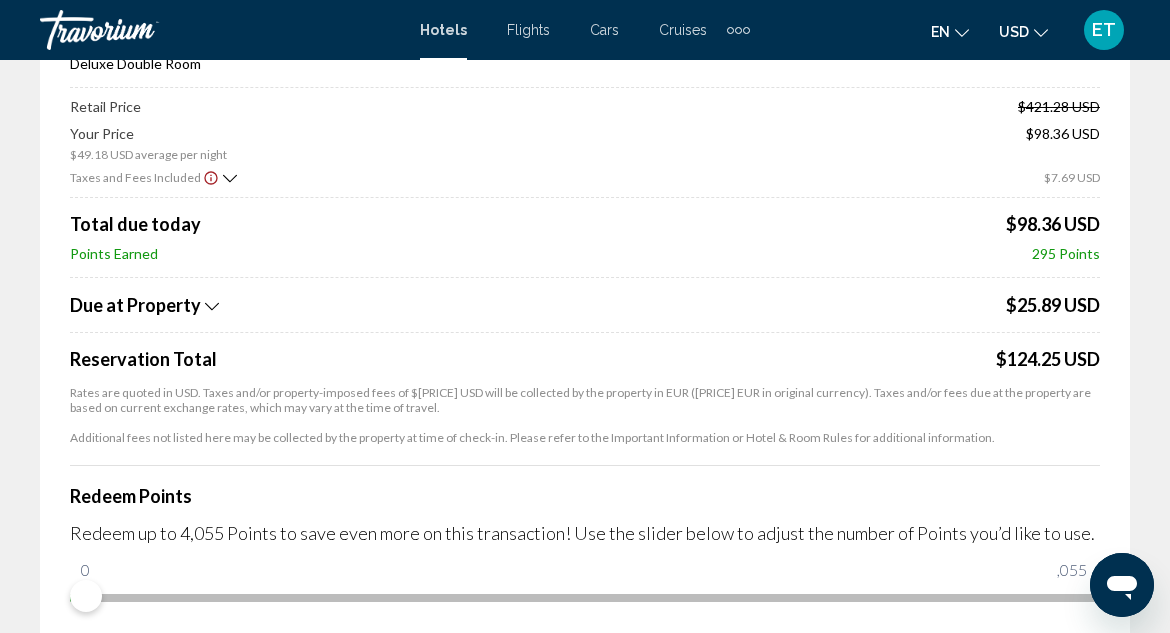 scroll, scrollTop: 300, scrollLeft: 0, axis: vertical 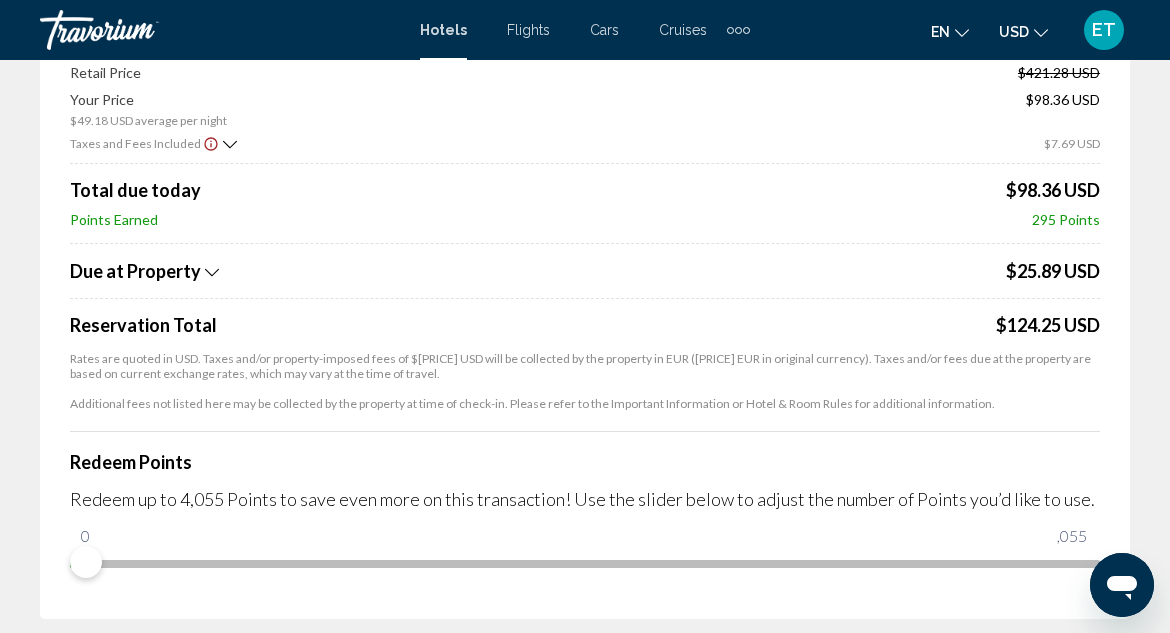 click on "$124.25 USD" 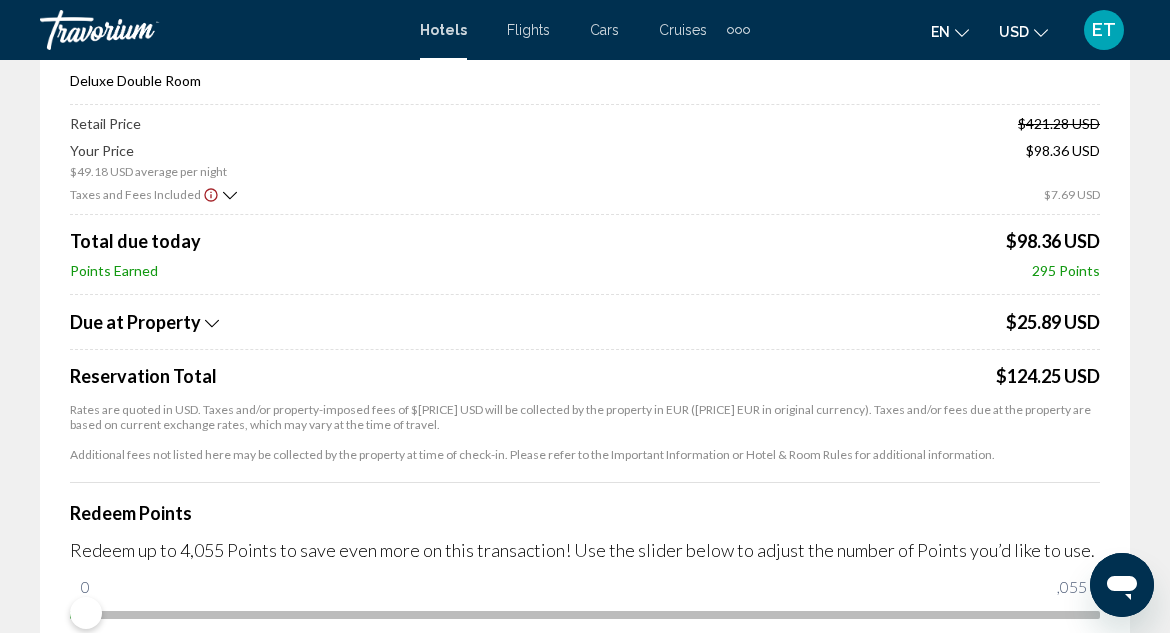 scroll, scrollTop: 0, scrollLeft: 0, axis: both 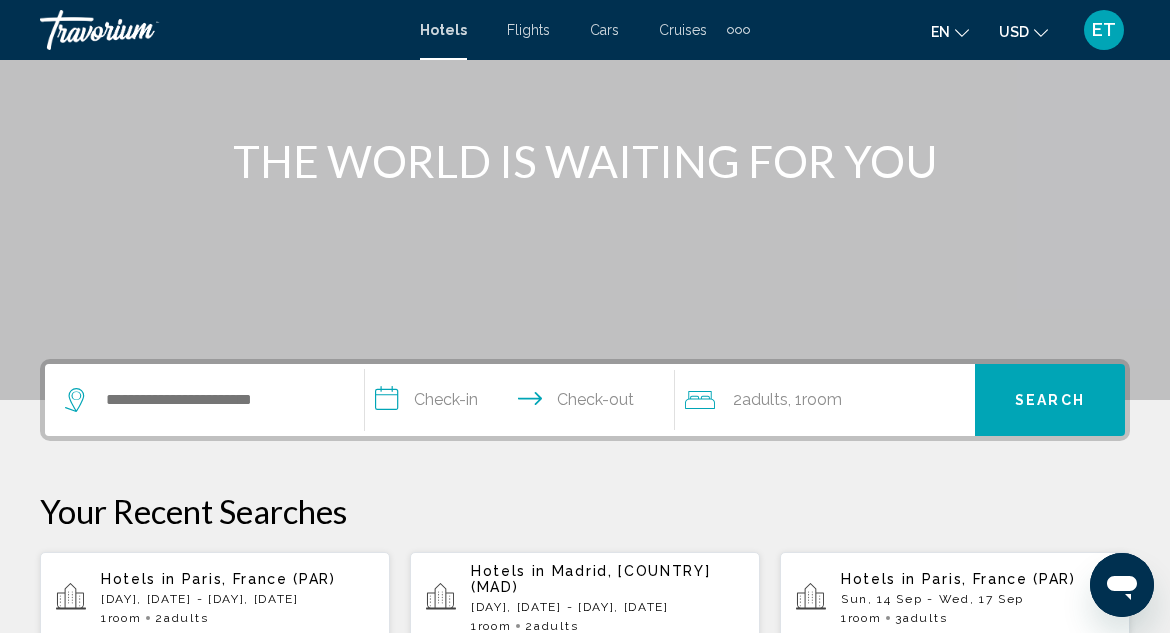 click on "Paris, France (PAR)" at bounding box center [259, 579] 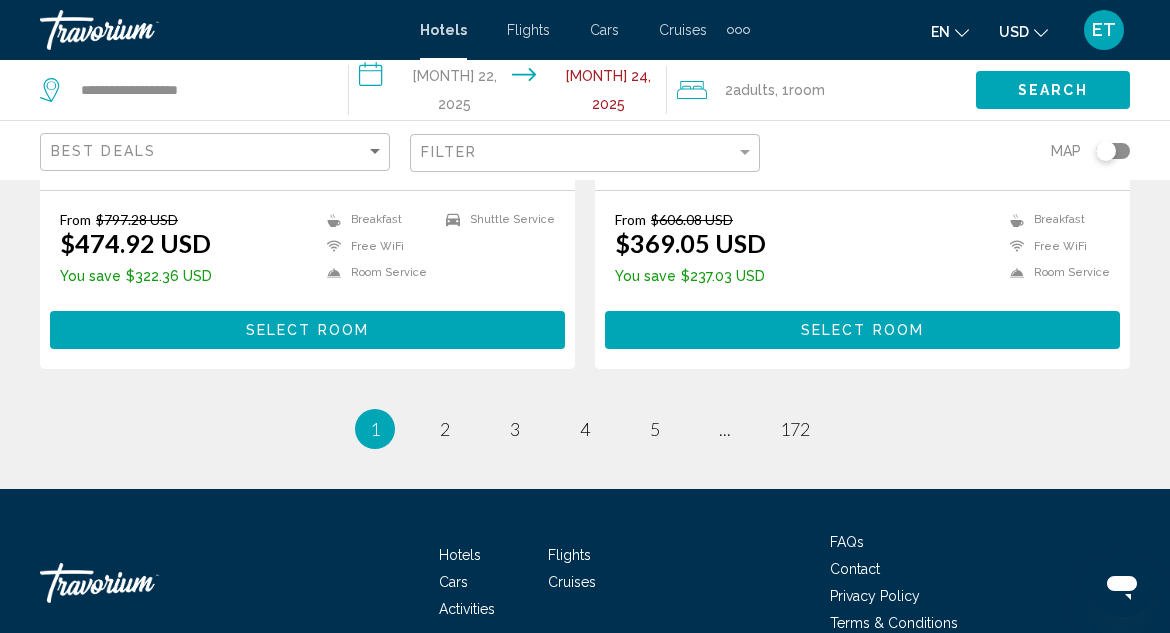 scroll, scrollTop: 4300, scrollLeft: 0, axis: vertical 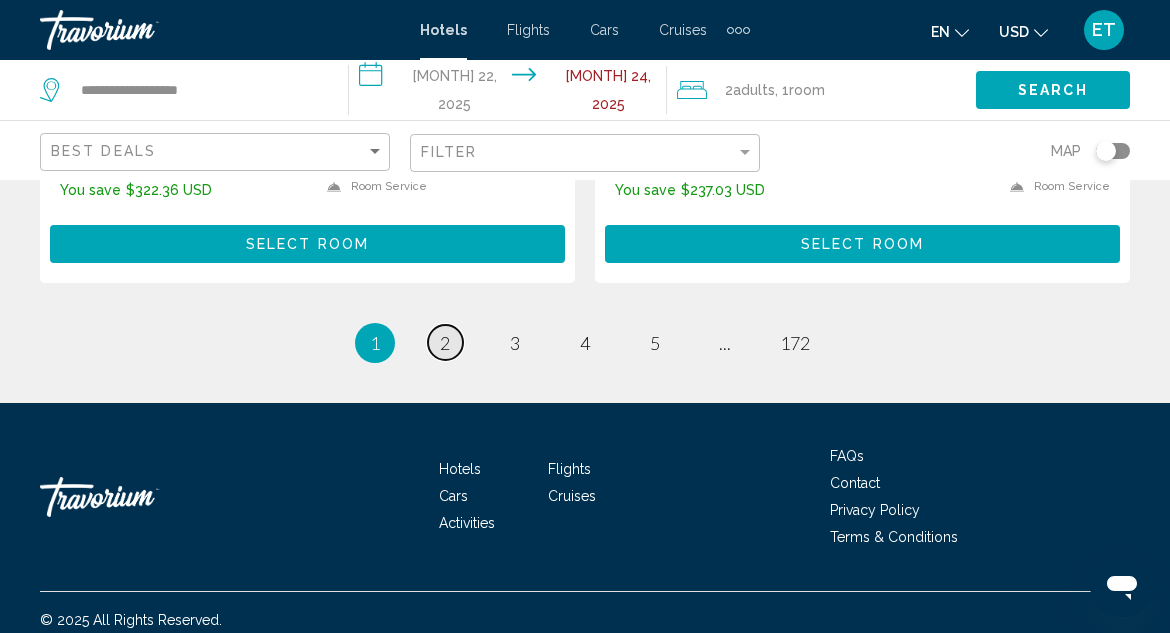 click on "2" at bounding box center [445, 343] 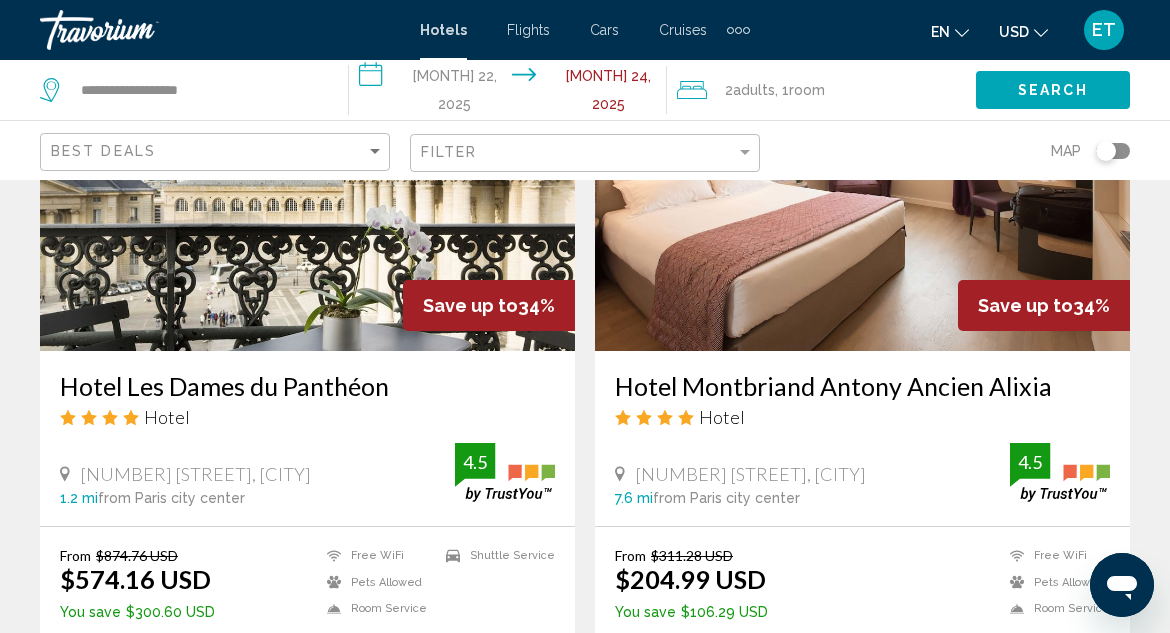 scroll, scrollTop: 4000, scrollLeft: 0, axis: vertical 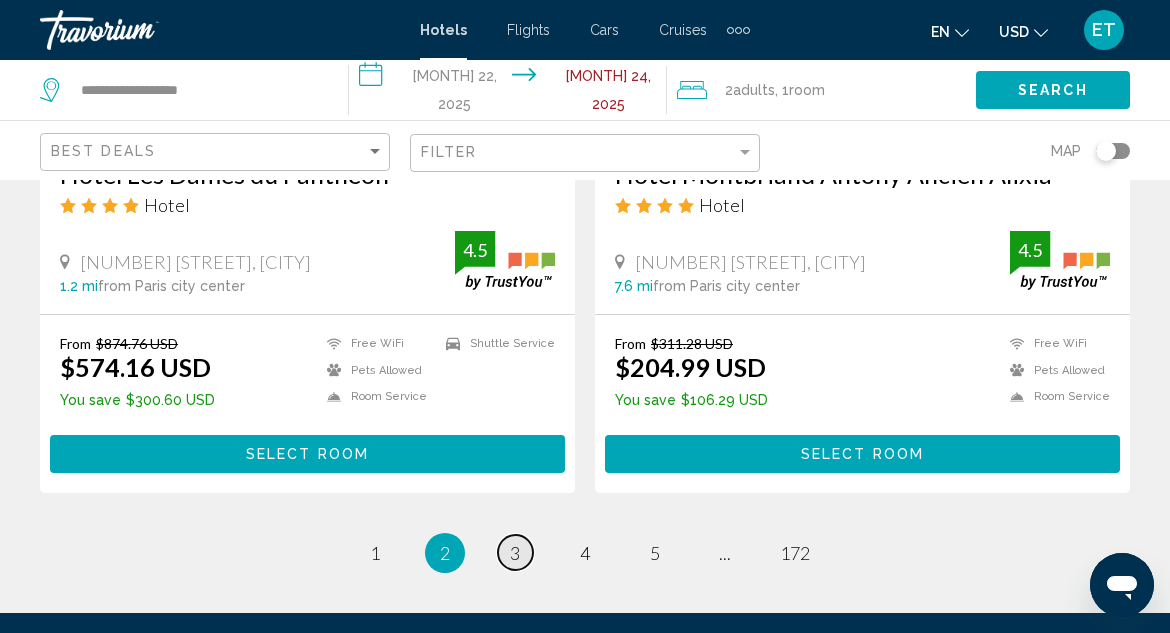 click on "3" at bounding box center (515, 553) 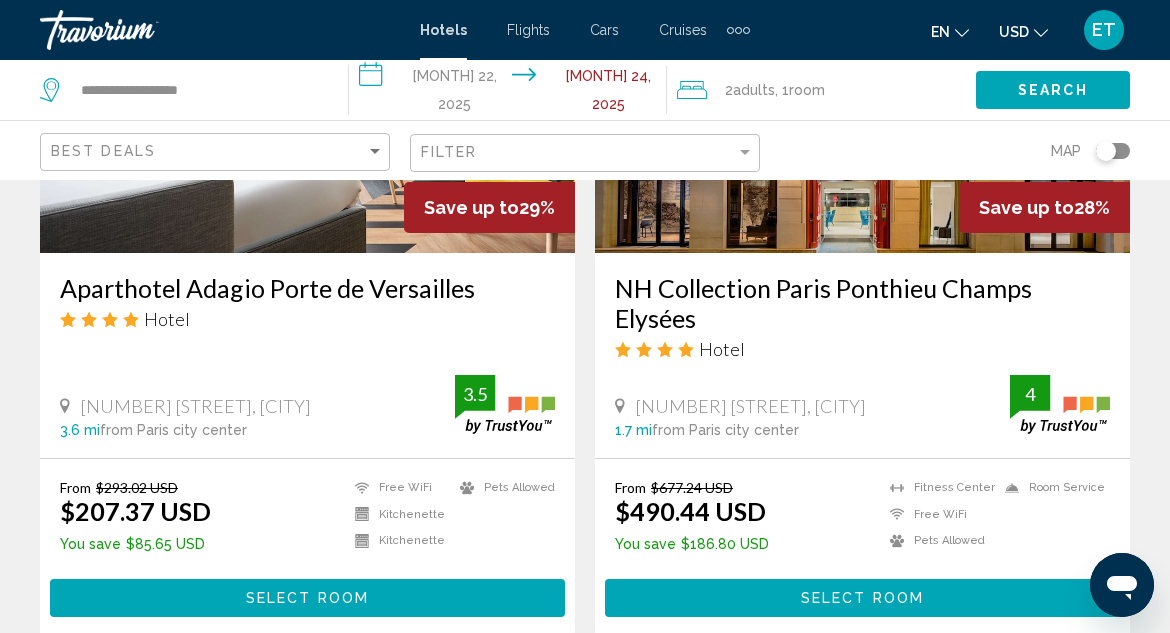 scroll, scrollTop: 4100, scrollLeft: 0, axis: vertical 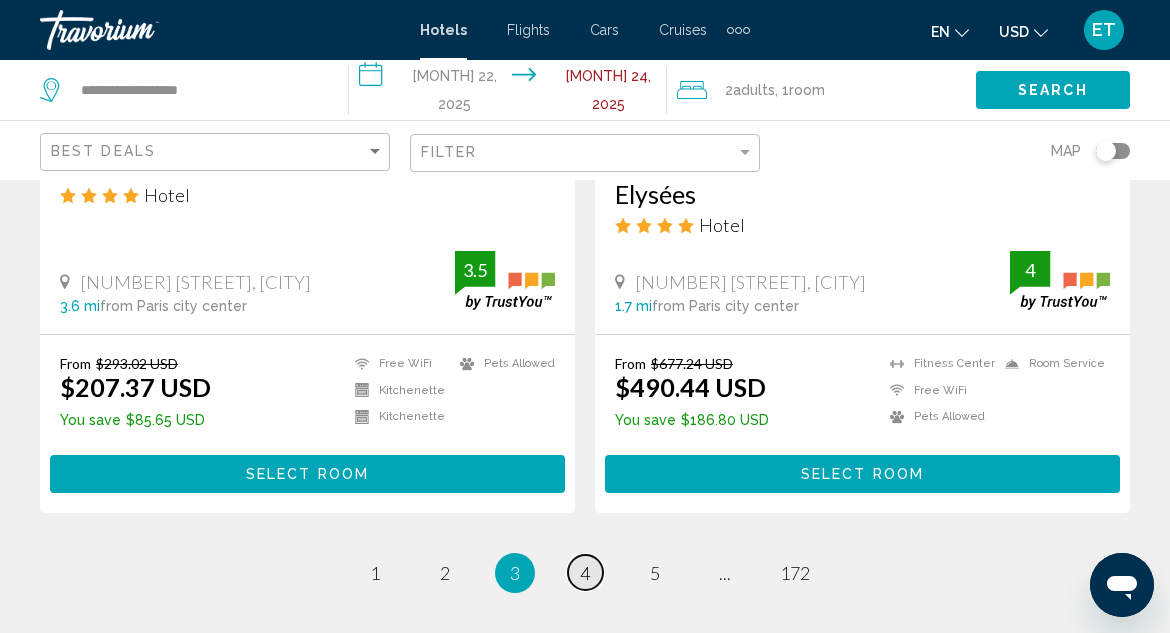 click on "4" at bounding box center (585, 573) 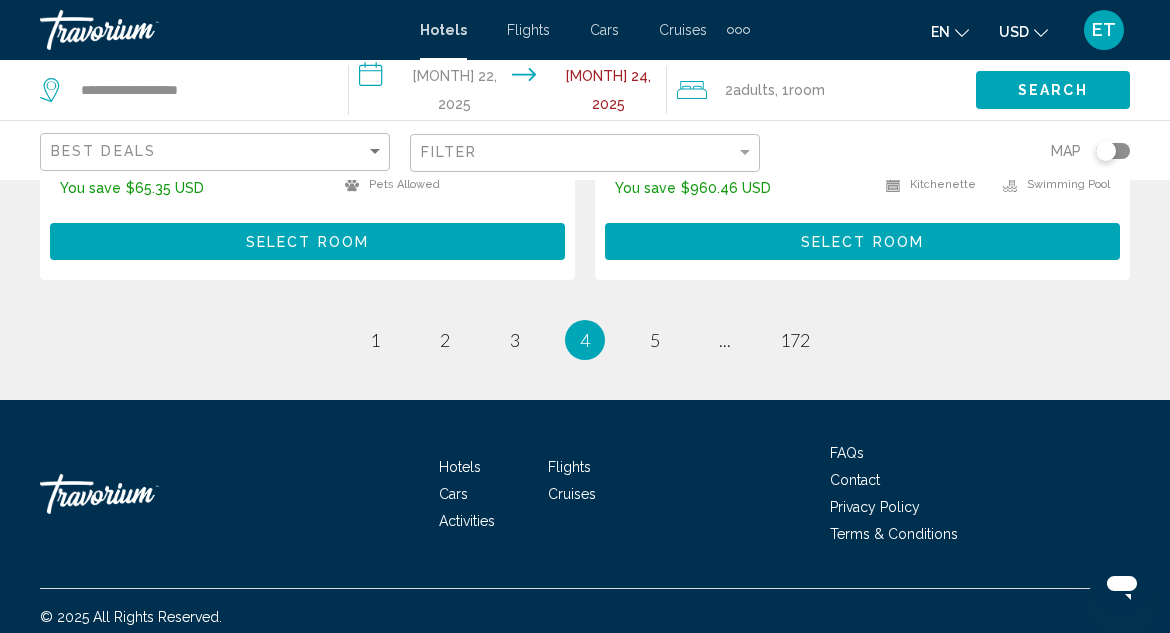 scroll, scrollTop: 4225, scrollLeft: 0, axis: vertical 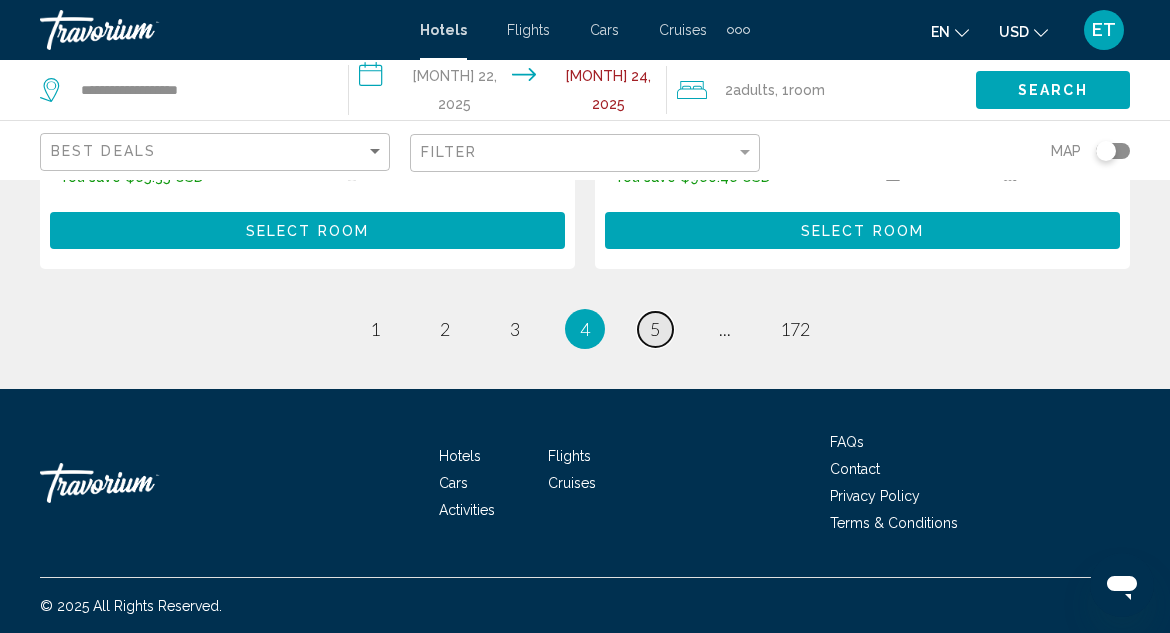 click on "5" at bounding box center (655, 329) 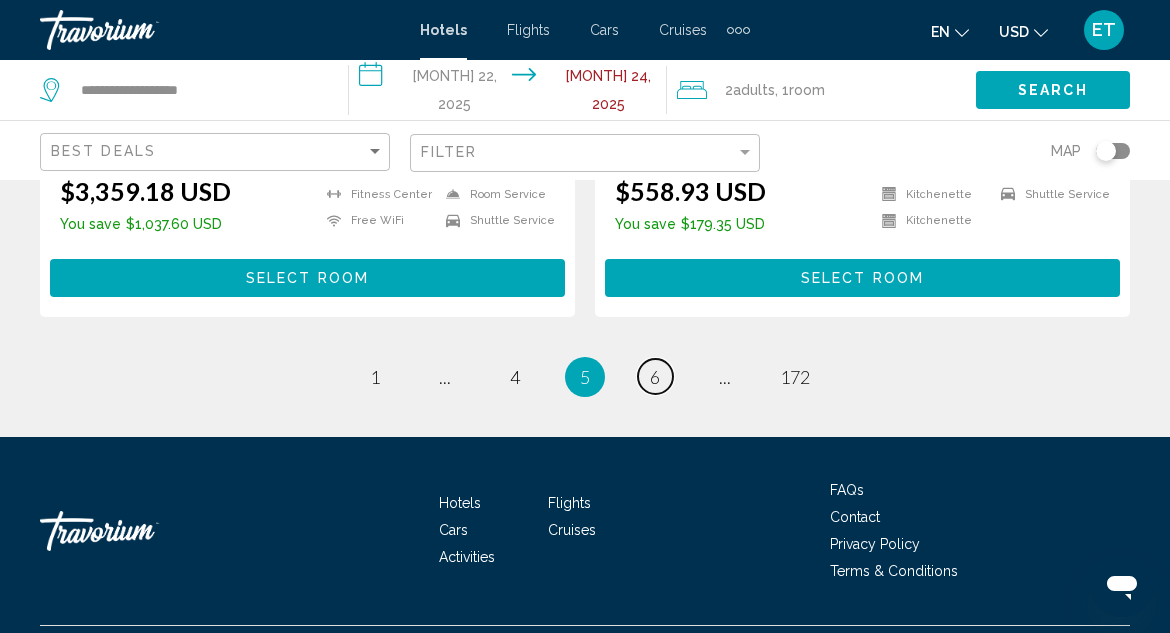 scroll, scrollTop: 4285, scrollLeft: 0, axis: vertical 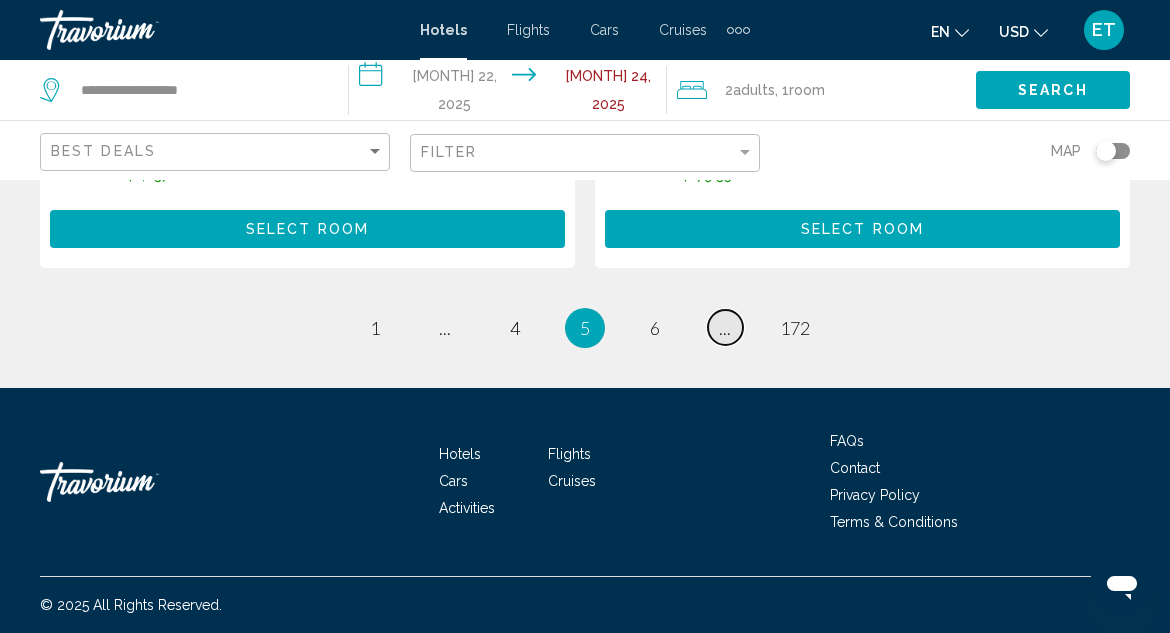 click on "page  ..." at bounding box center (725, 327) 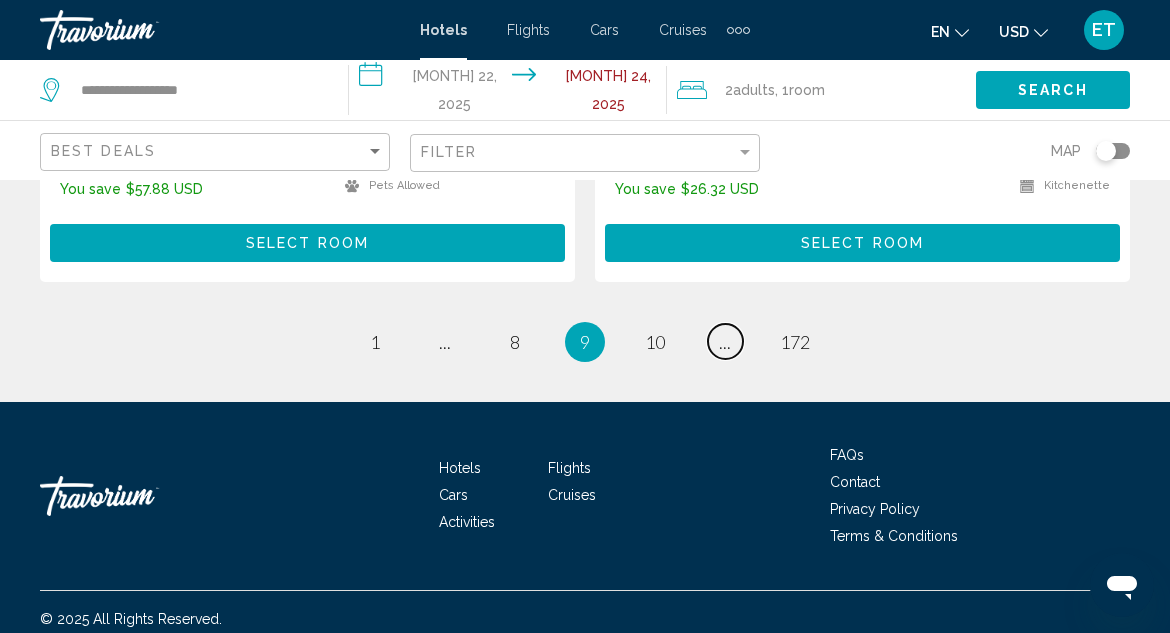 scroll, scrollTop: 4255, scrollLeft: 0, axis: vertical 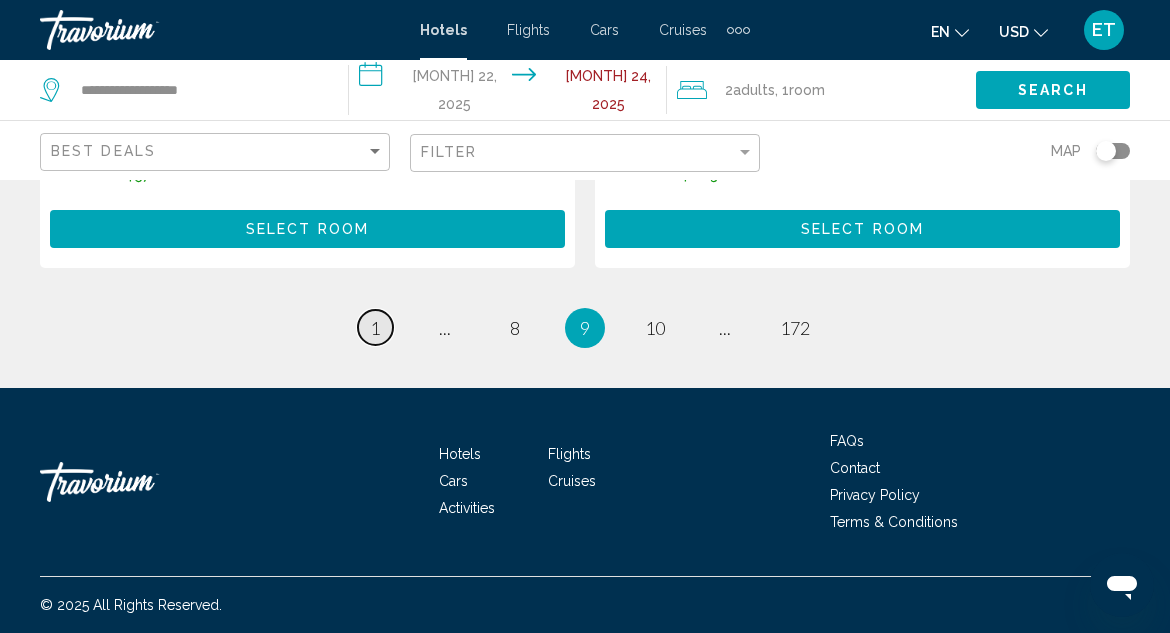 click on "1" at bounding box center [375, 328] 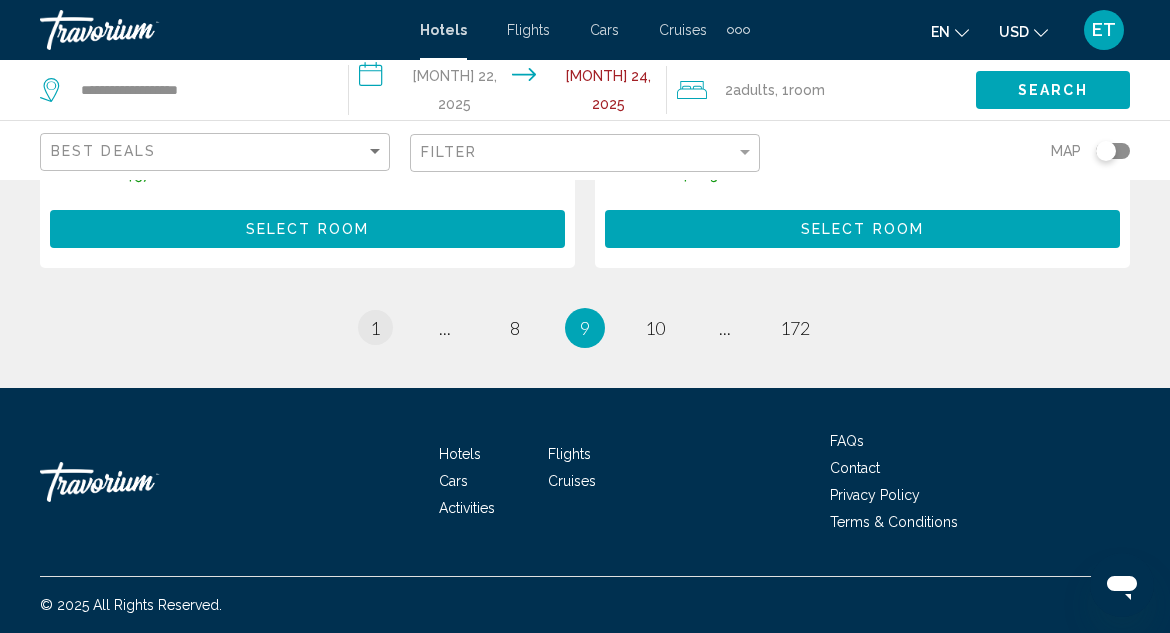 click on "Save up to  21%   Hotel Mercure Paris 17 Batignolles
Hotel
118 Rue De Tocqueville, Paris 2.4 mi  from Paris city center from hotel 4.5 From $457.38 USD $362.44 USD  You save  $94.94 USD
Breakfast
Free WiFi
Room Service  4.5 Select Room Save up to  20%   Kraft Hotel
Hotel
37 Rue Du Hameau, Paris 3.3 mi  from Paris city center from hotel 4.5 From $318.43 USD $254.23 USD  You save  $64.20 USD
Free WiFi  4.5 Select Room Save up to  20%   Novotel Paris Vaugirard Montparnasse
Hotel 4" at bounding box center [585, -1849] 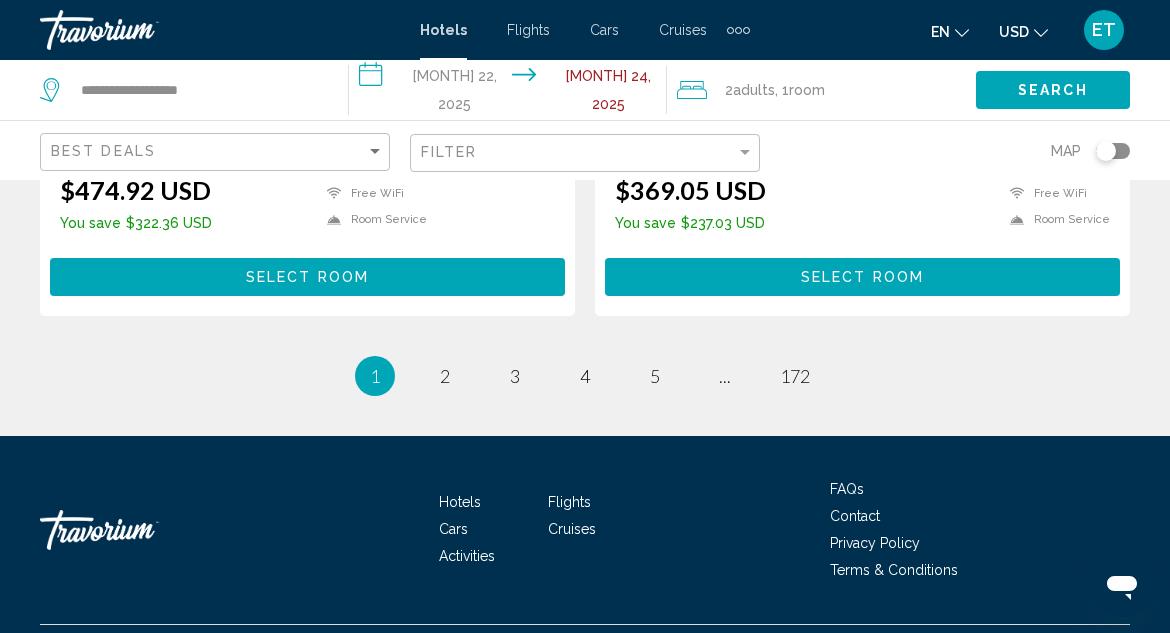 scroll, scrollTop: 4300, scrollLeft: 0, axis: vertical 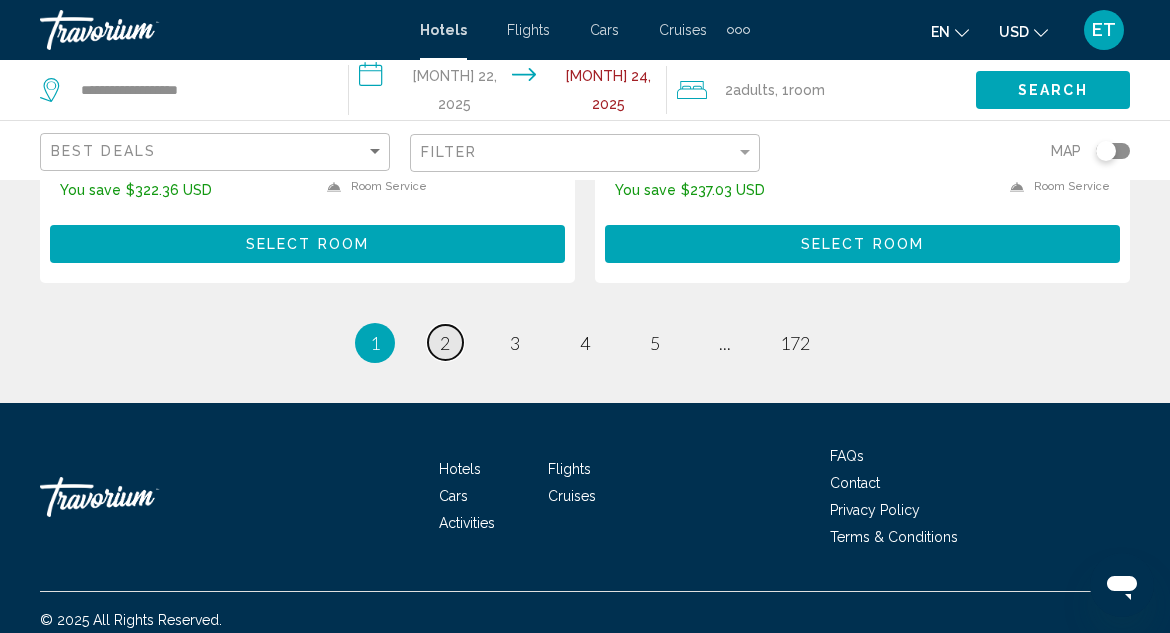 click on "2" at bounding box center [445, 343] 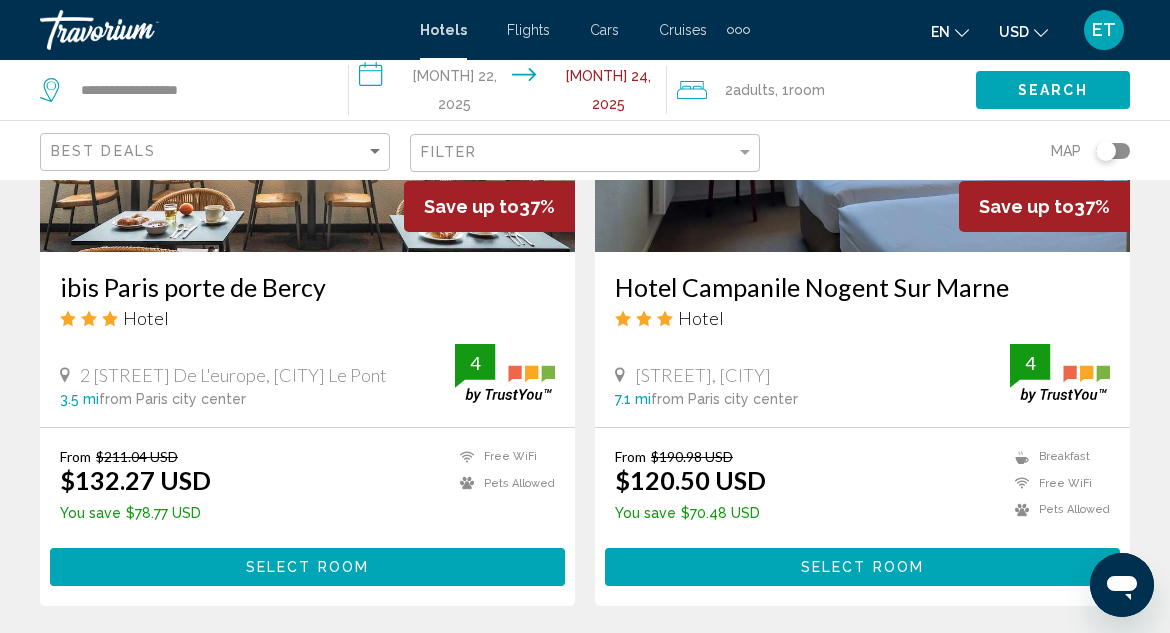 scroll, scrollTop: 1100, scrollLeft: 0, axis: vertical 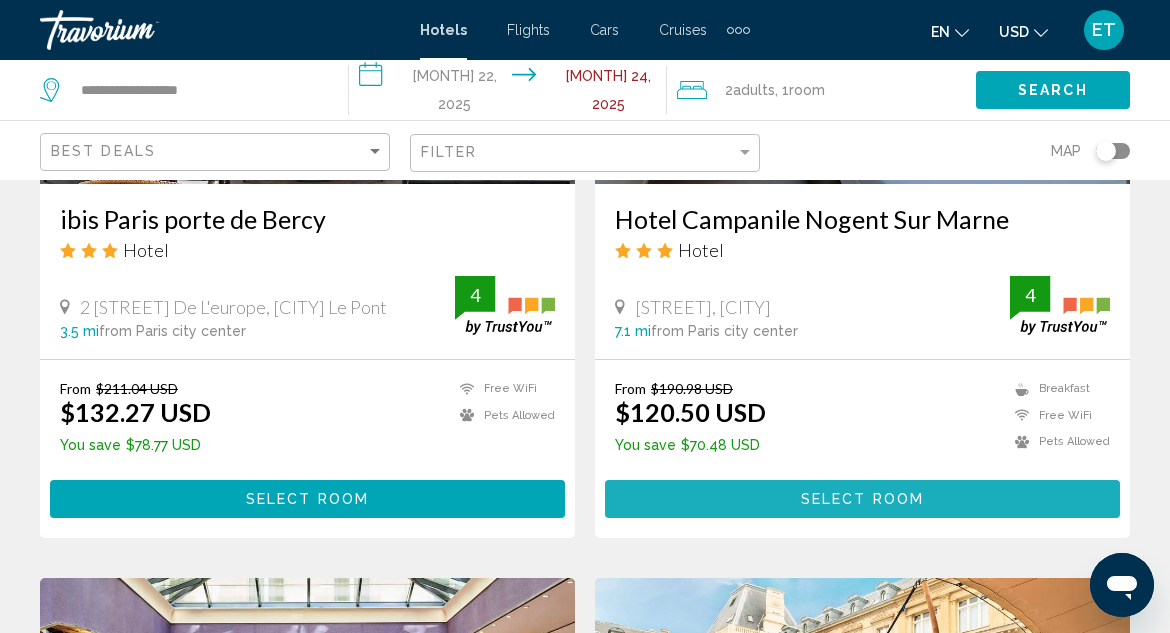 click on "Select Room" at bounding box center (862, 500) 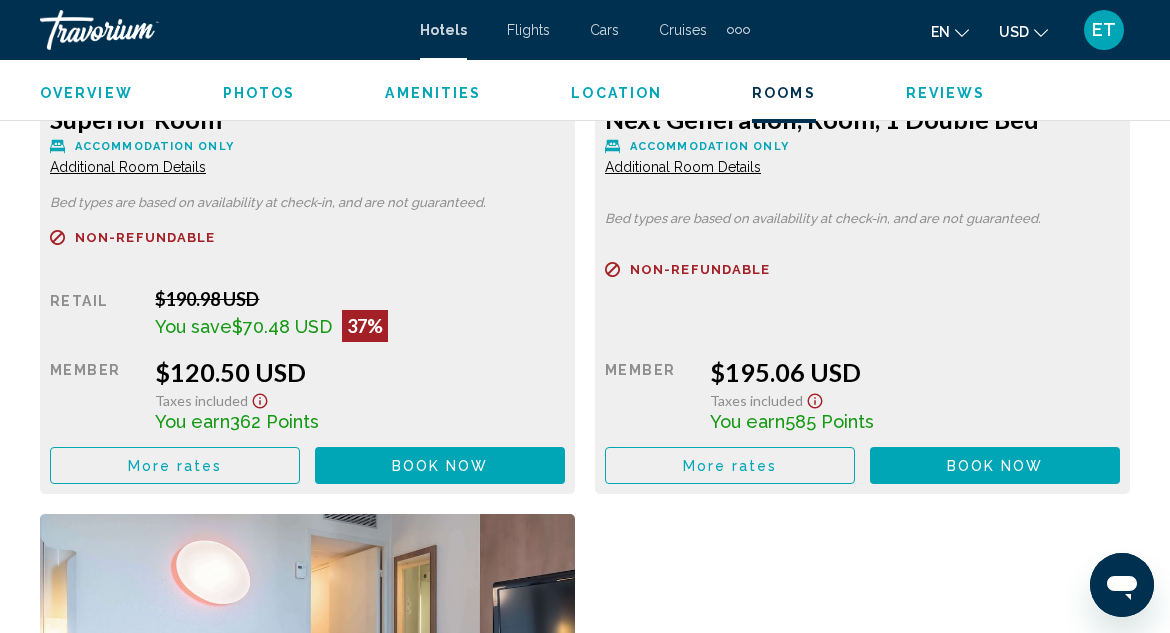 scroll, scrollTop: 3318, scrollLeft: 0, axis: vertical 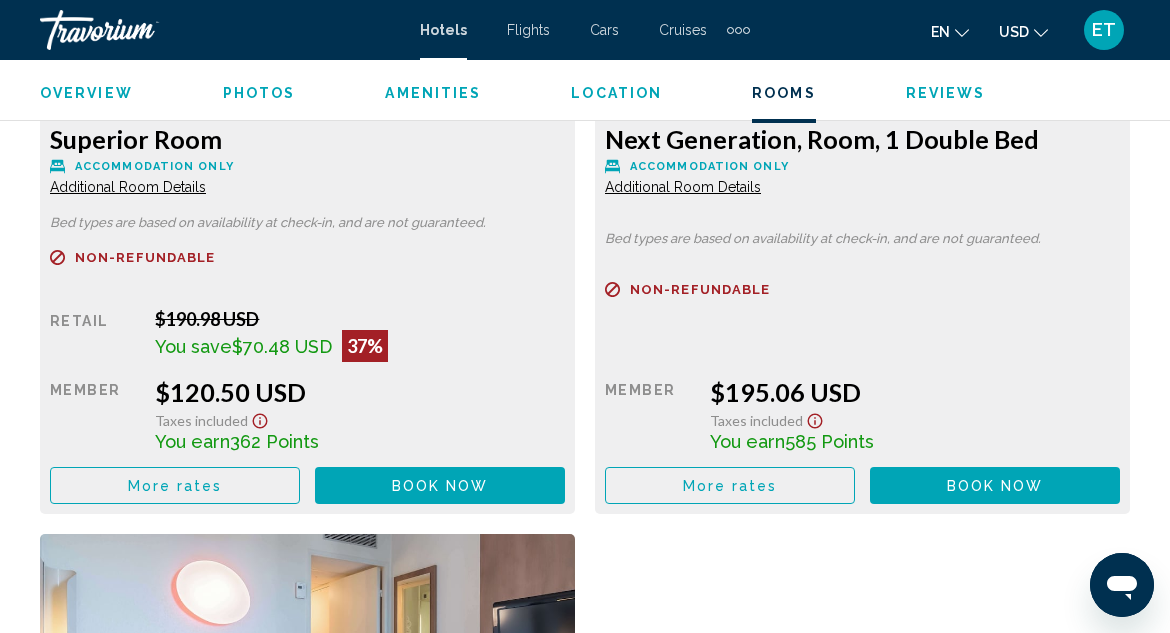 click on "Book now" at bounding box center (440, 486) 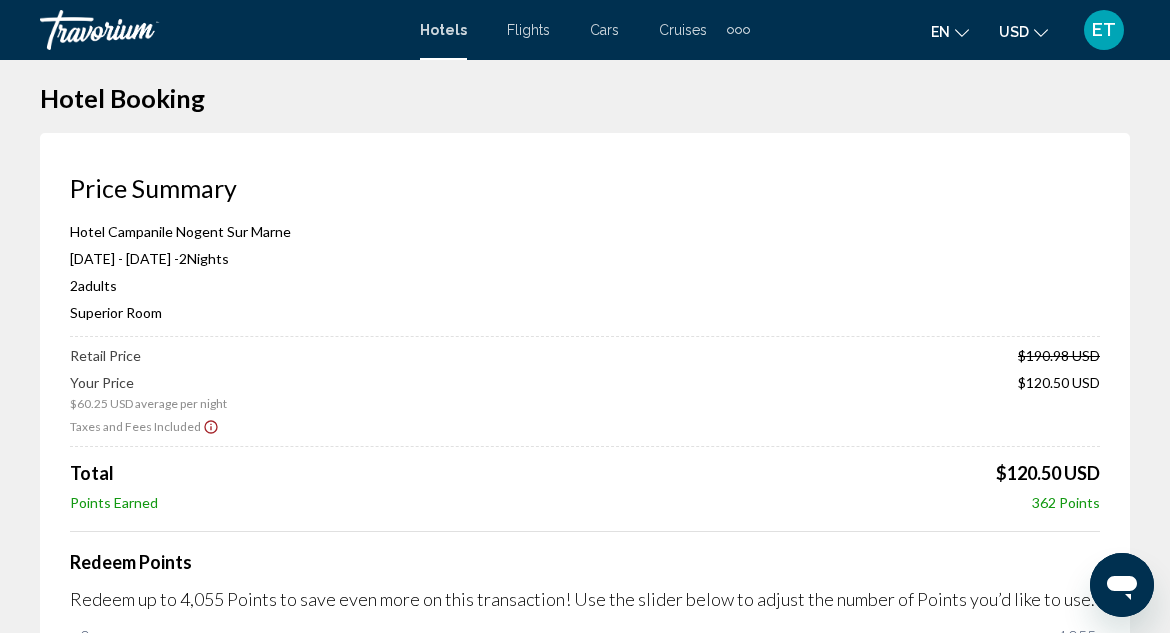 scroll, scrollTop: 0, scrollLeft: 0, axis: both 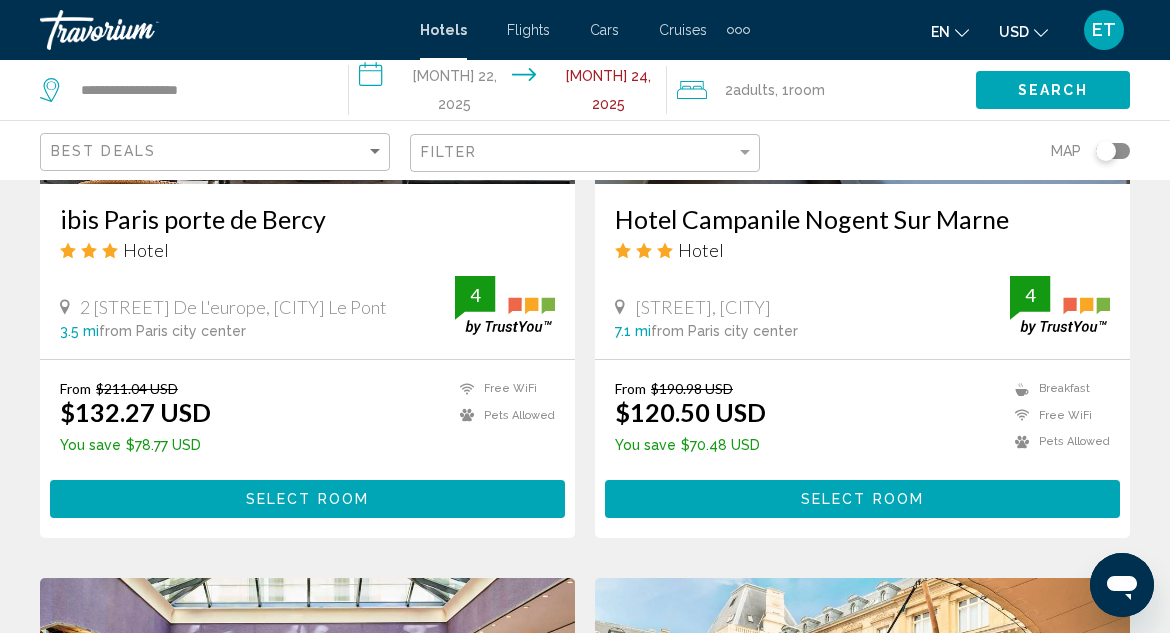 click on "Select Room" at bounding box center [307, 500] 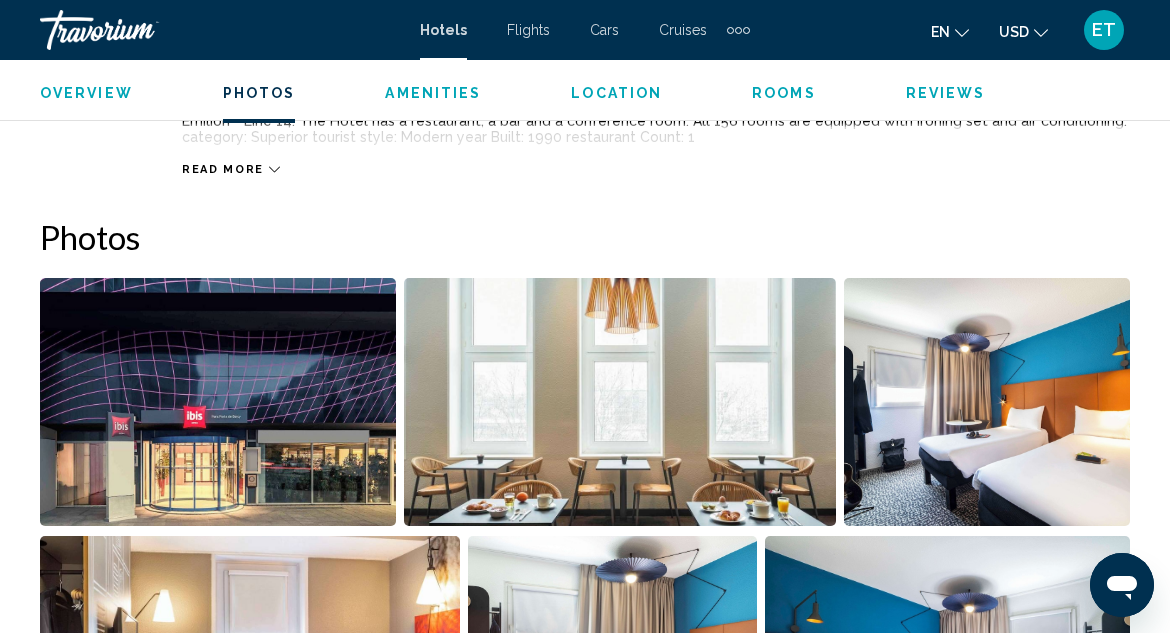 scroll, scrollTop: 1218, scrollLeft: 0, axis: vertical 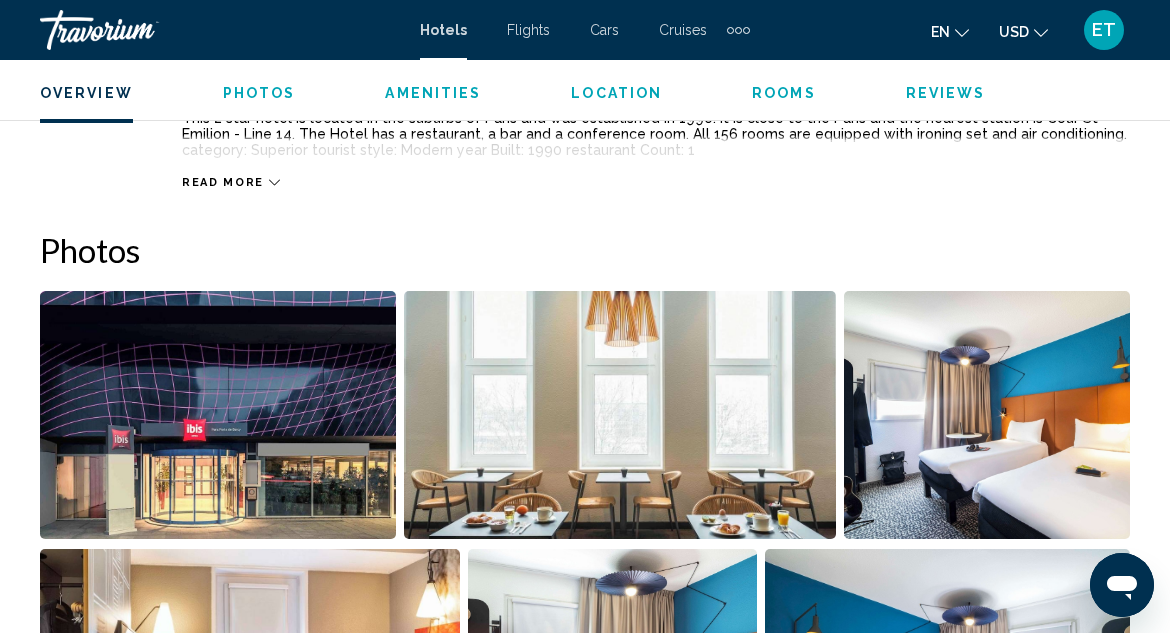 click at bounding box center (218, 415) 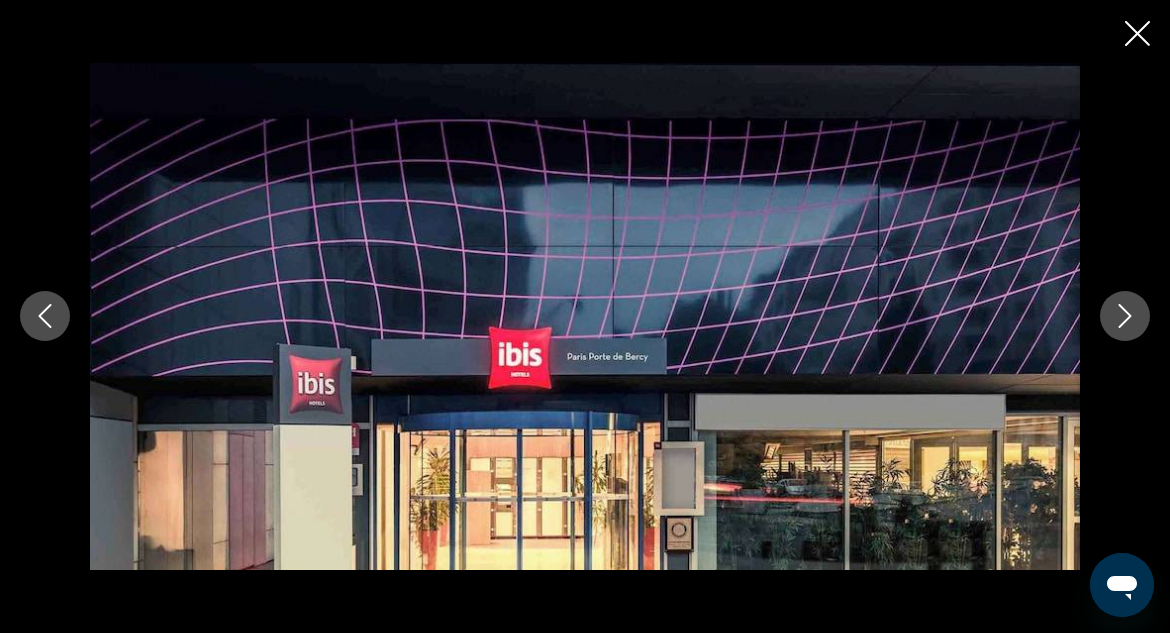 click 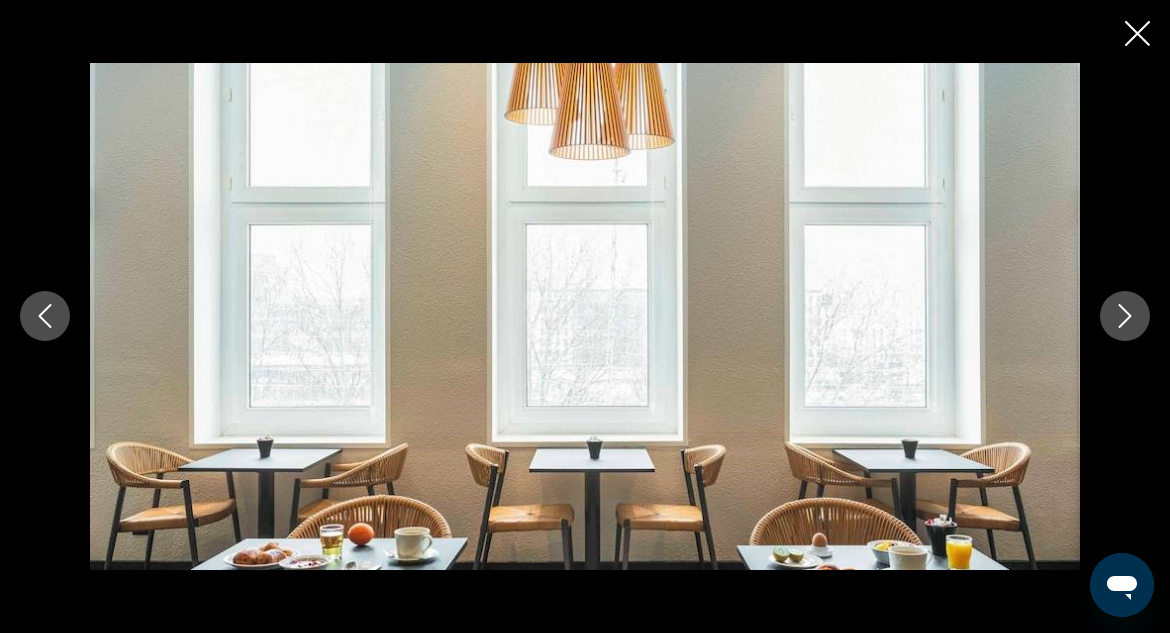 click 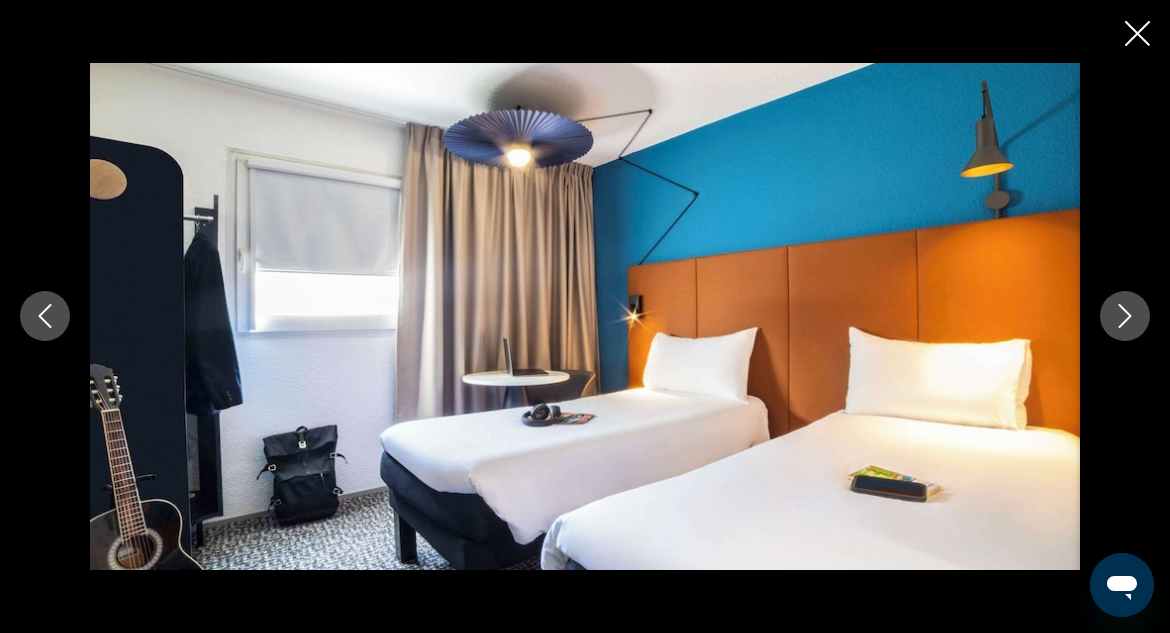 click 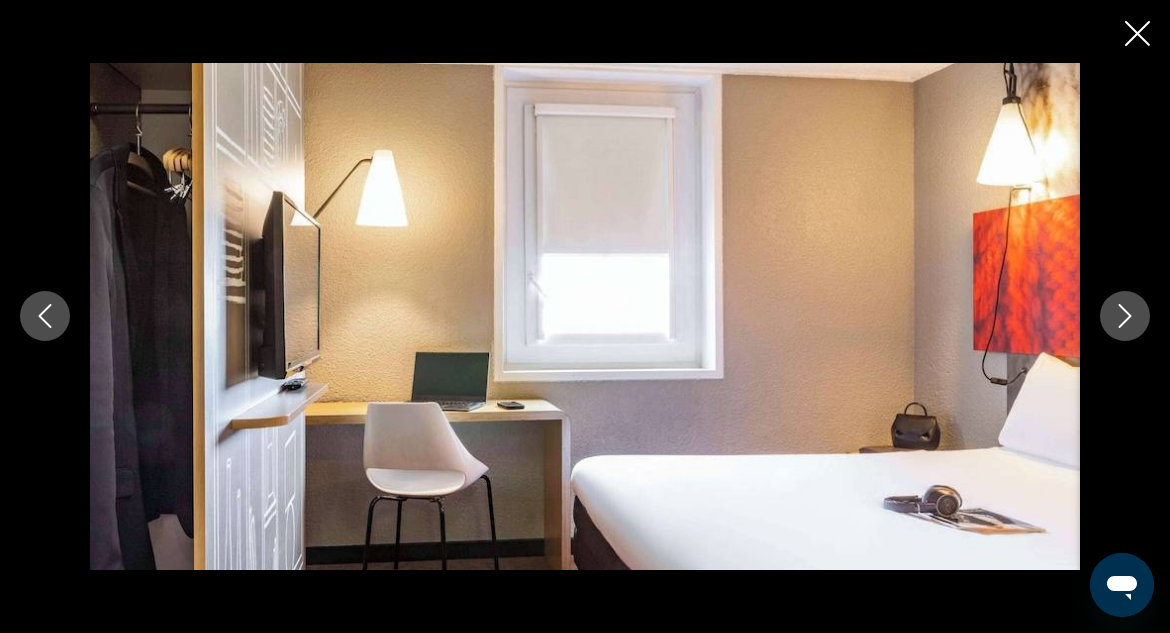 click 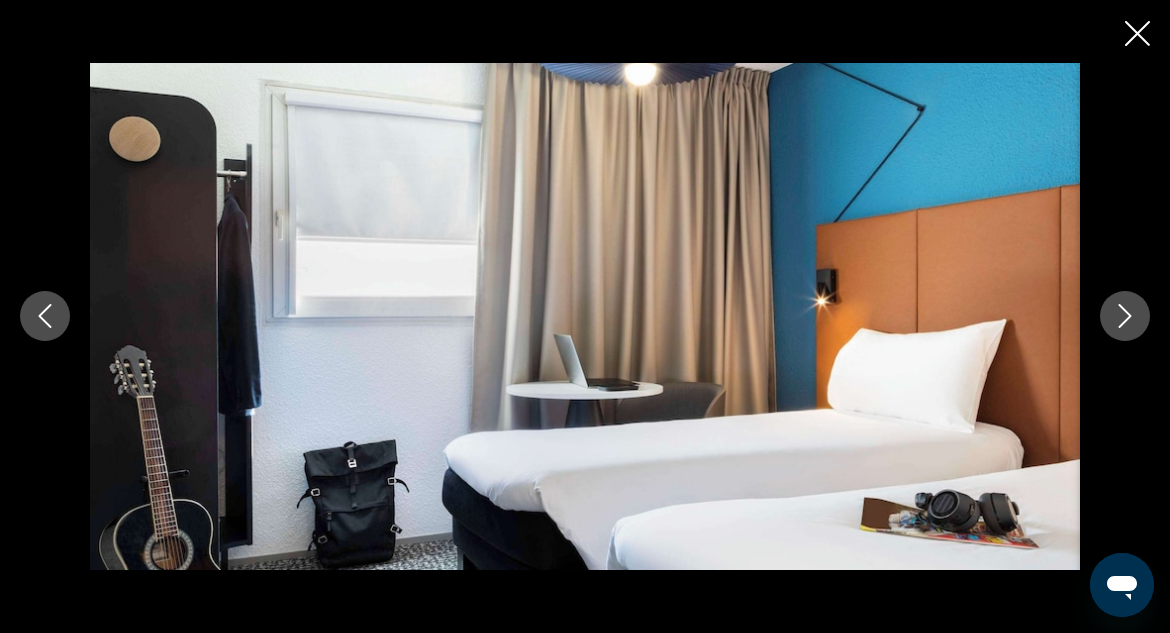 click 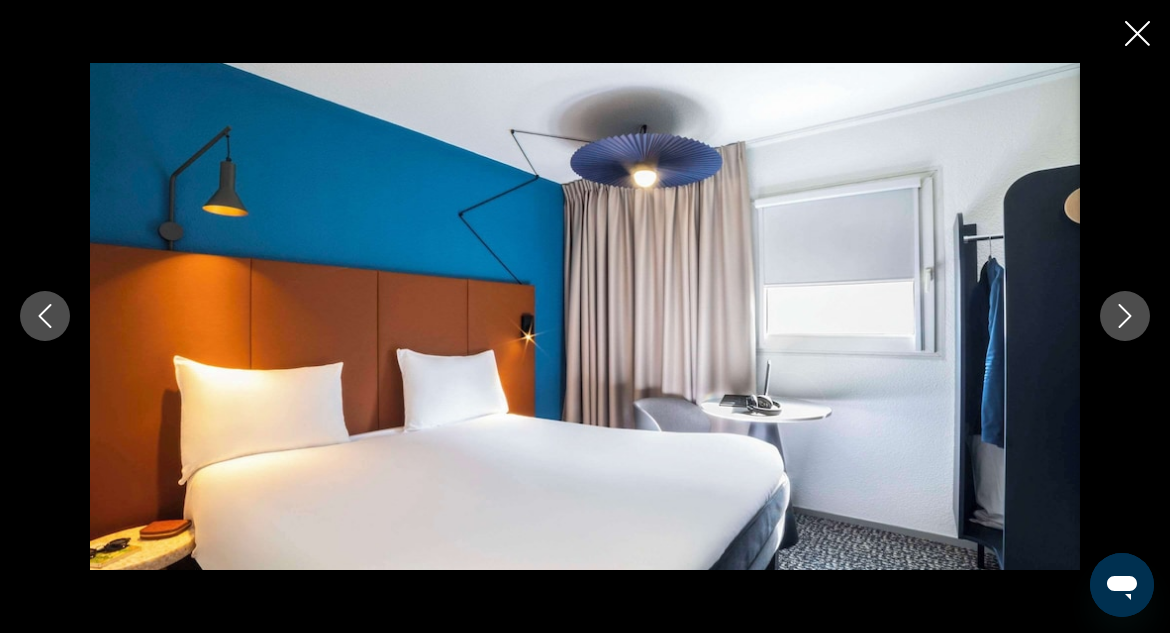 click 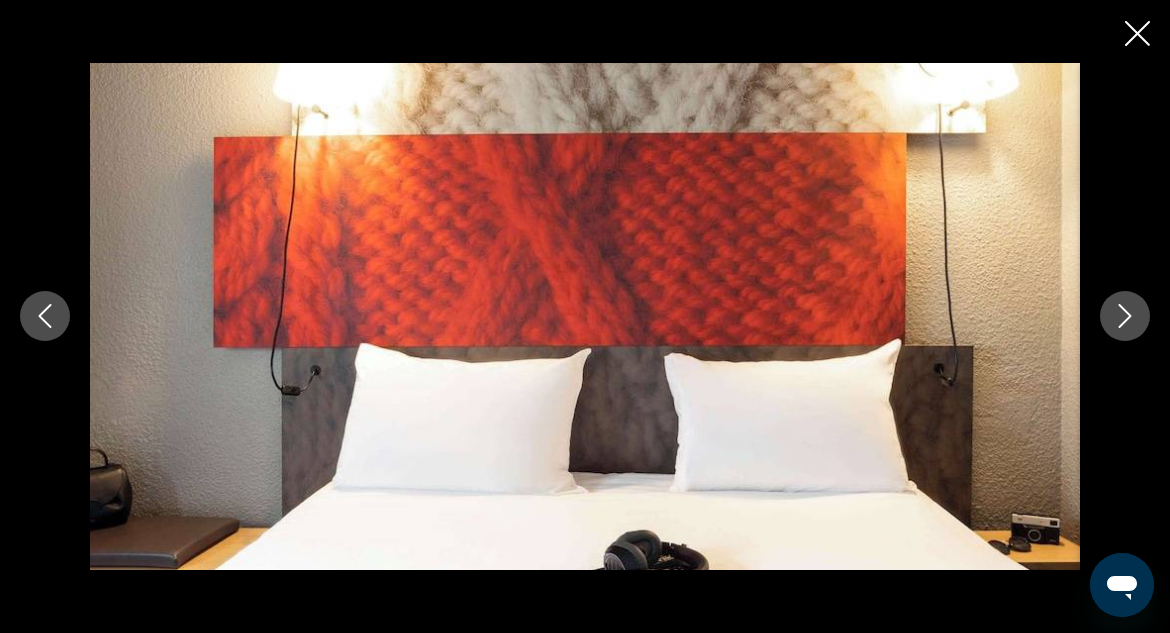 click 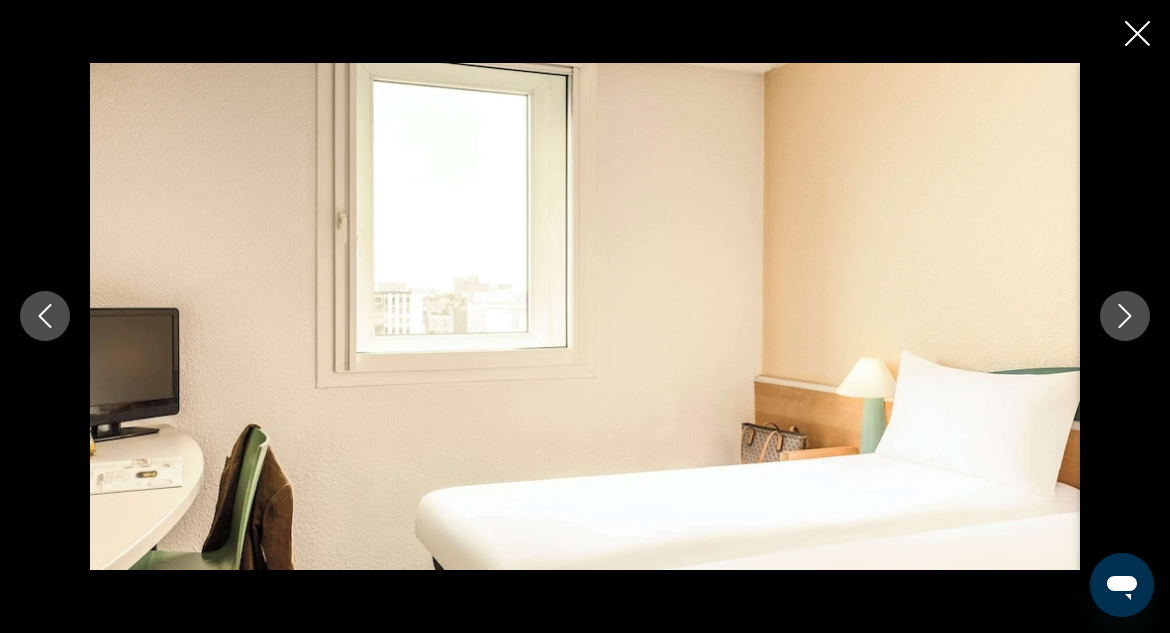 click 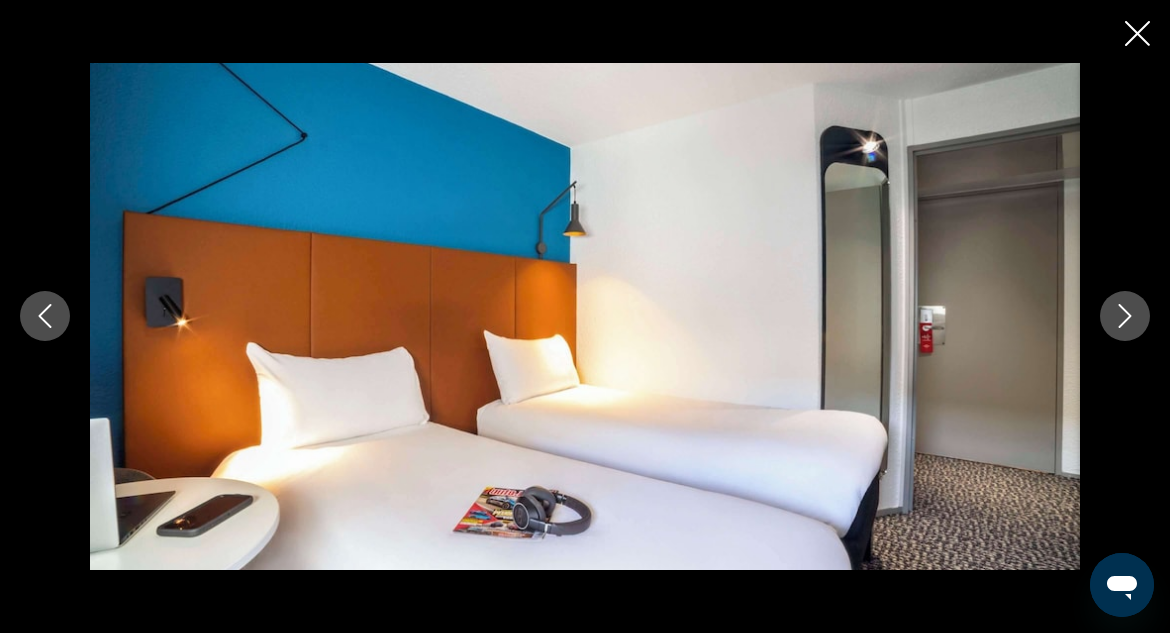 click 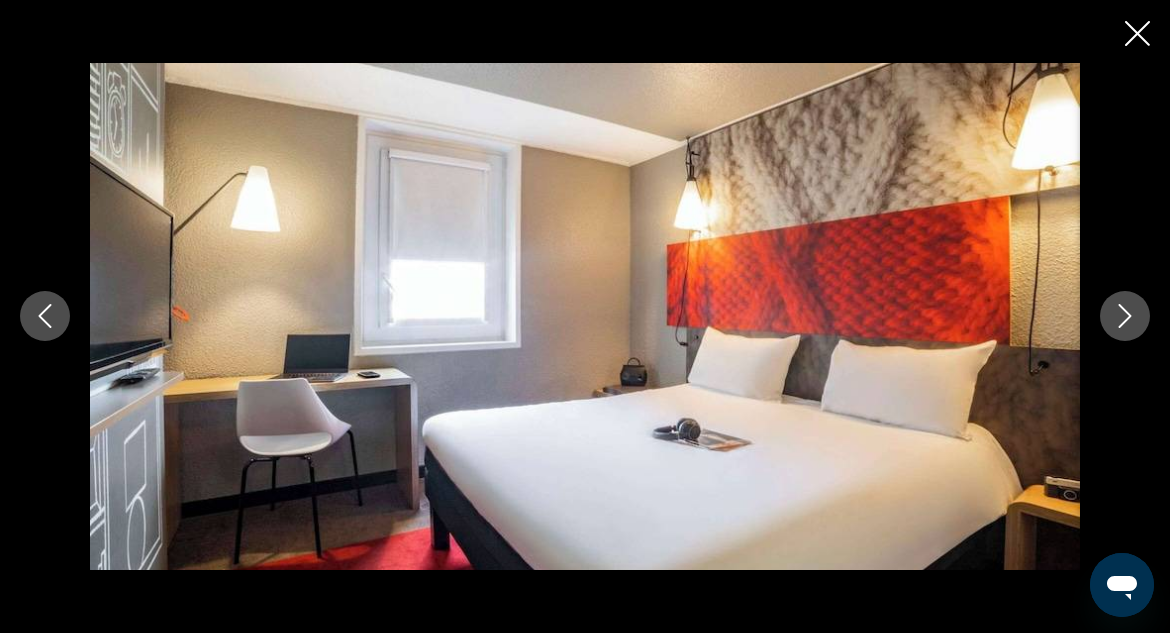 click 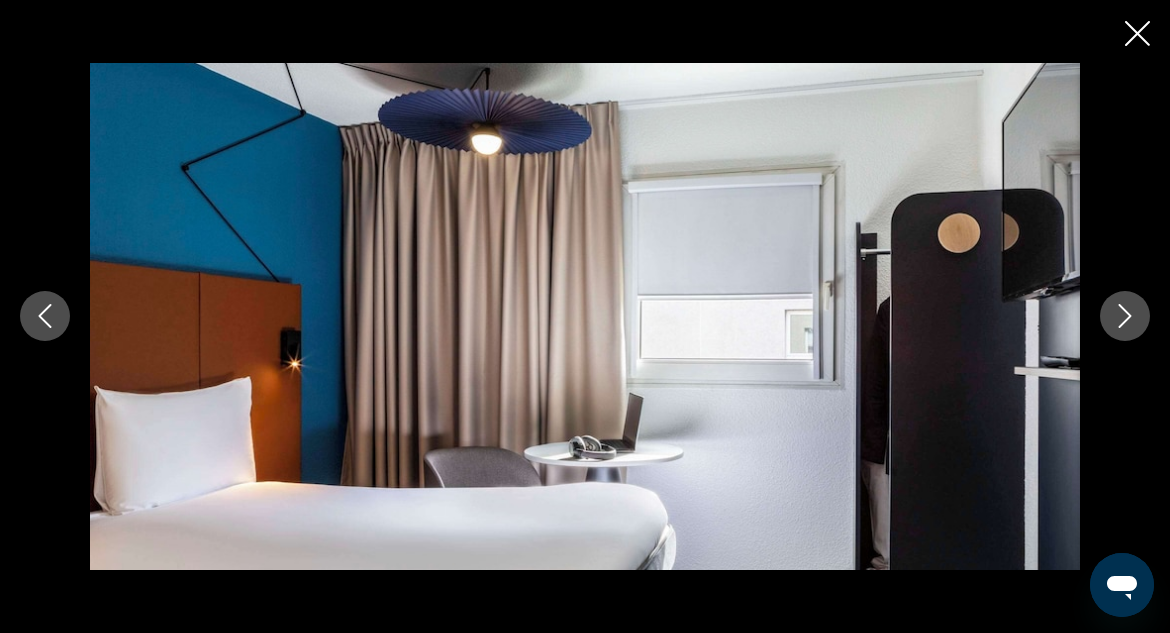 click 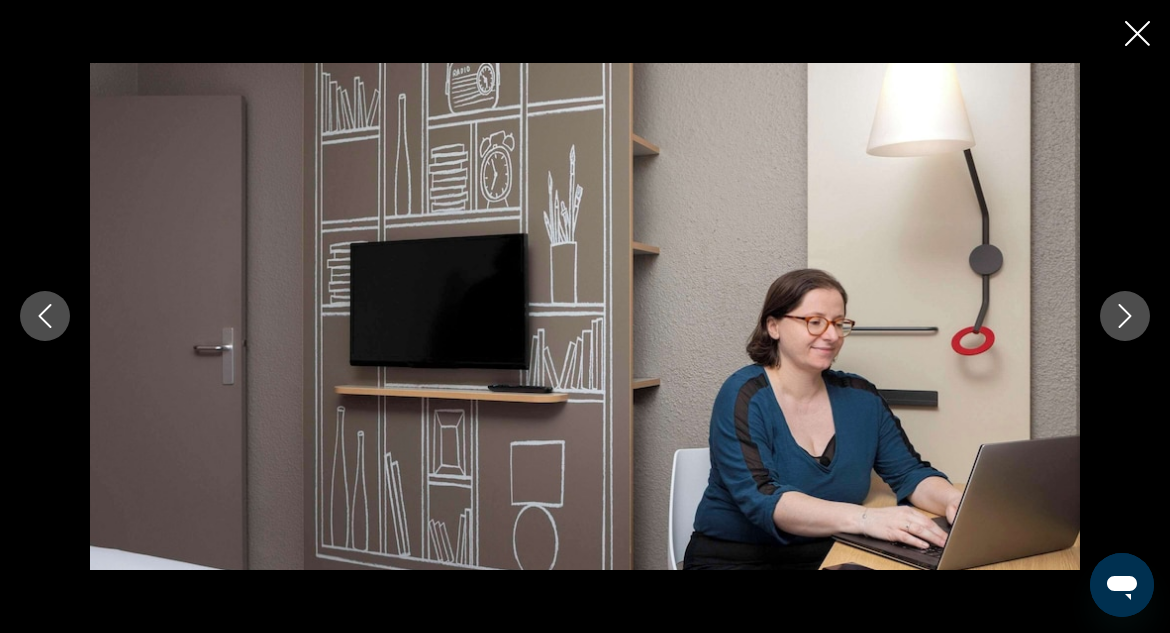 click 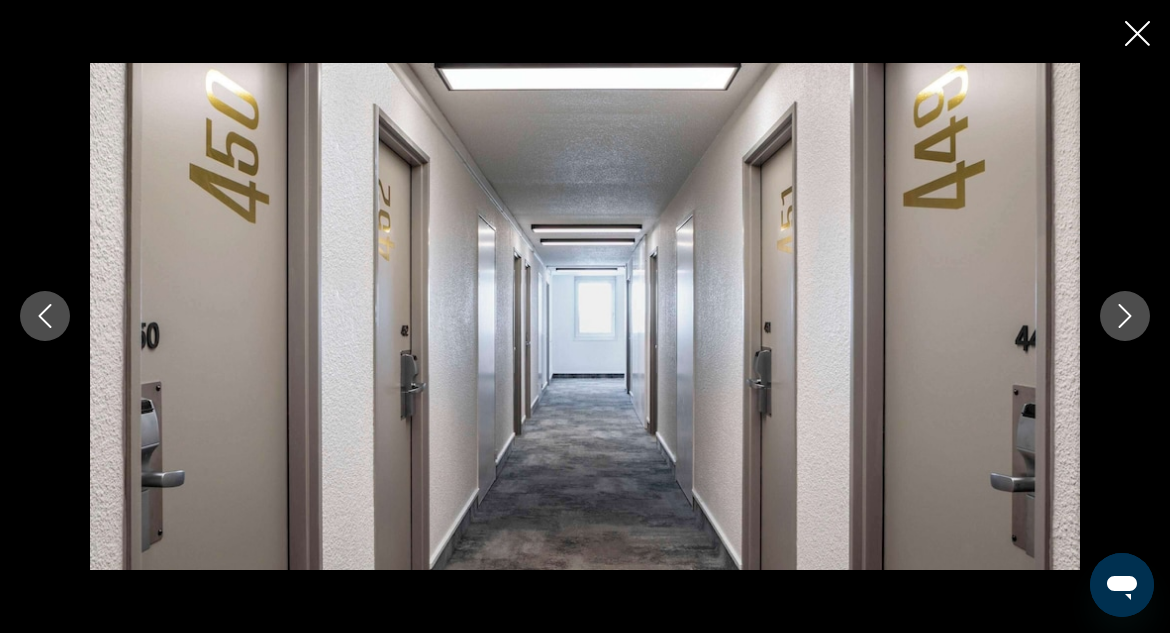 click 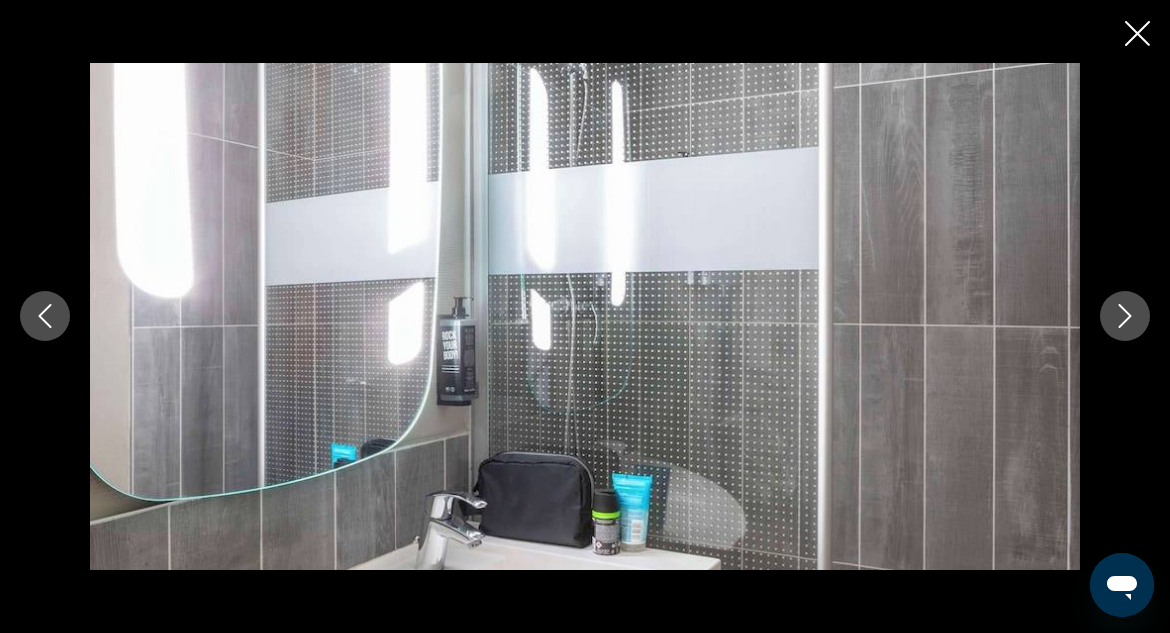 click 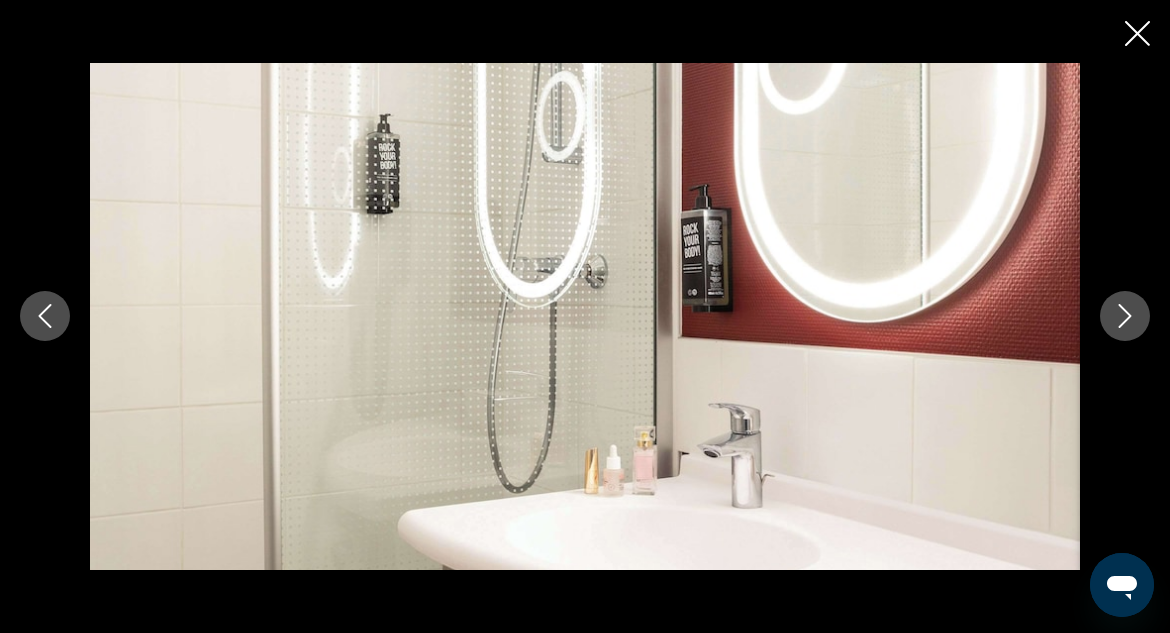 click 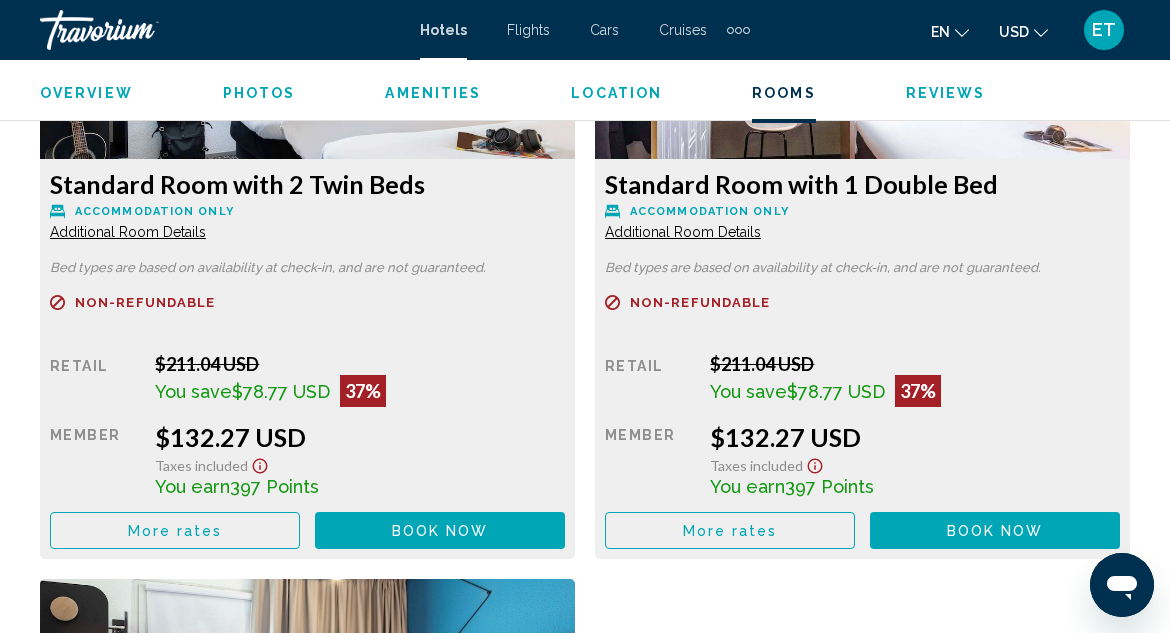 scroll, scrollTop: 3318, scrollLeft: 0, axis: vertical 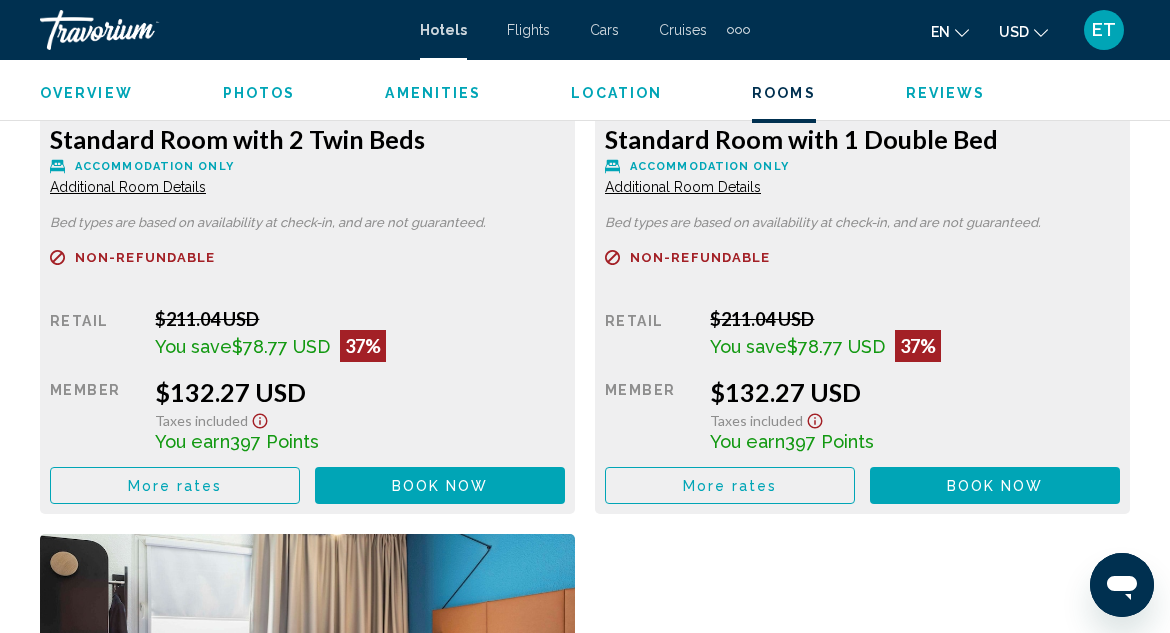 click on "Book now" at bounding box center (440, 486) 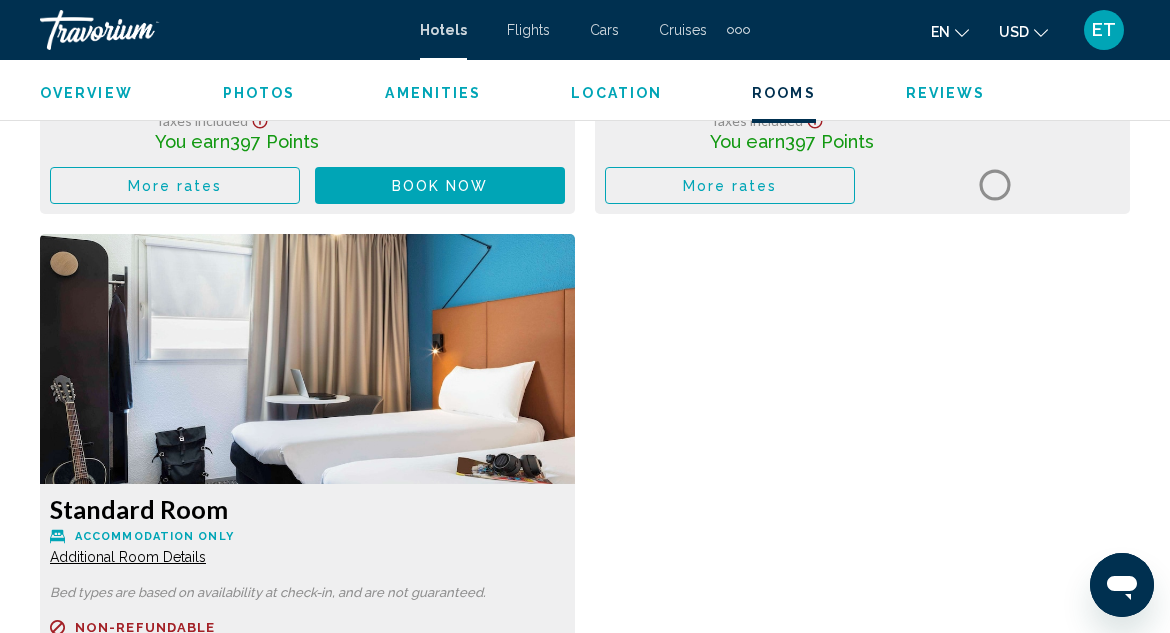 scroll, scrollTop: 3318, scrollLeft: 0, axis: vertical 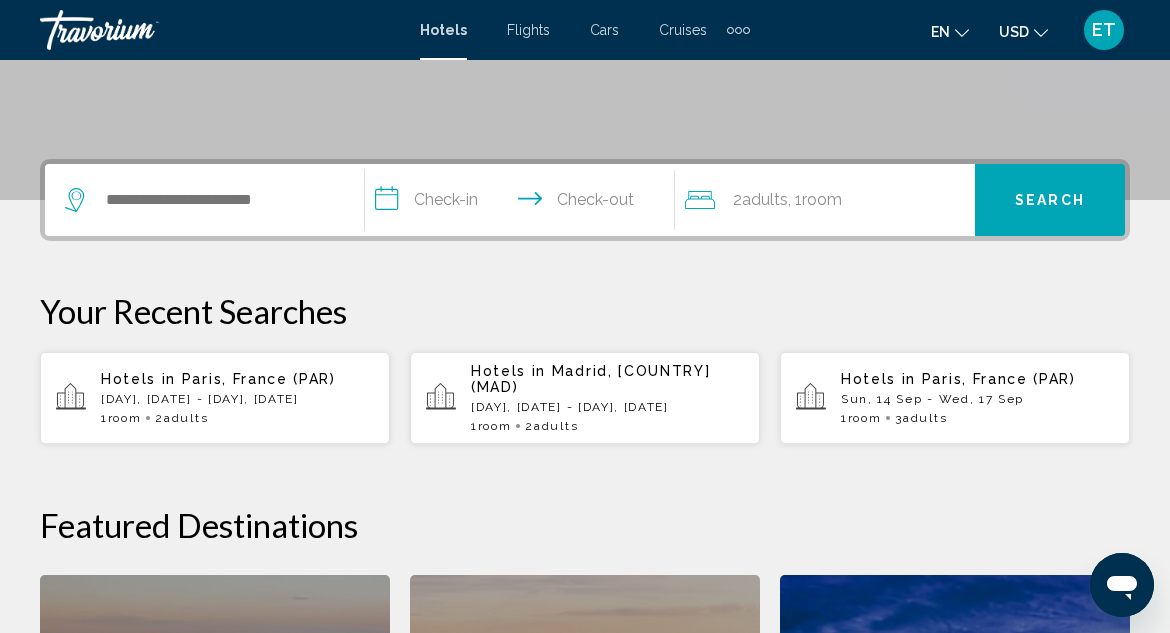 click on "Tue, 22 Jul - Thu, 24 Jul" at bounding box center (237, 399) 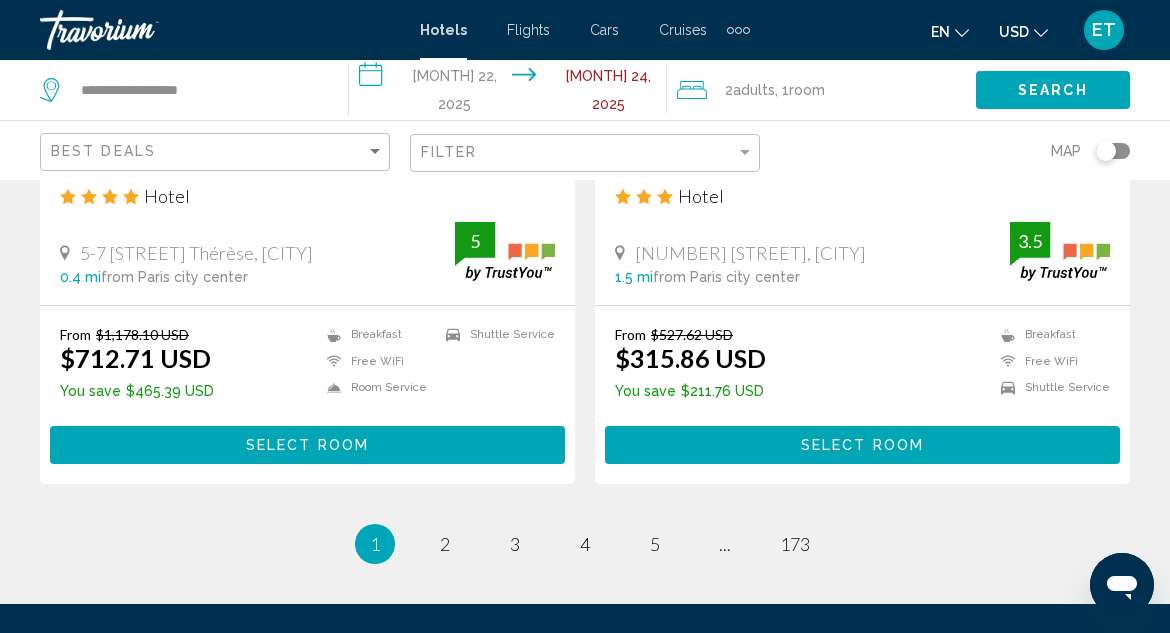 scroll, scrollTop: 4100, scrollLeft: 0, axis: vertical 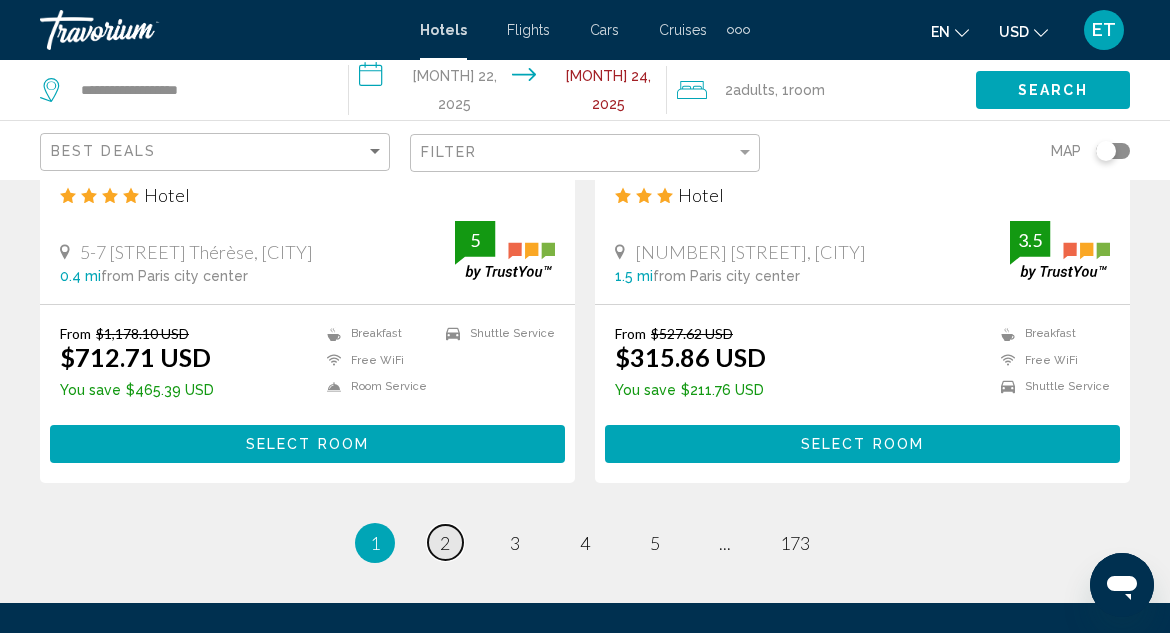 click on "page  2" at bounding box center [445, 542] 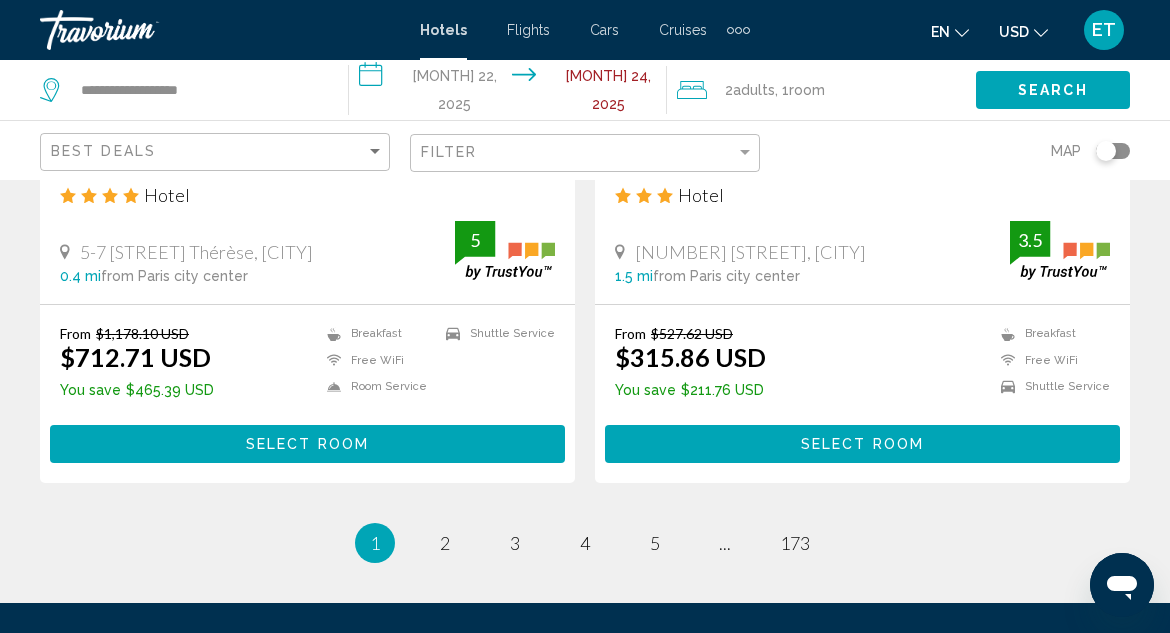 click on "Hotels Flights Cars Cruises Activities FAQs Contact Privacy Policy Terms & Conditions" at bounding box center (585, 697) 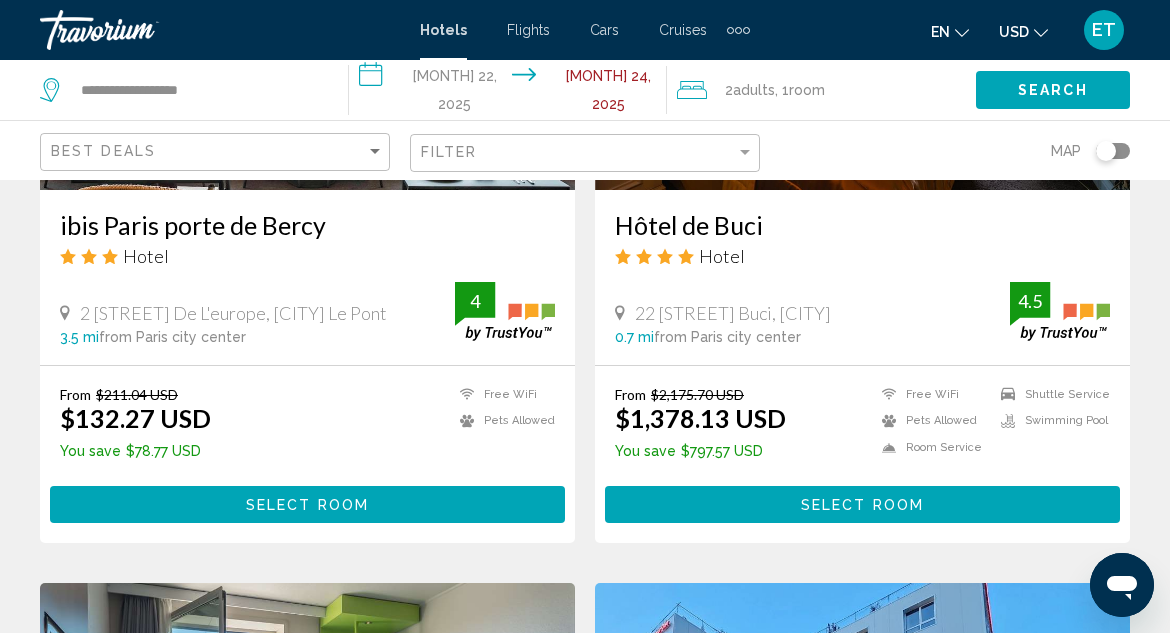 scroll, scrollTop: 1900, scrollLeft: 0, axis: vertical 